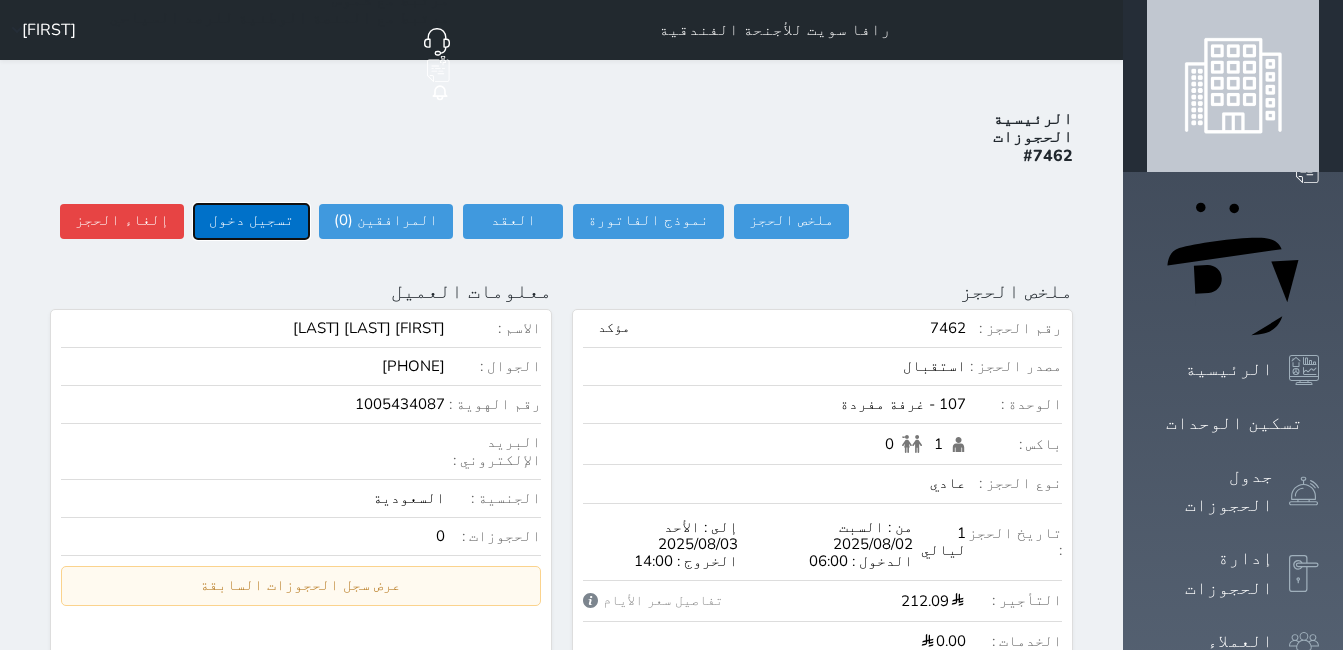 click on "تسجيل دخول" at bounding box center [251, 221] 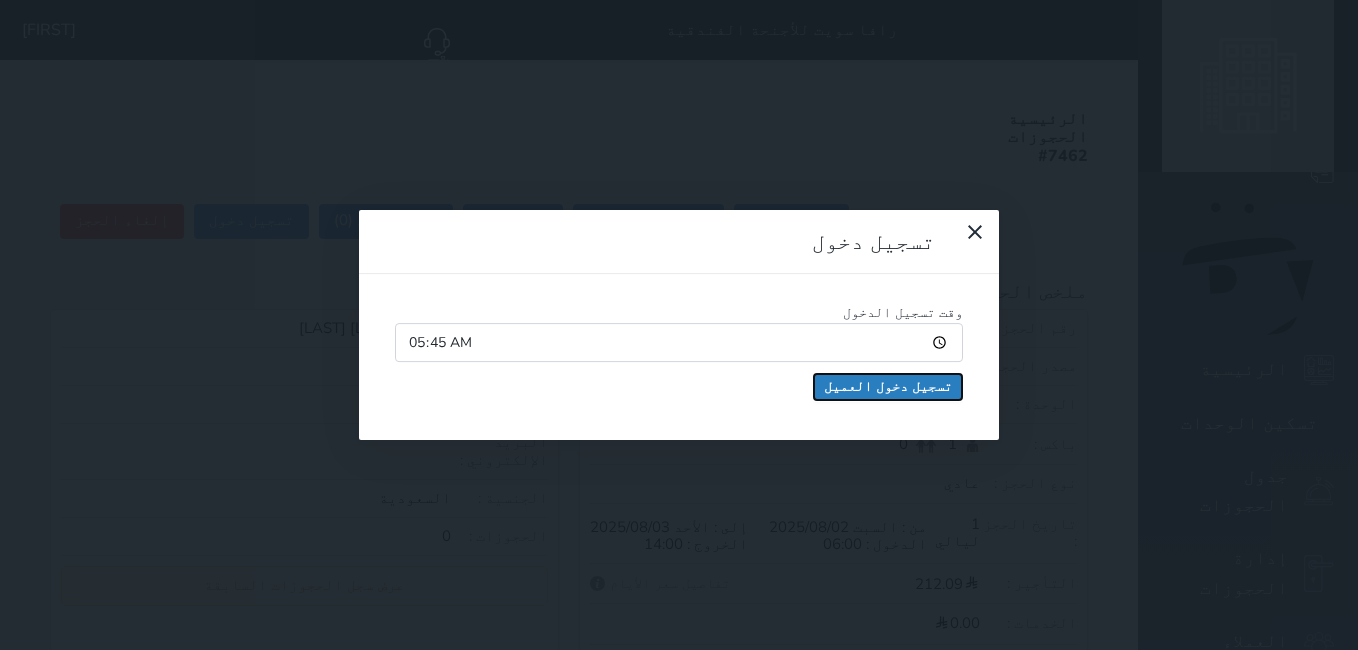 click on "تسجيل دخول العميل" at bounding box center (888, 387) 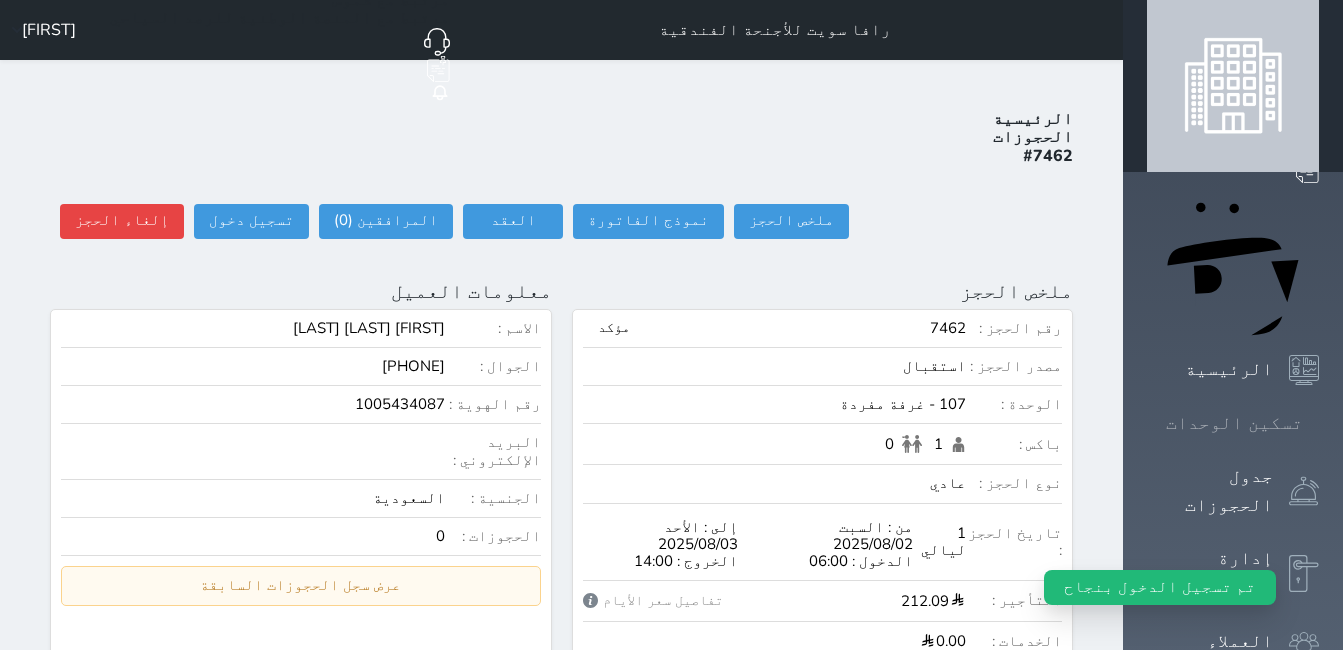click on "تسكين الوحدات" at bounding box center (1234, 423) 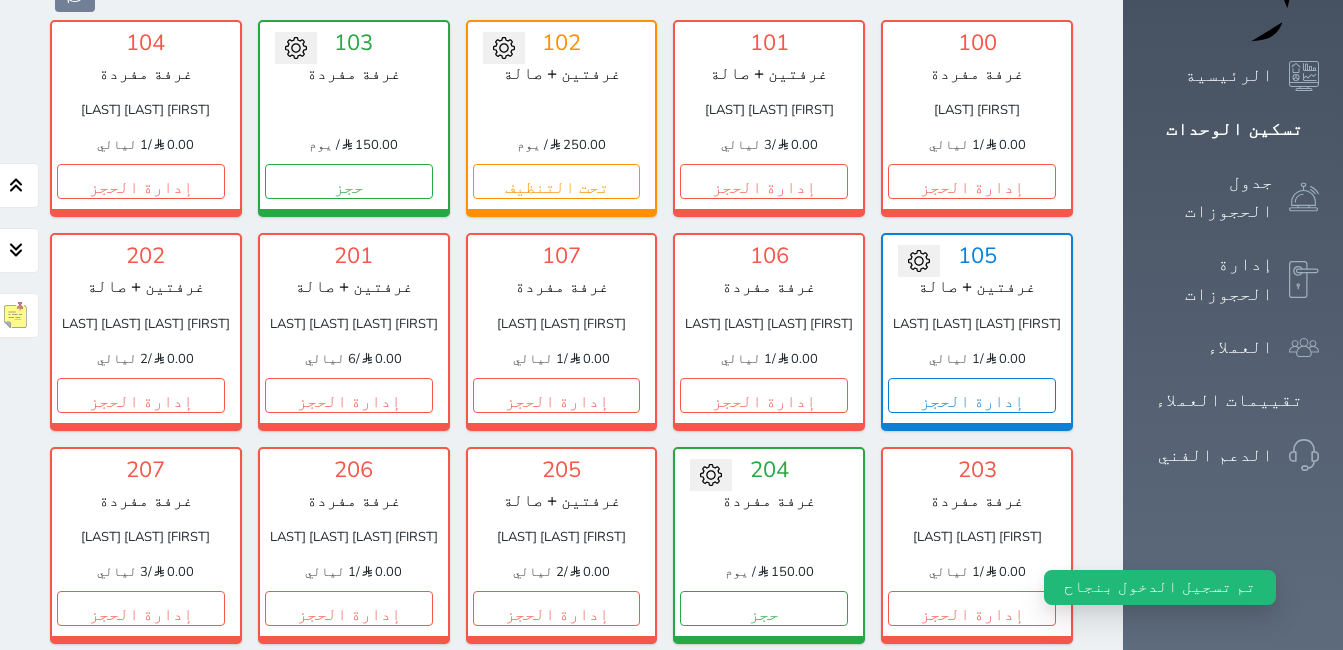 scroll, scrollTop: 289, scrollLeft: 0, axis: vertical 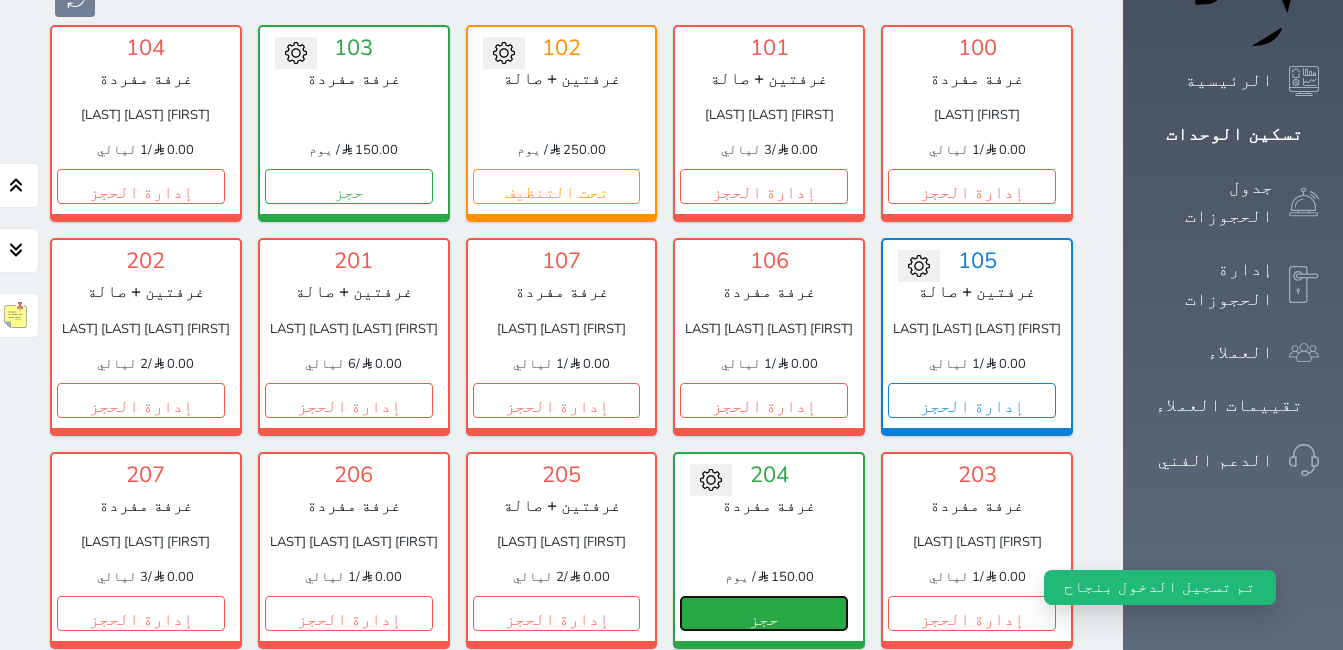 click on "حجز" at bounding box center (764, 613) 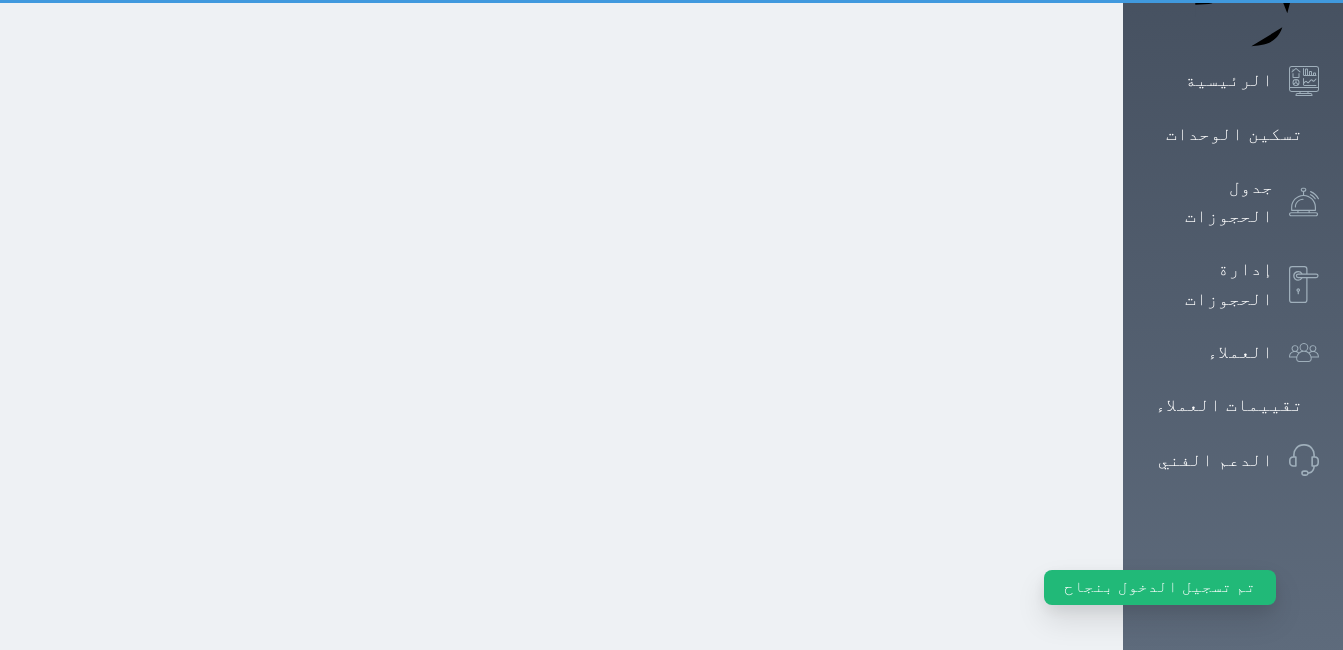 scroll, scrollTop: 275, scrollLeft: 0, axis: vertical 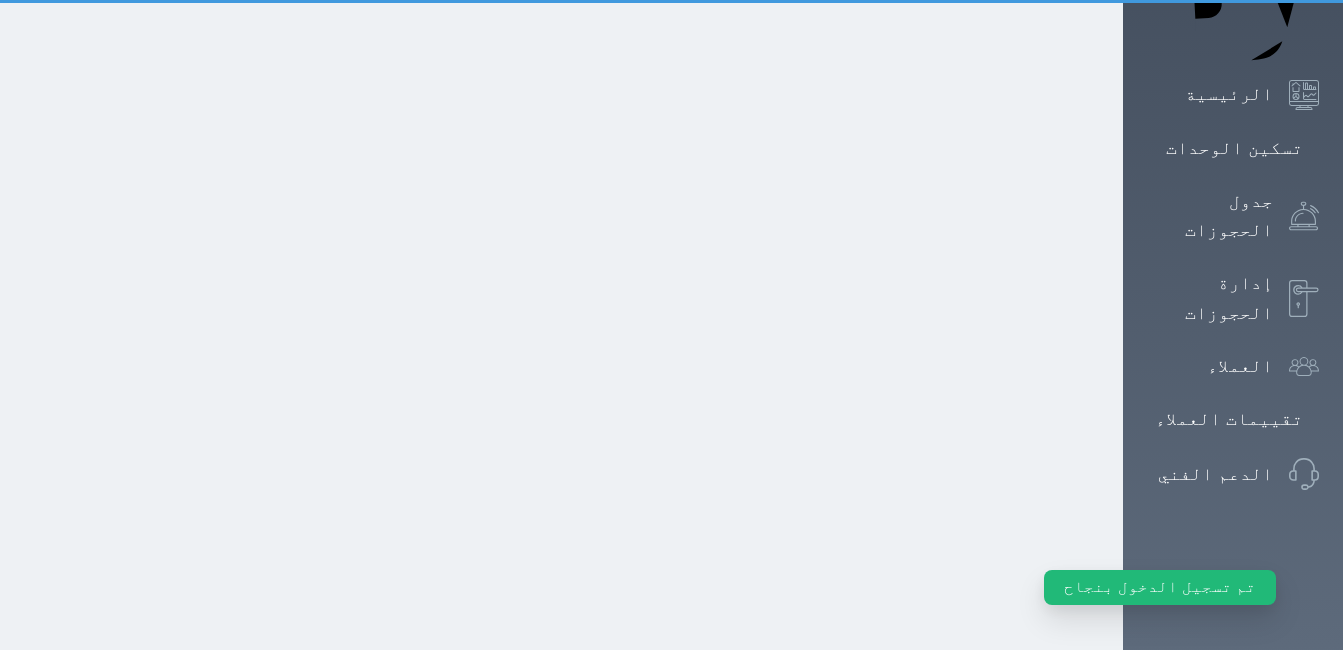 select on "1" 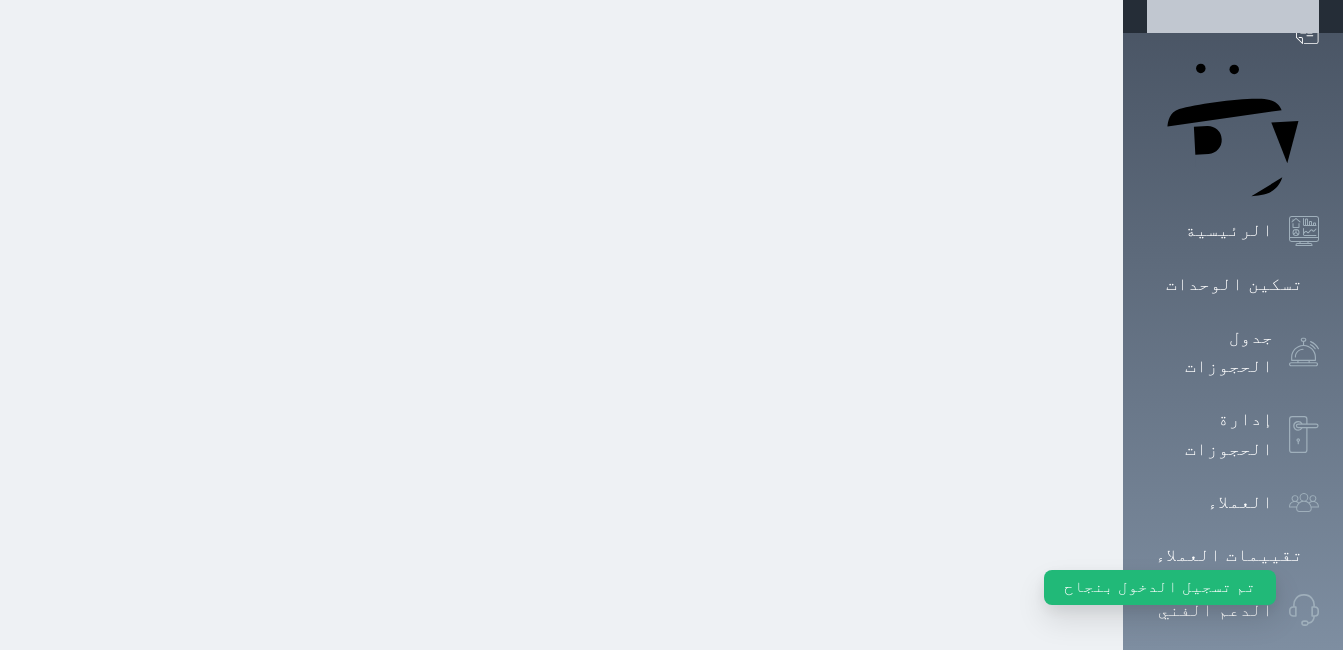 scroll, scrollTop: 0, scrollLeft: 0, axis: both 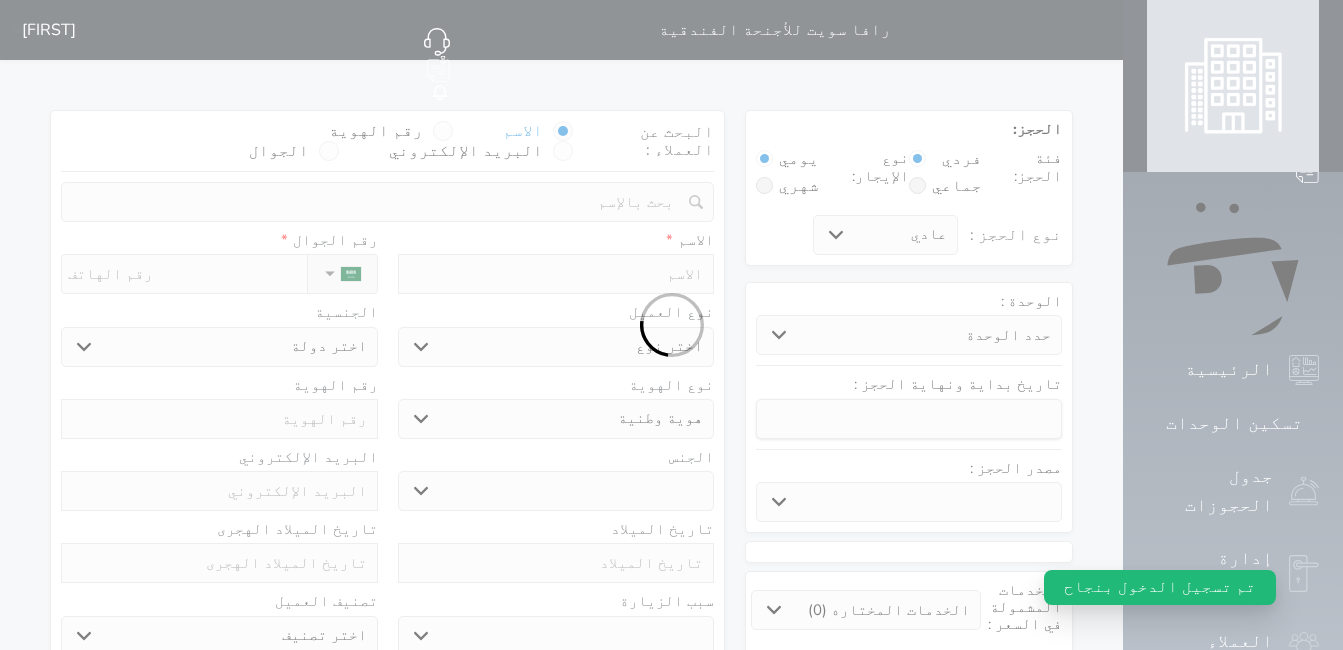 select 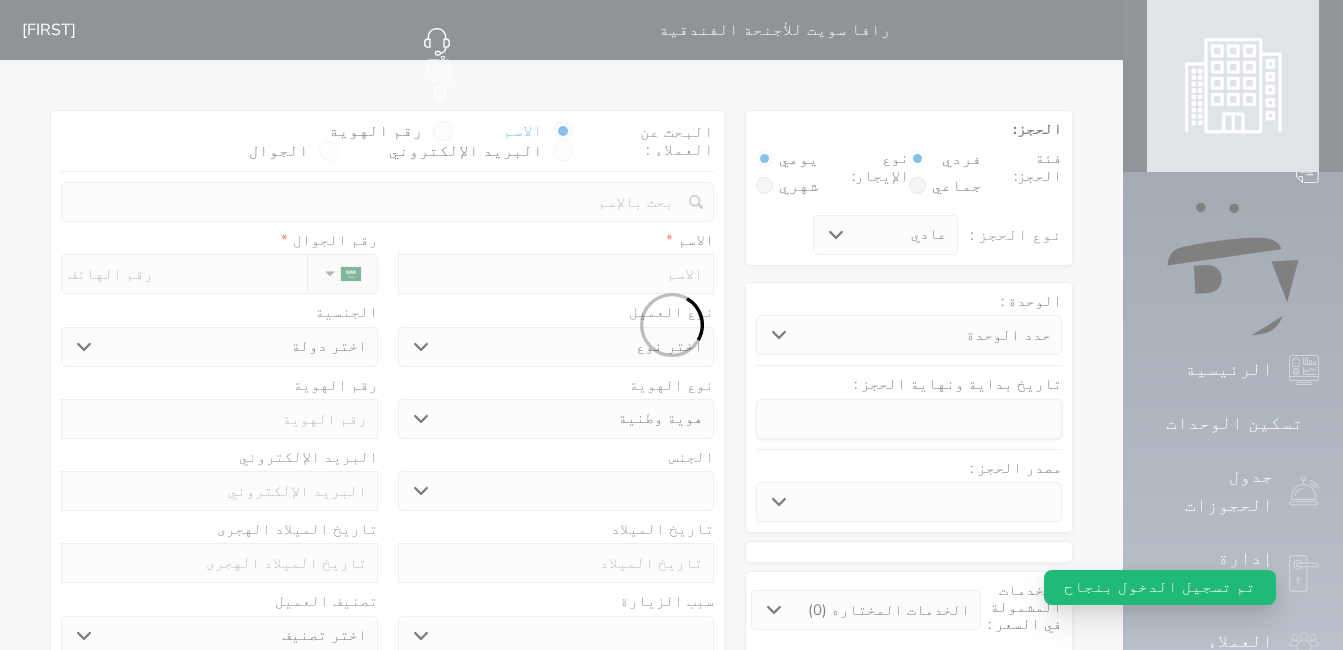 select 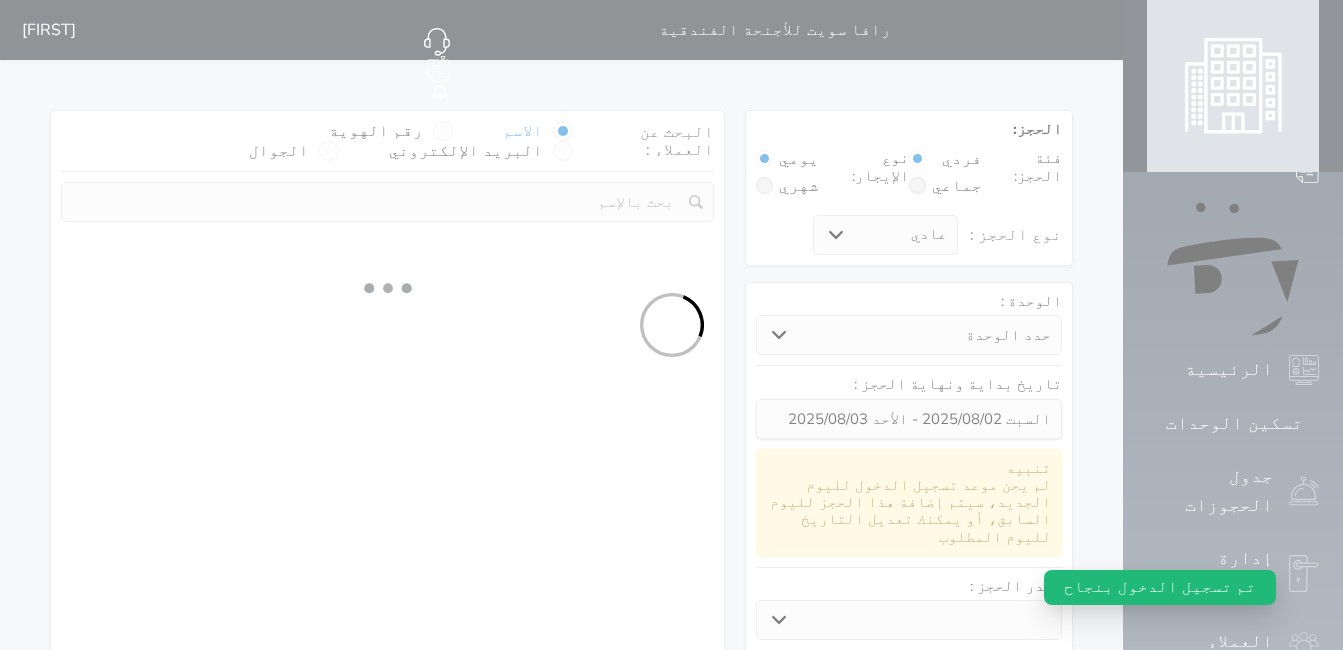 select 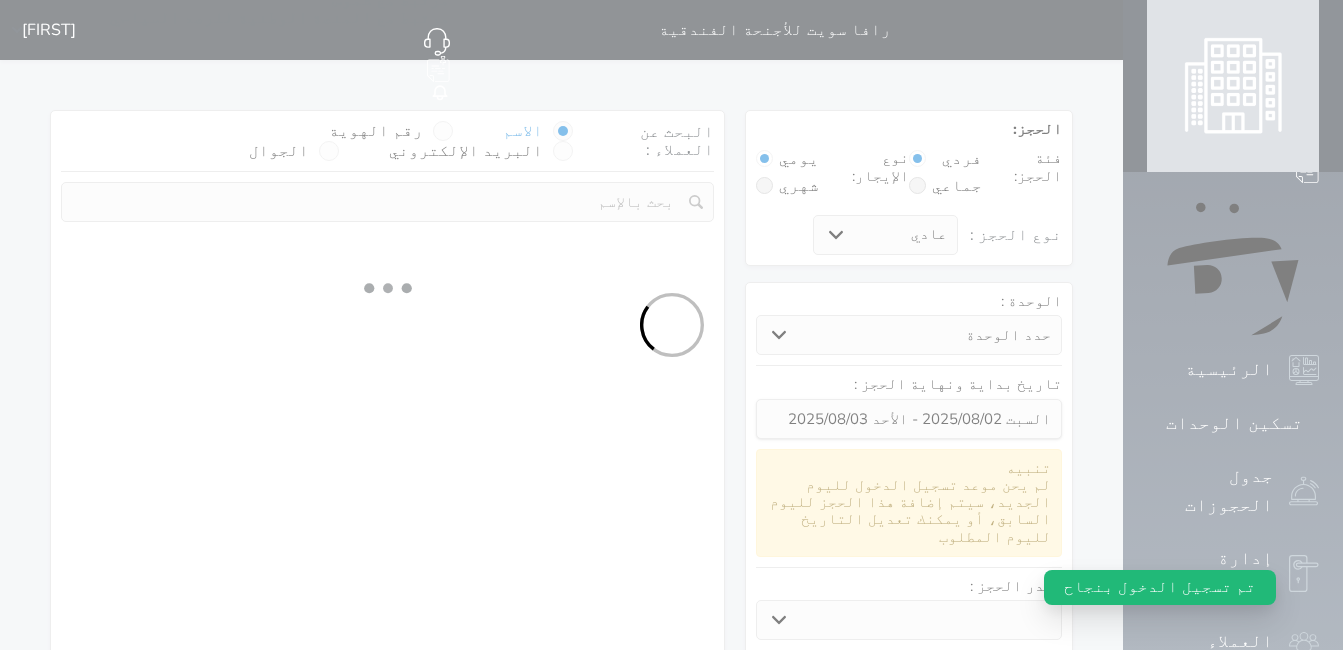 select on "1" 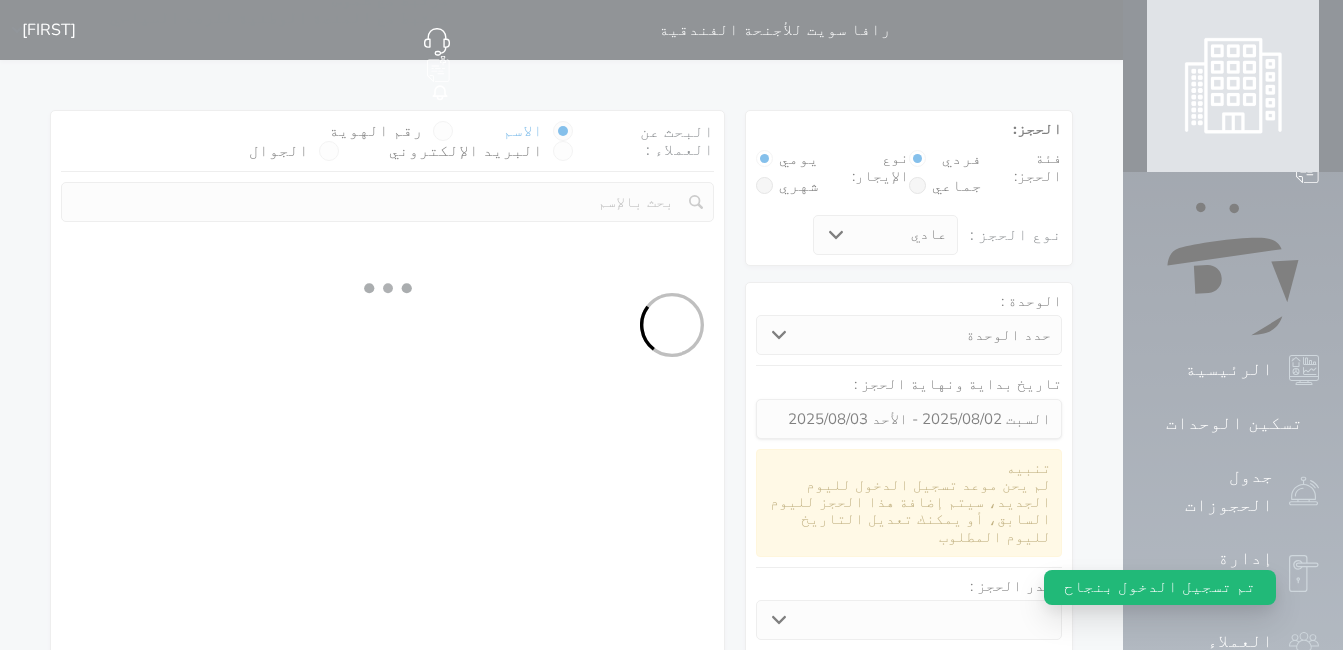 select on "113" 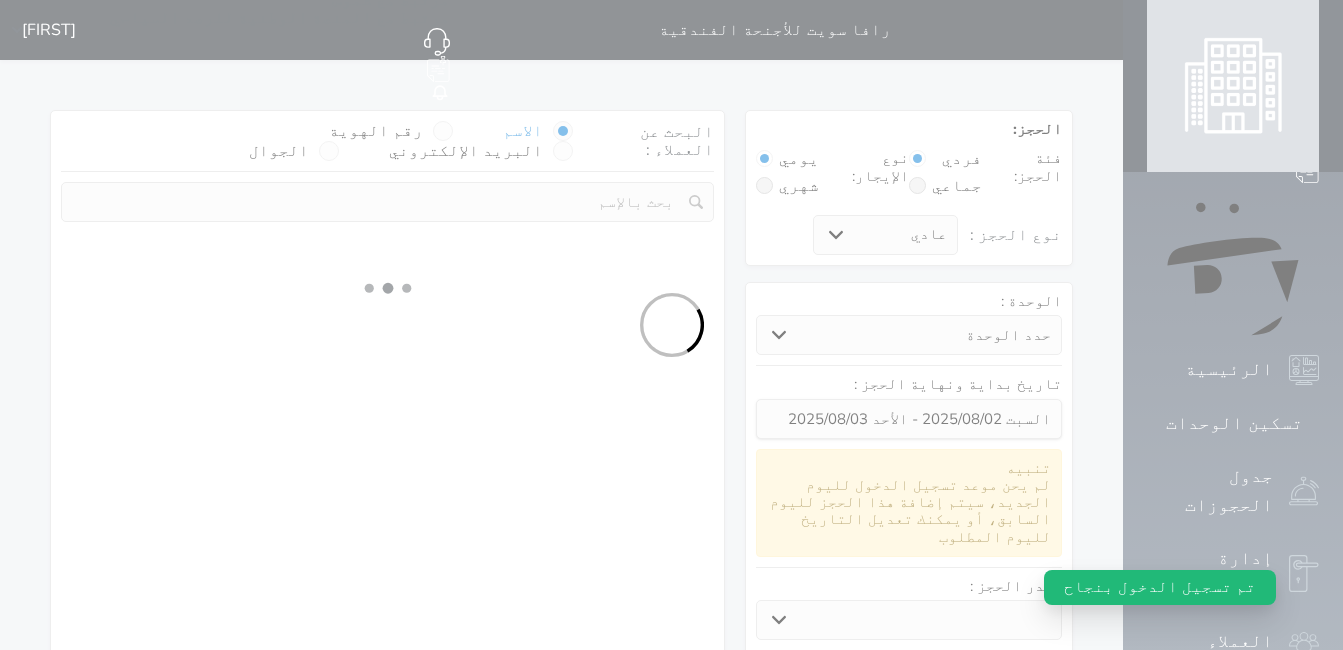 select on "1" 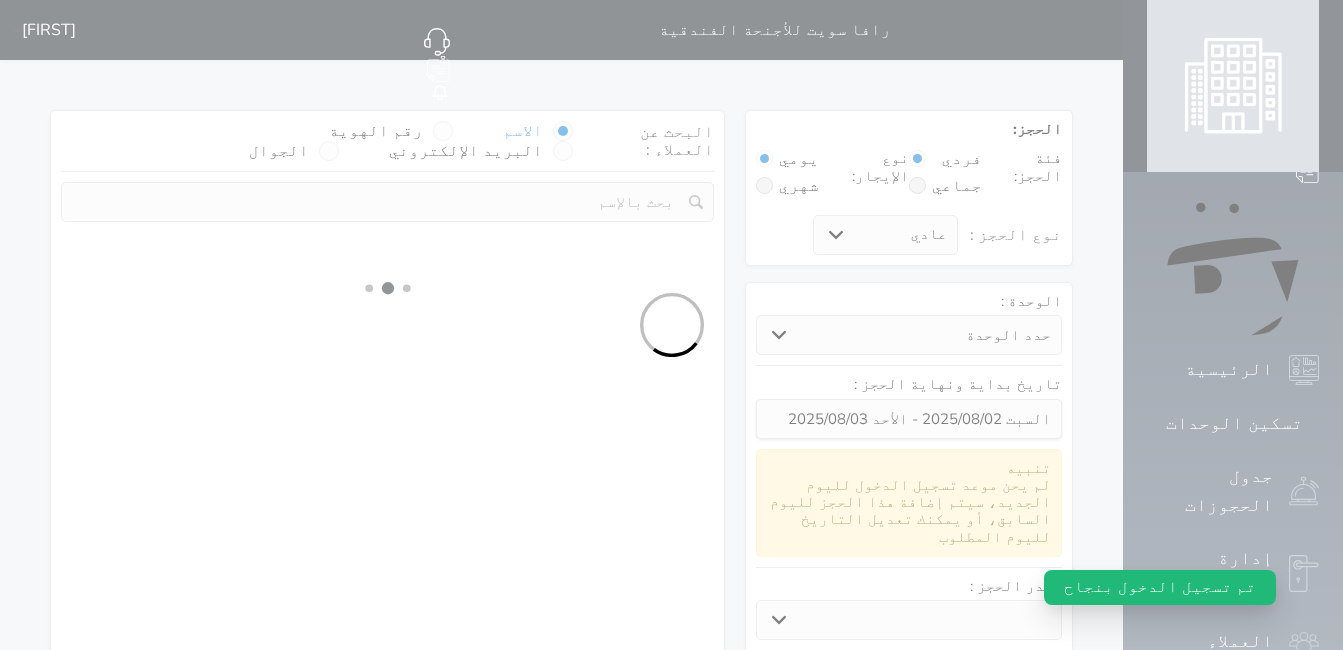 select 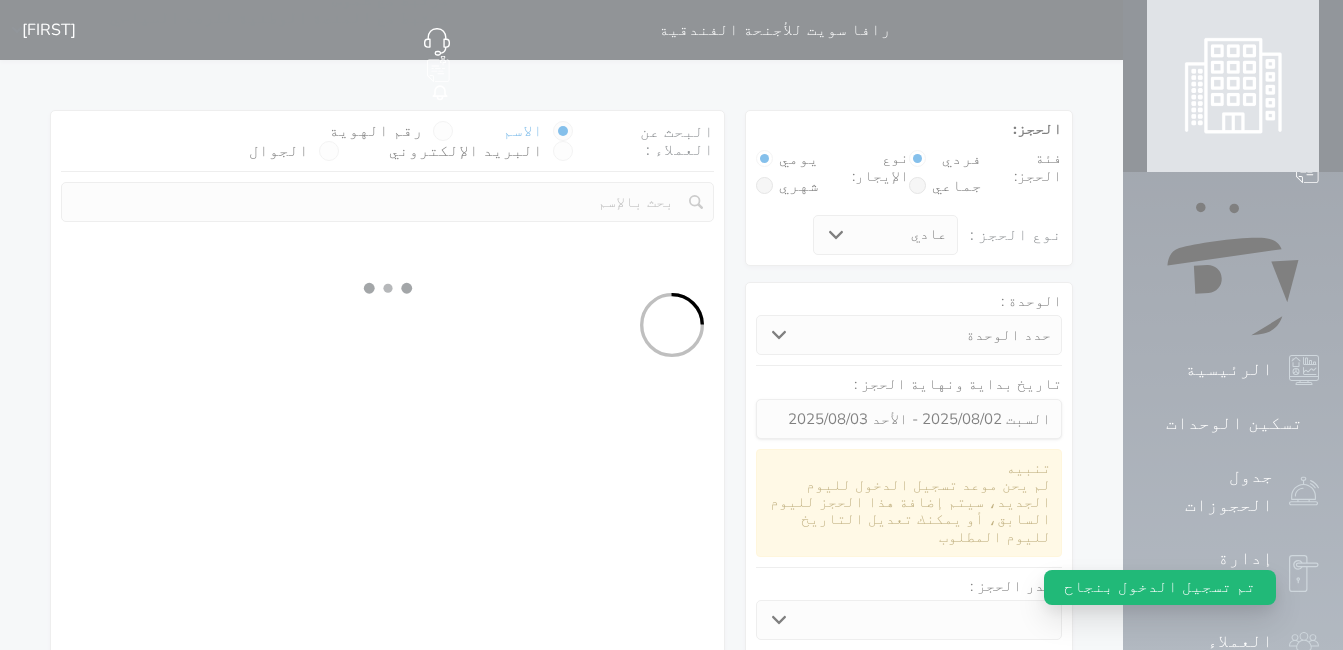 select on "7" 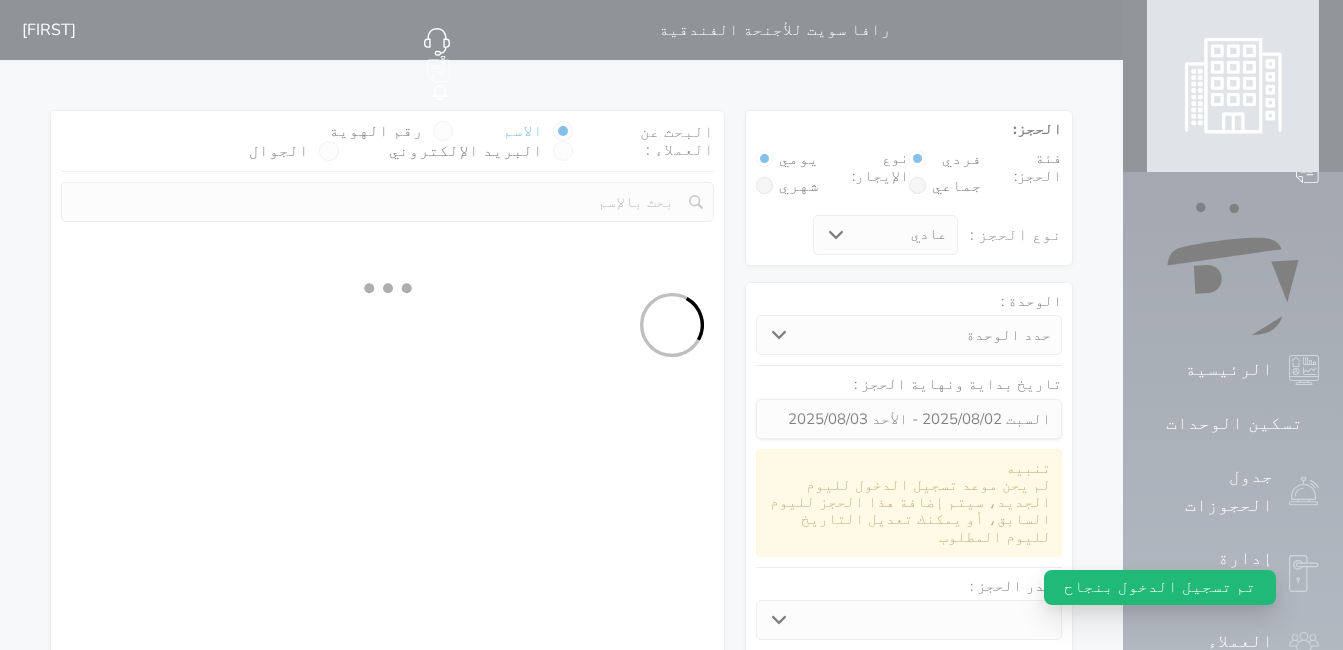 select 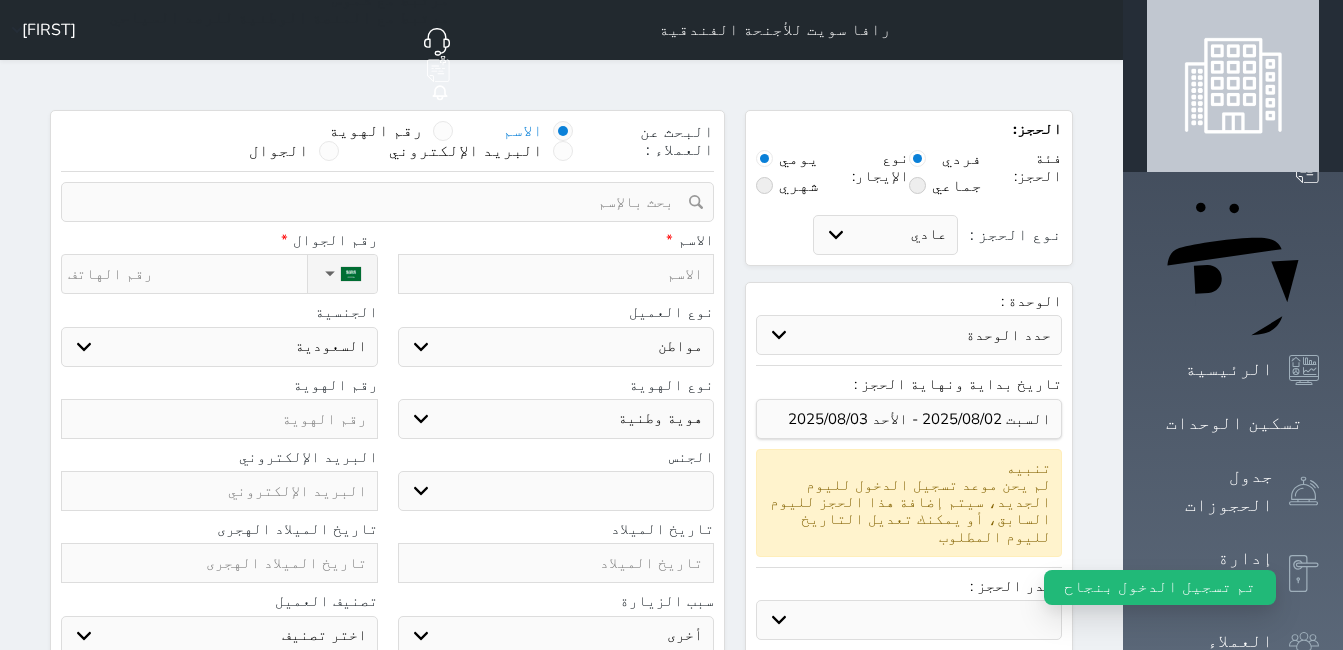 select 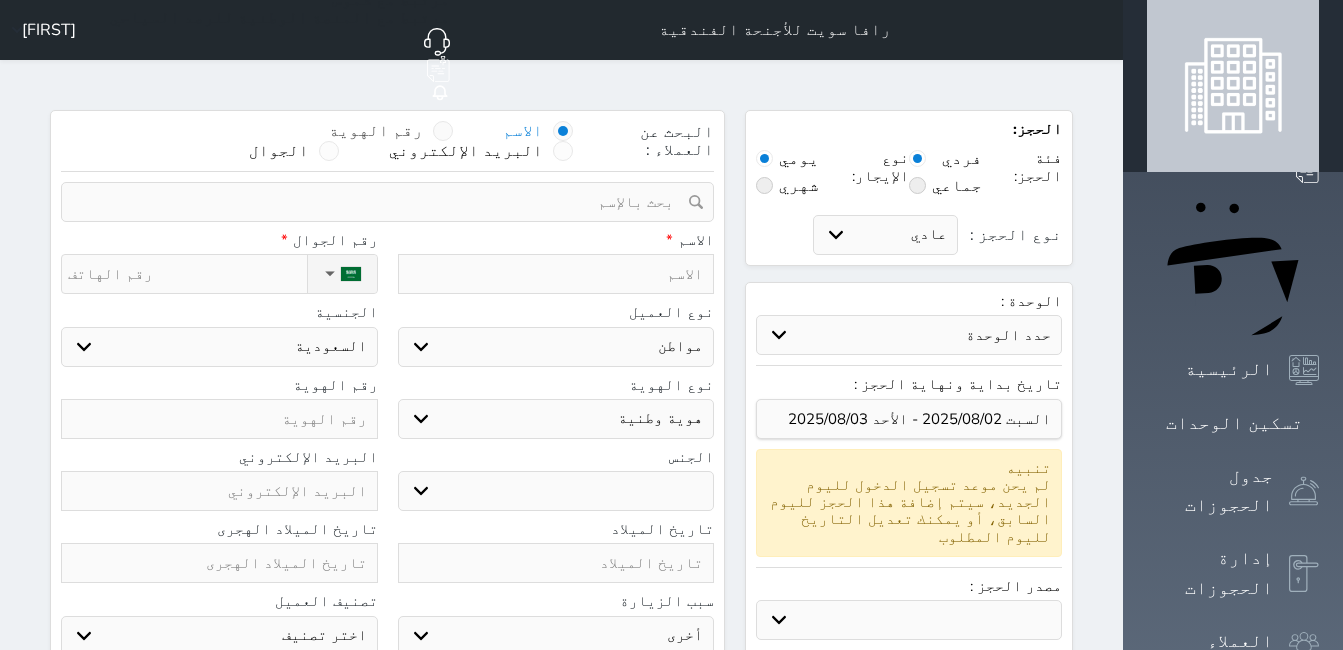 click at bounding box center (443, 131) 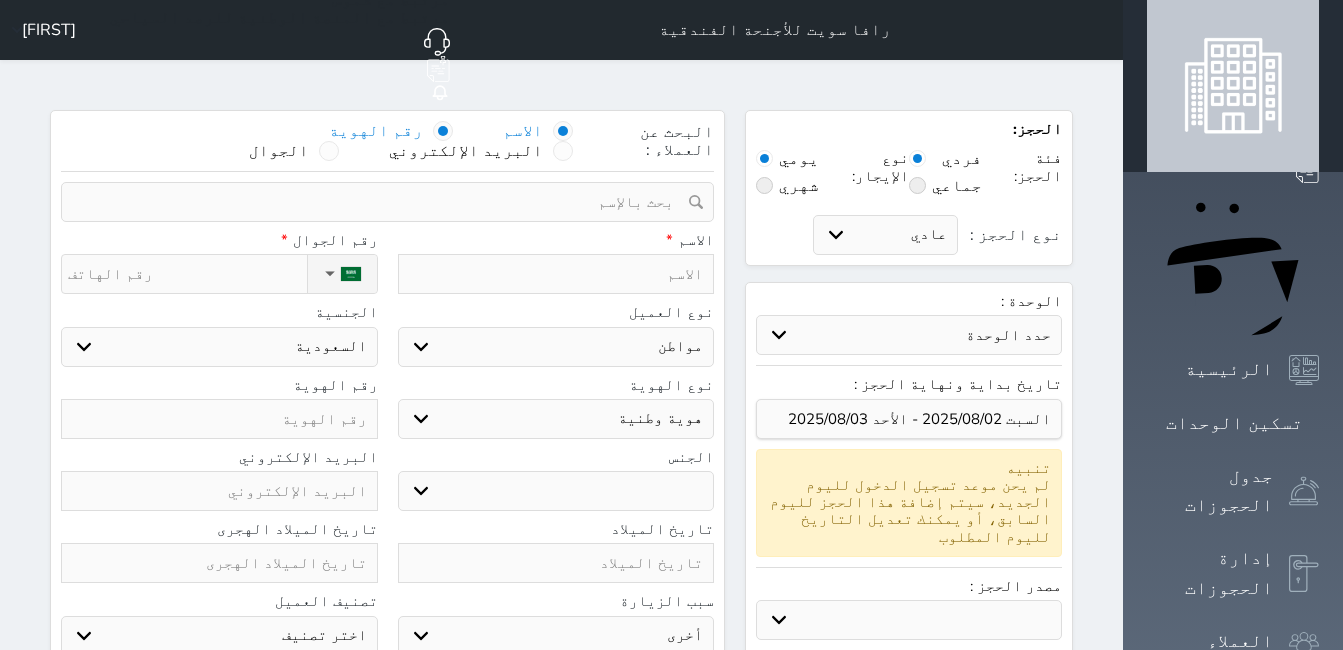select 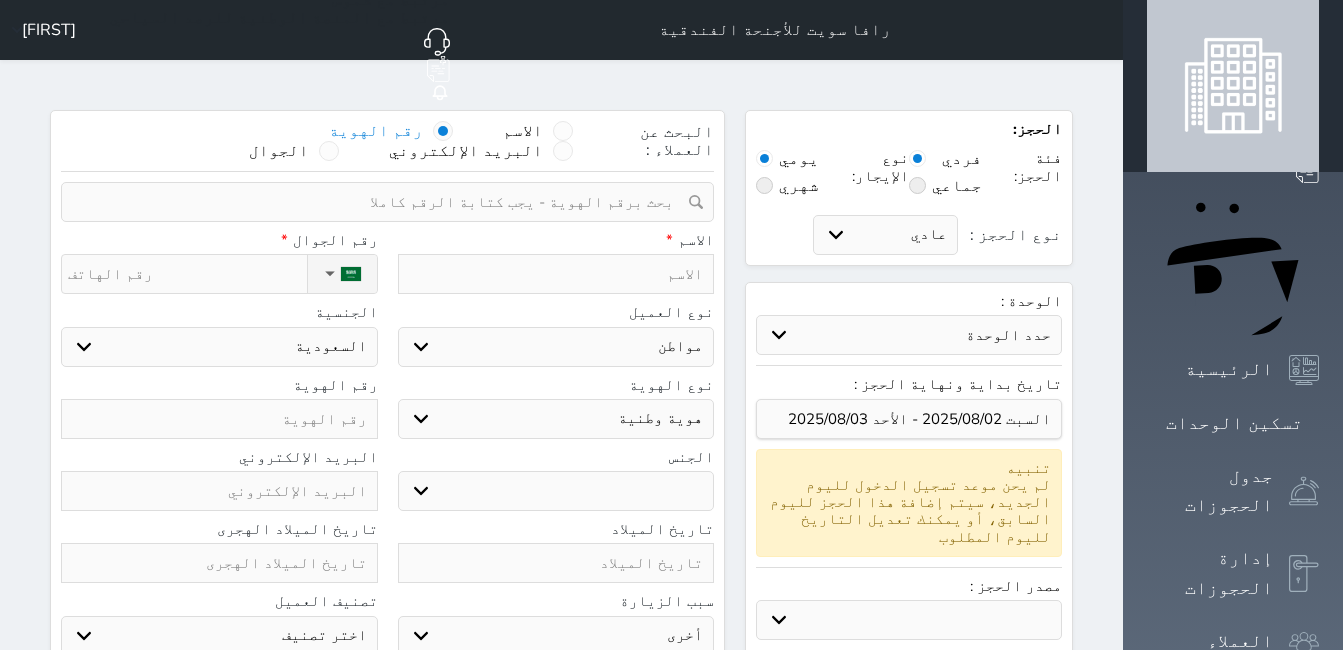 click at bounding box center [380, 202] 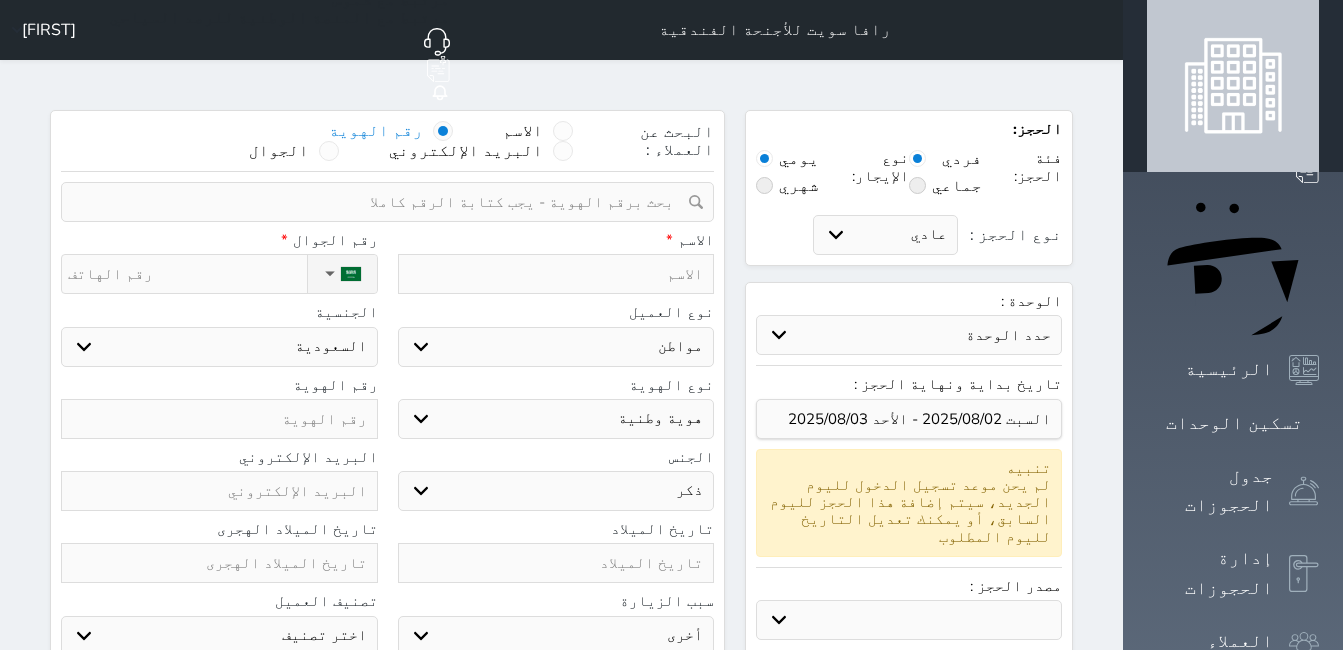 click on "ذكر   انثى" at bounding box center (556, 491) 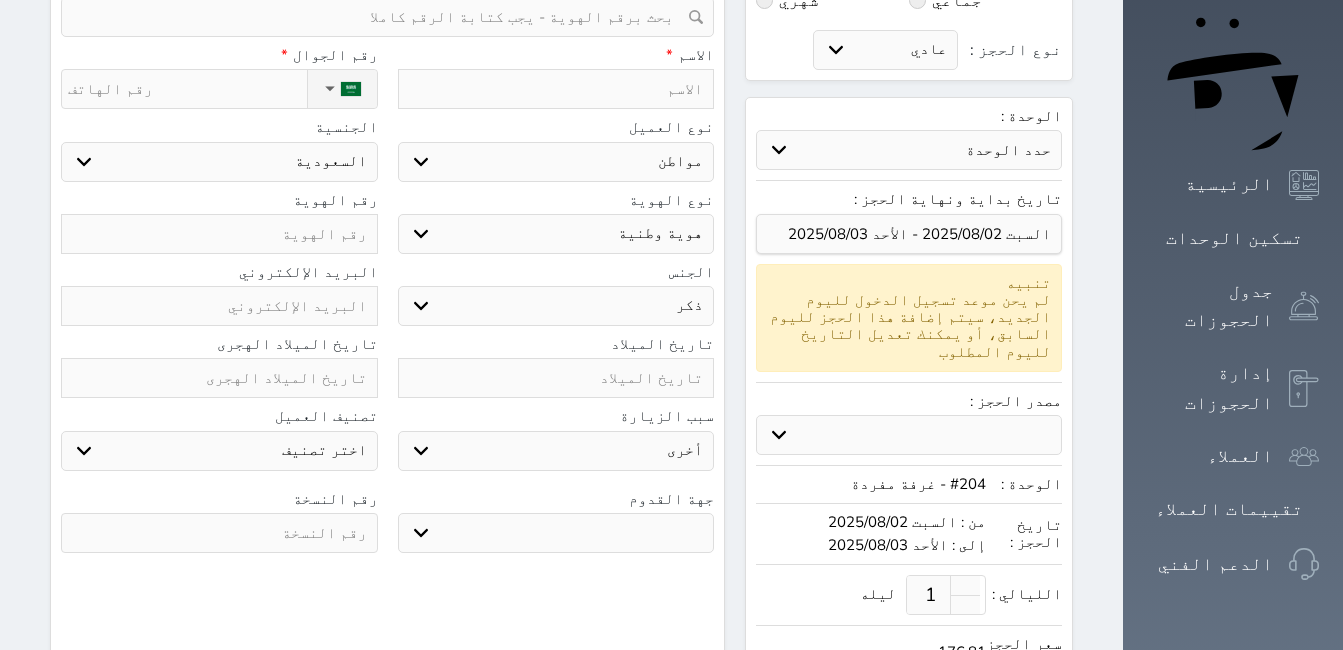 scroll, scrollTop: 200, scrollLeft: 0, axis: vertical 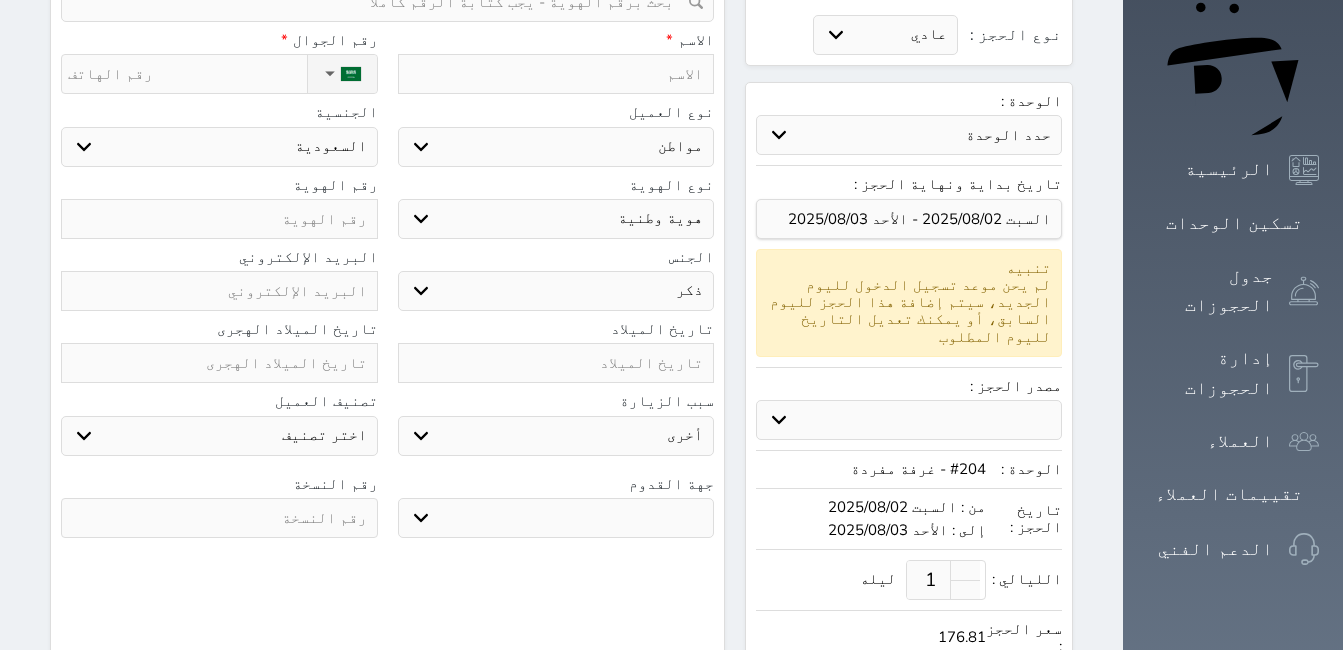 click on "جو بحر ارض" at bounding box center (556, 518) 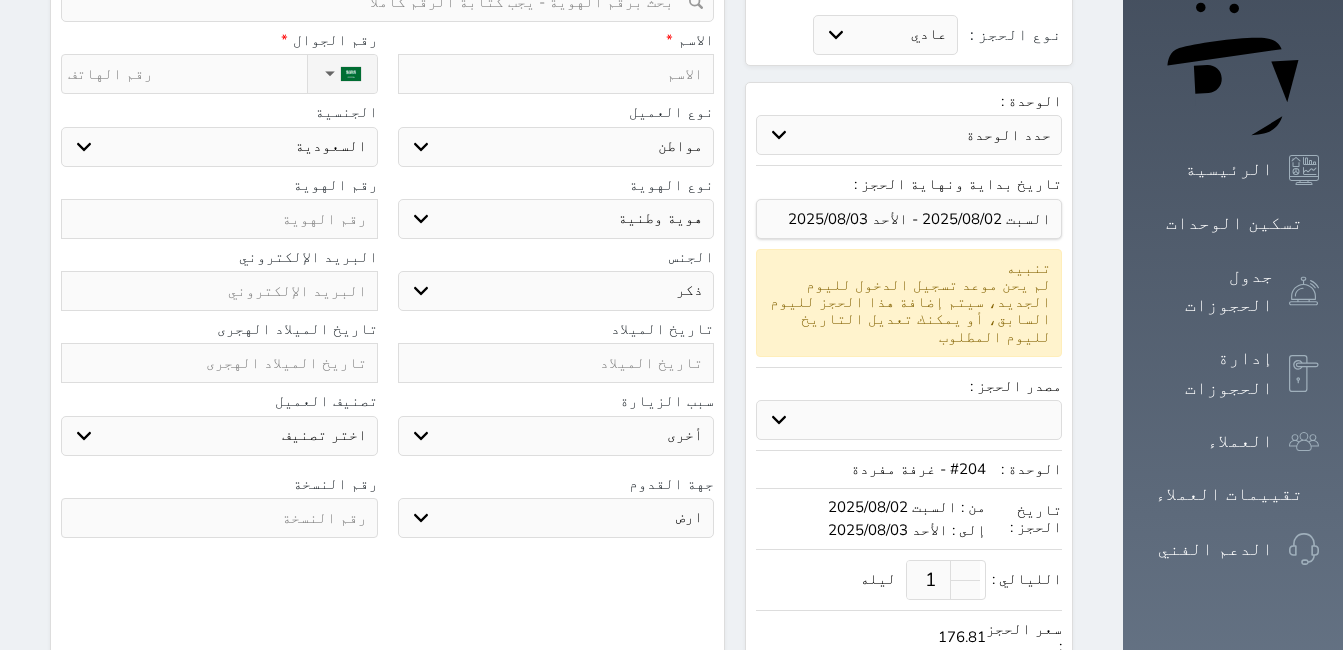 click on "جو بحر ارض" at bounding box center (556, 518) 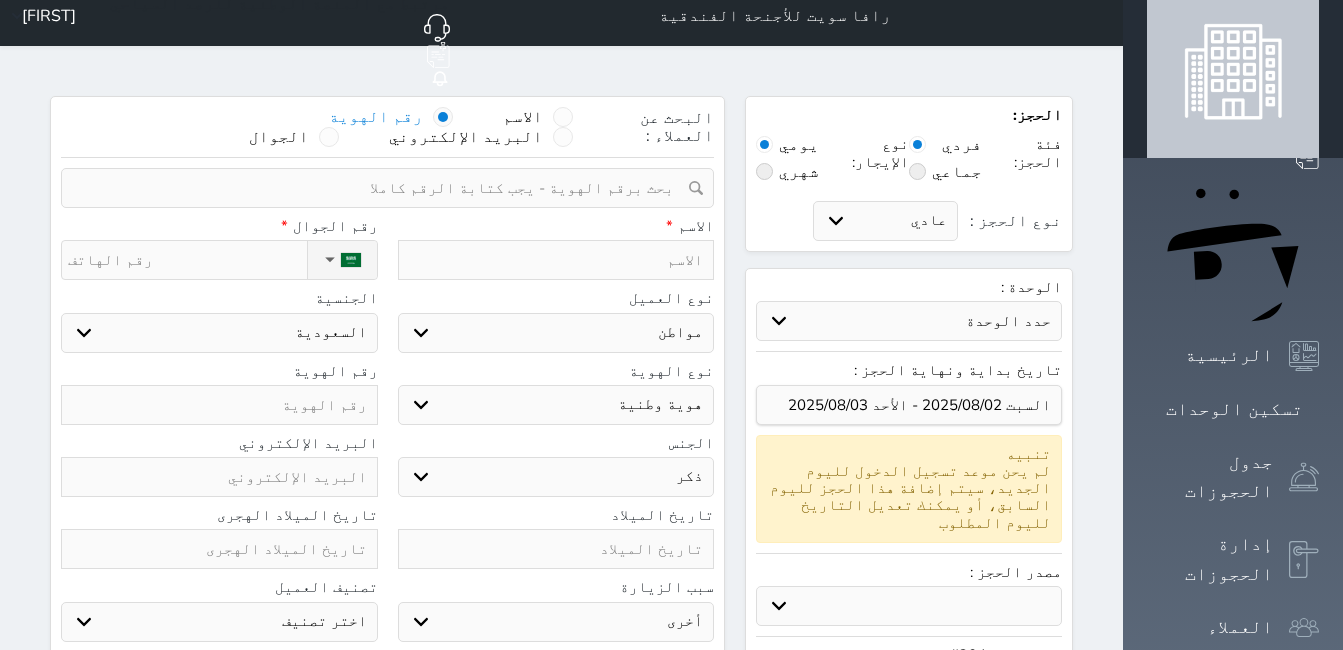scroll, scrollTop: 0, scrollLeft: 0, axis: both 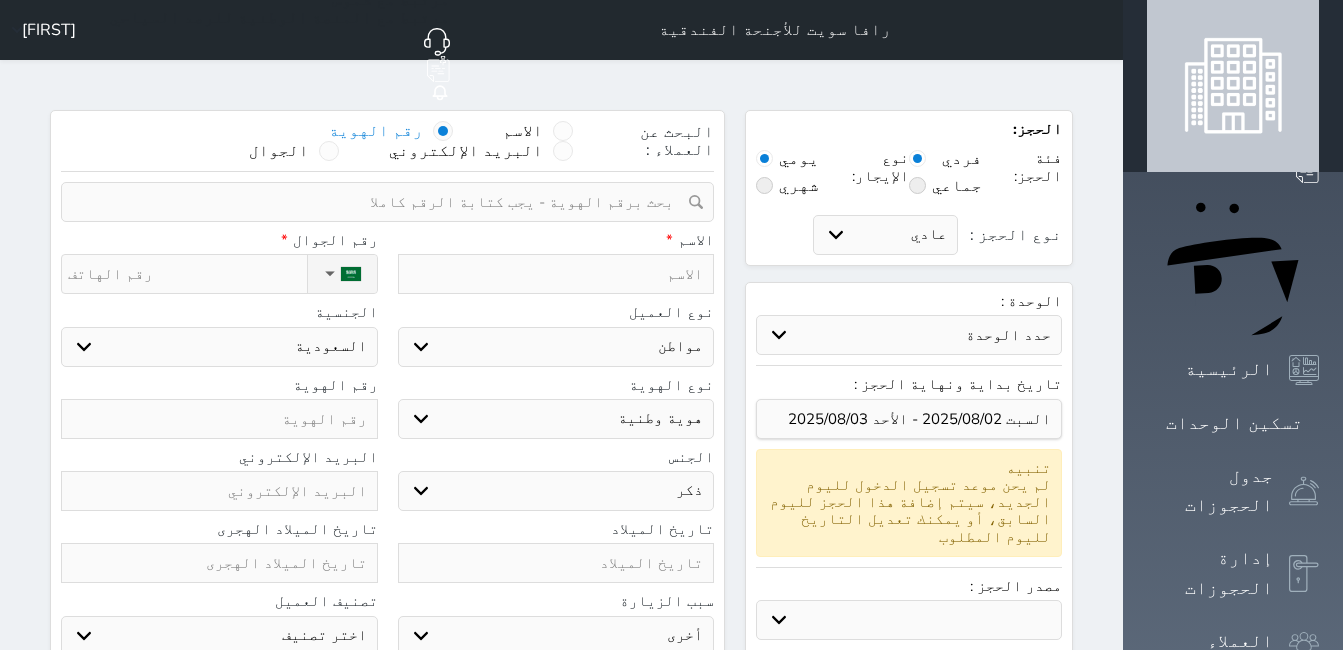 click on "اختر نوع   مواطن مواطن خليجي زائر مقيم" at bounding box center [556, 347] 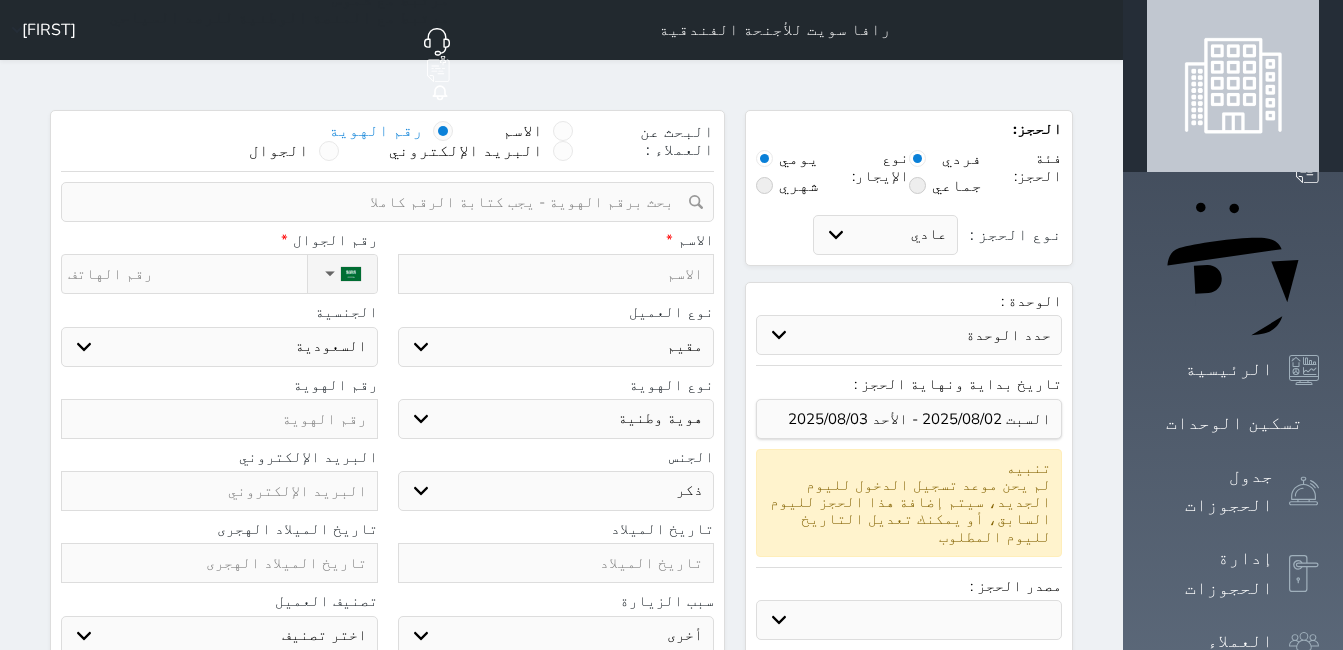 click on "اختر نوع   مواطن مواطن خليجي زائر مقيم" at bounding box center [556, 347] 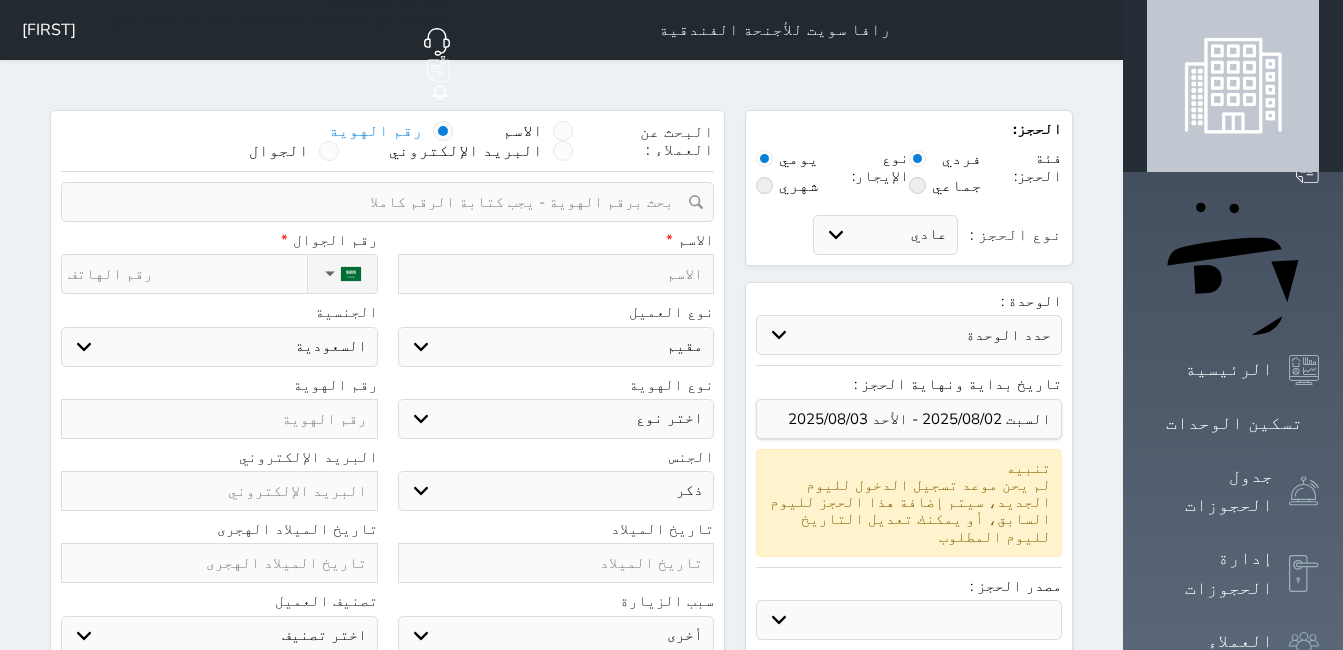 select 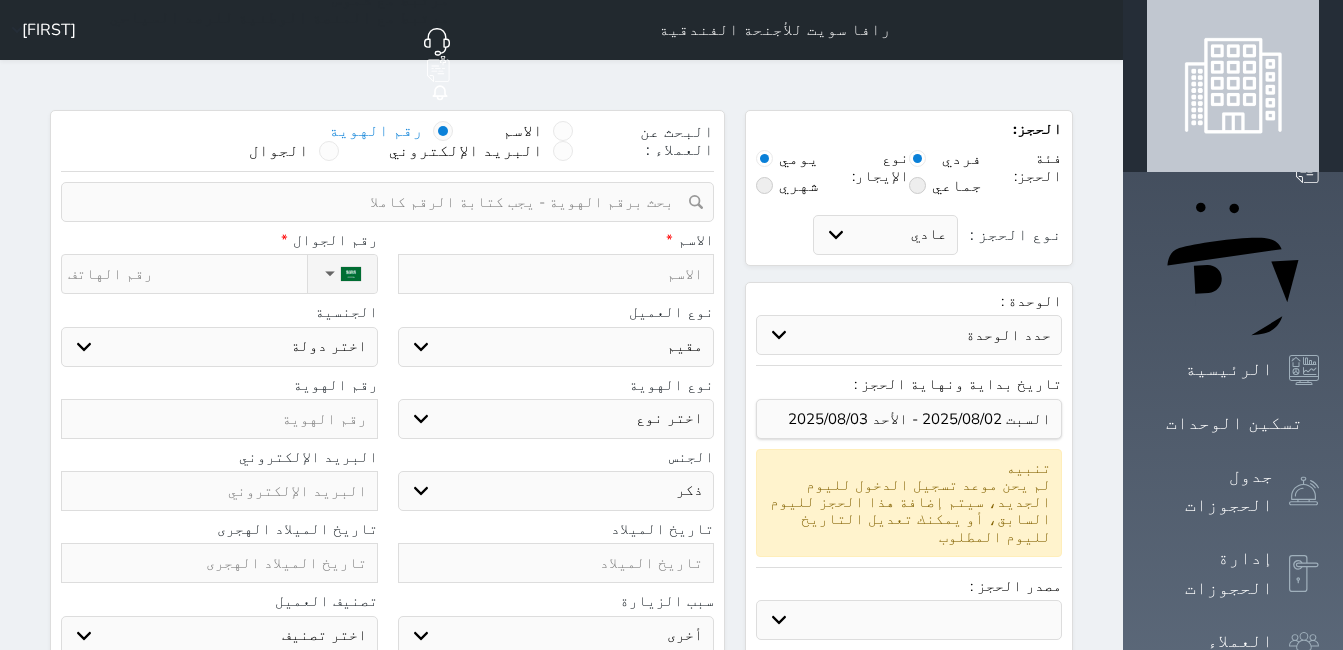click on "اختر نوع   مقيم جواز السفر" at bounding box center (556, 419) 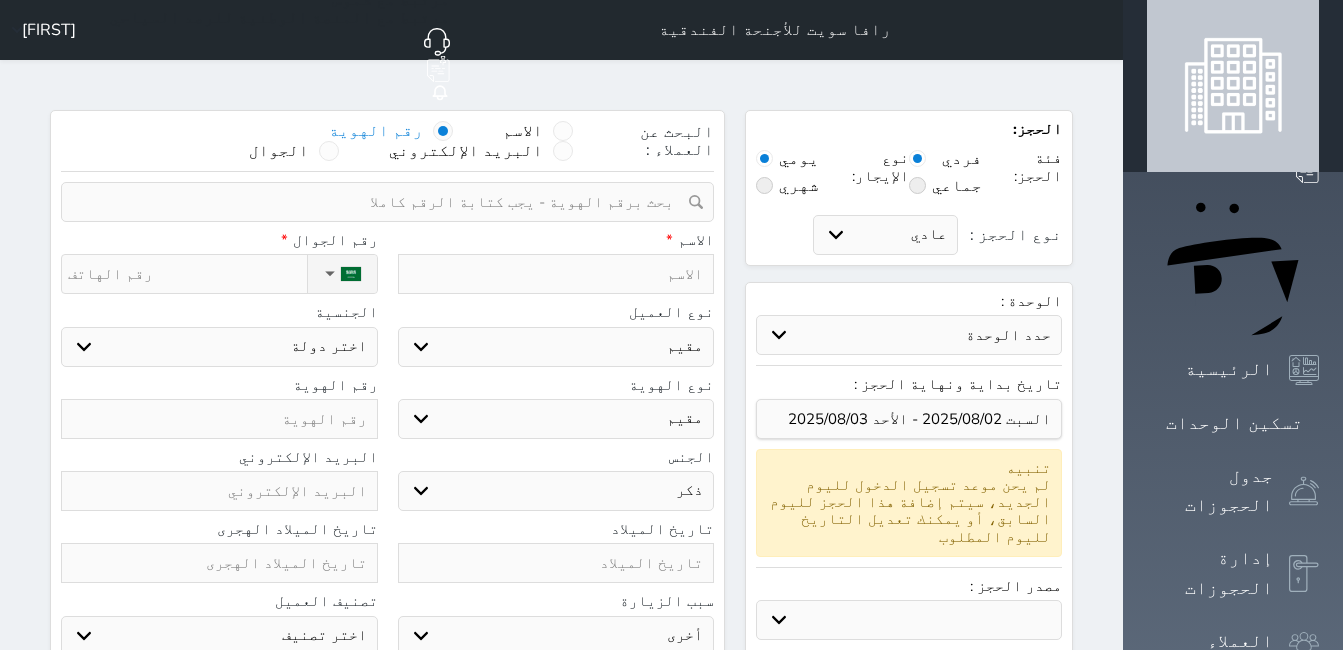 click on "اختر نوع   مقيم جواز السفر" at bounding box center (556, 419) 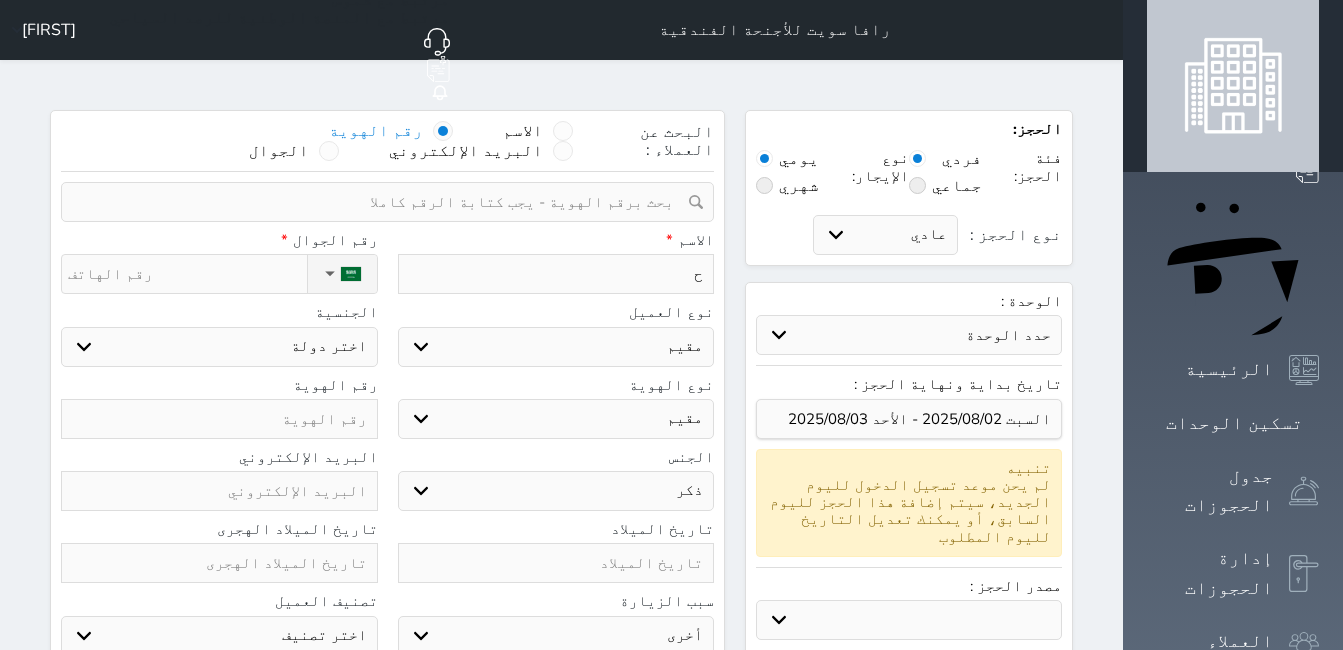 select 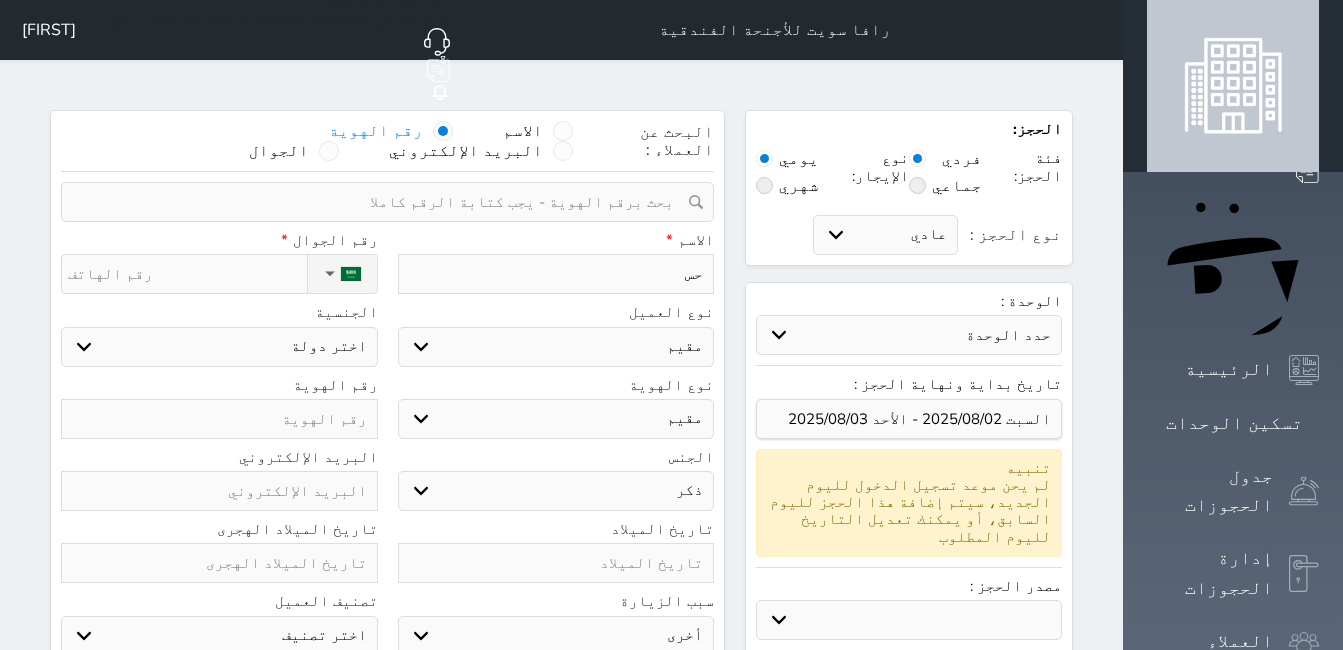 type on "حسا" 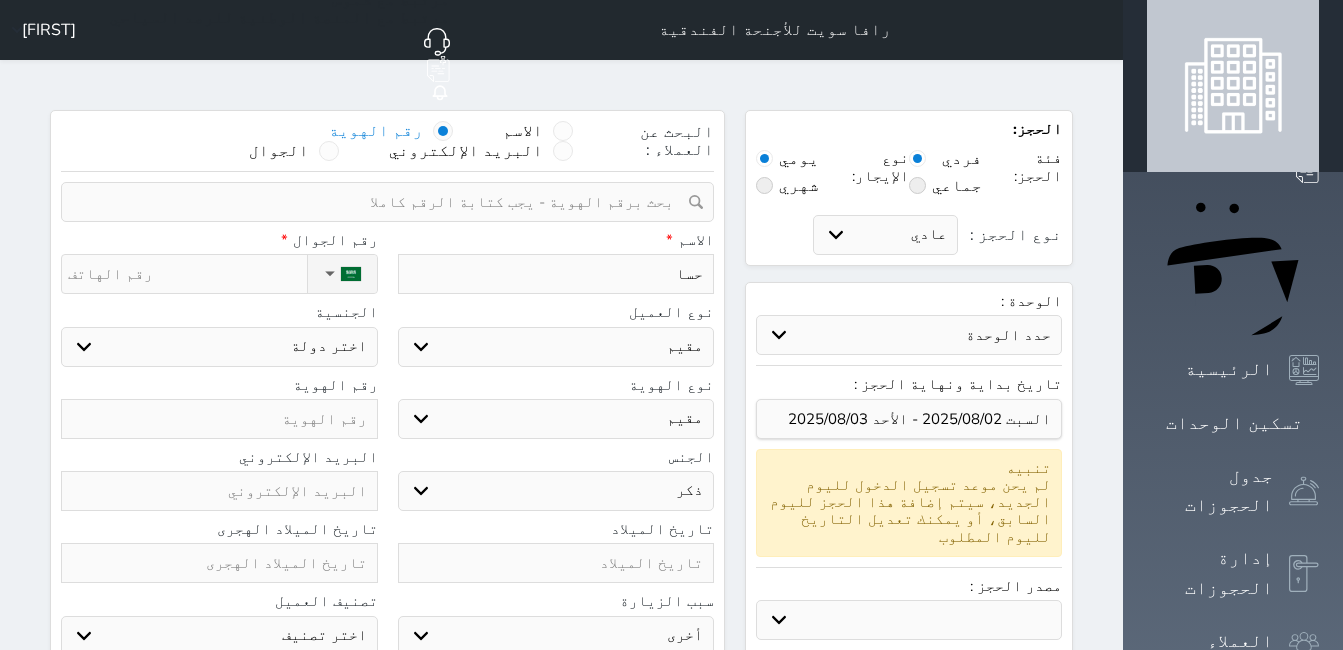 type on "[FIRST]" 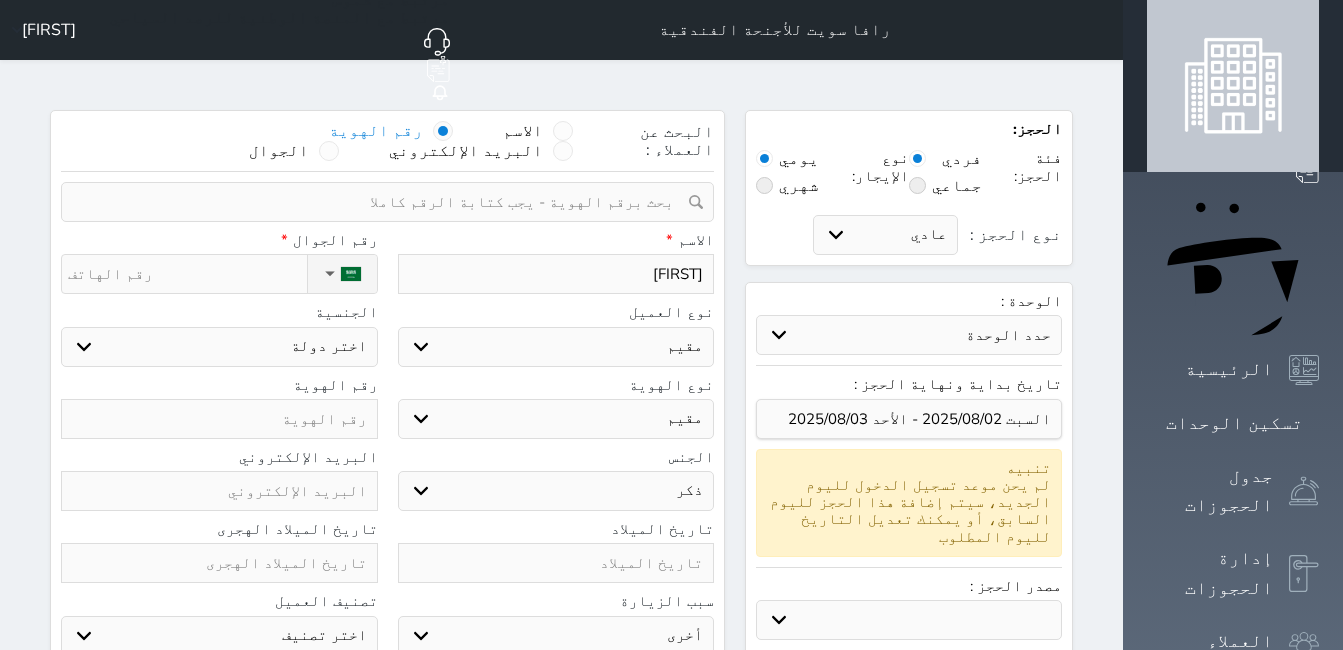type on "[FIRST]" 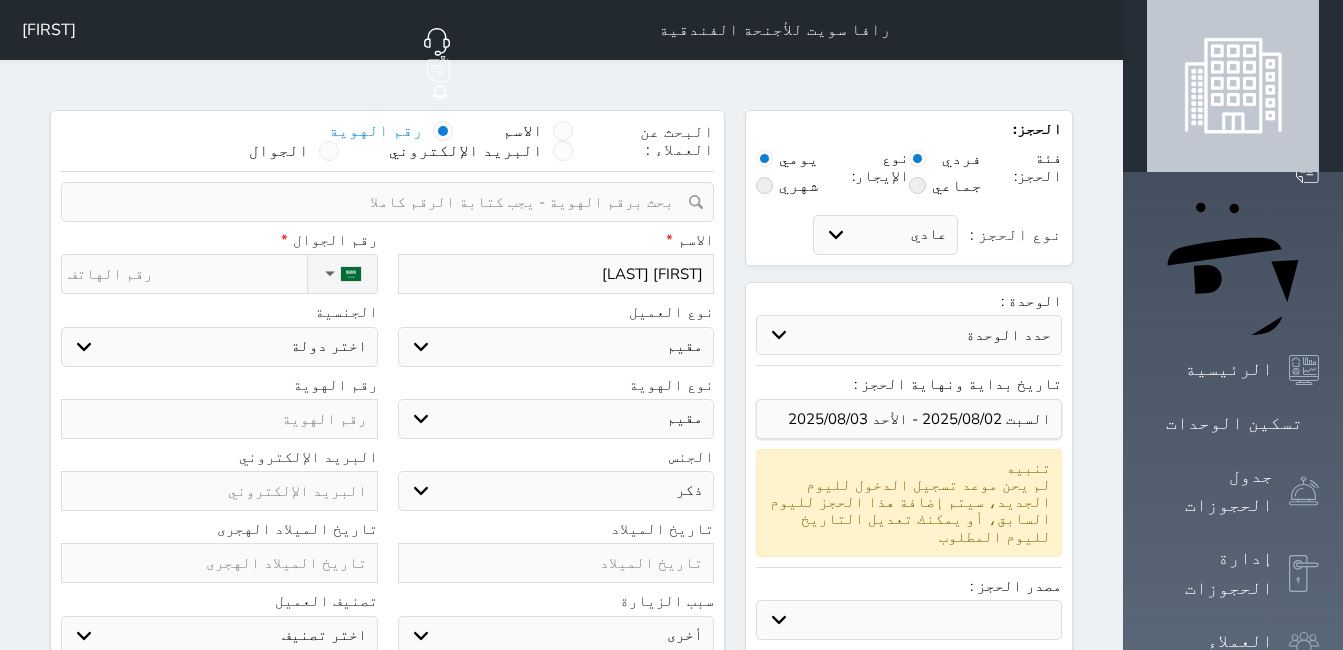 select 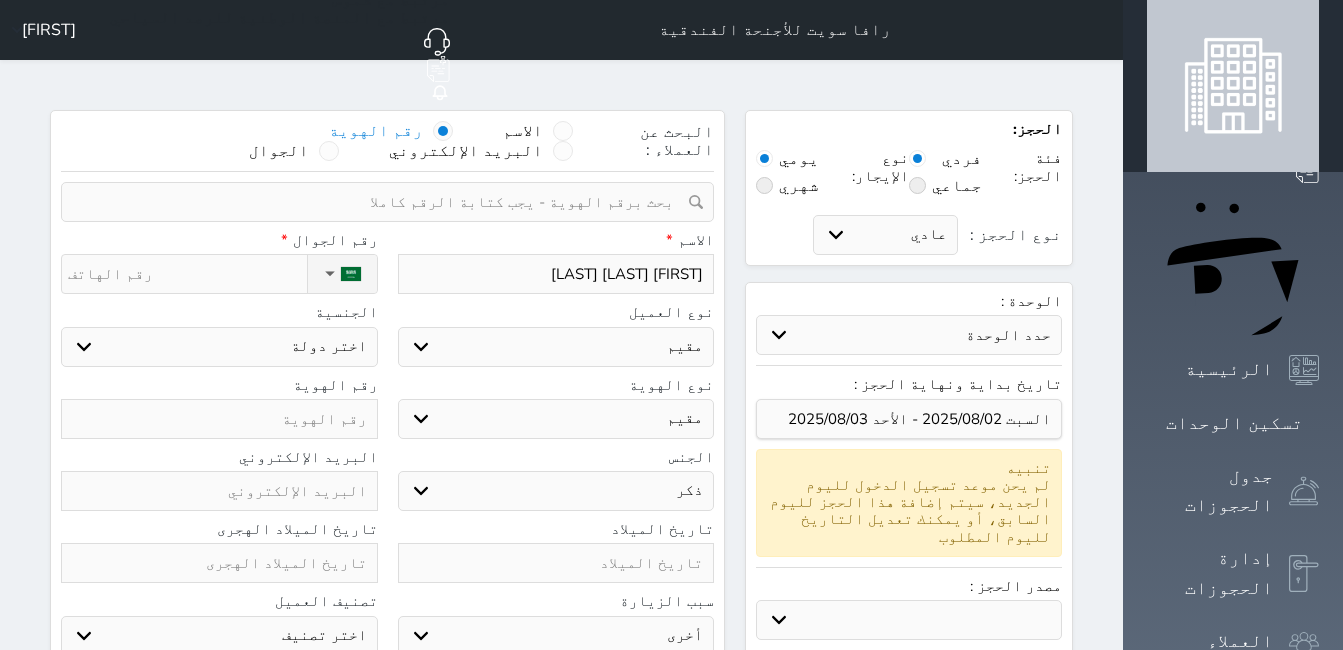 type on "[FIRST] [LAST] [LAST]" 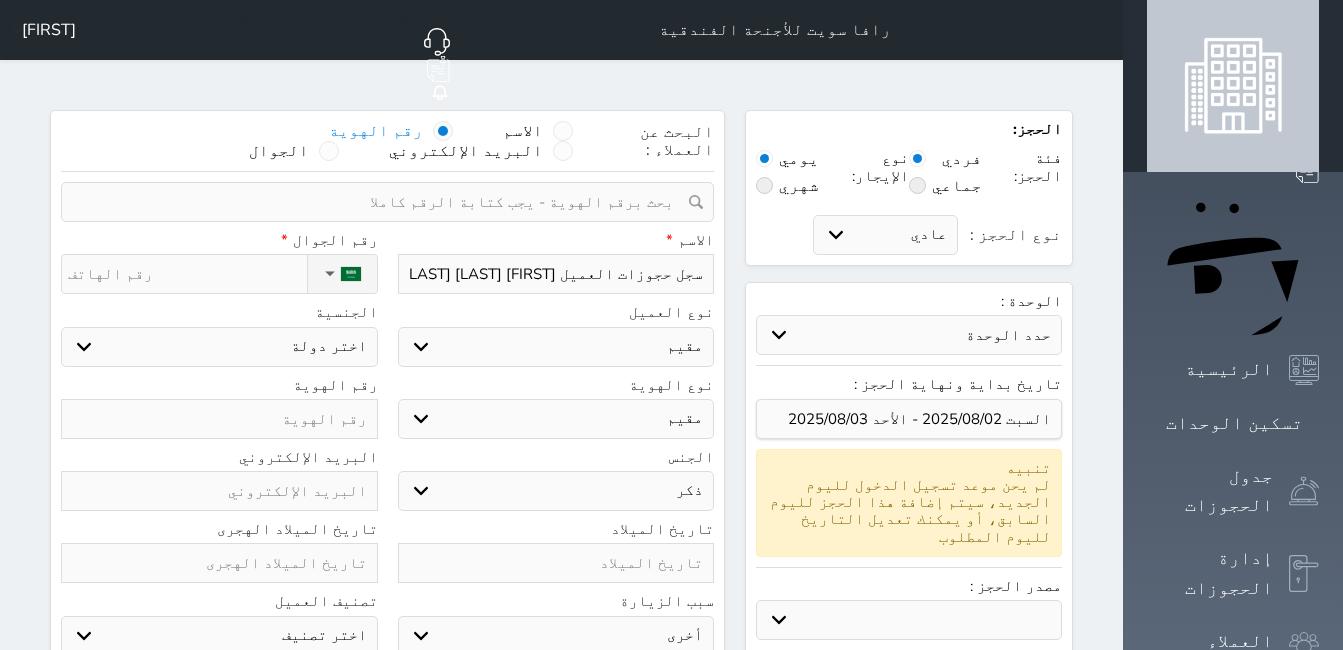 select 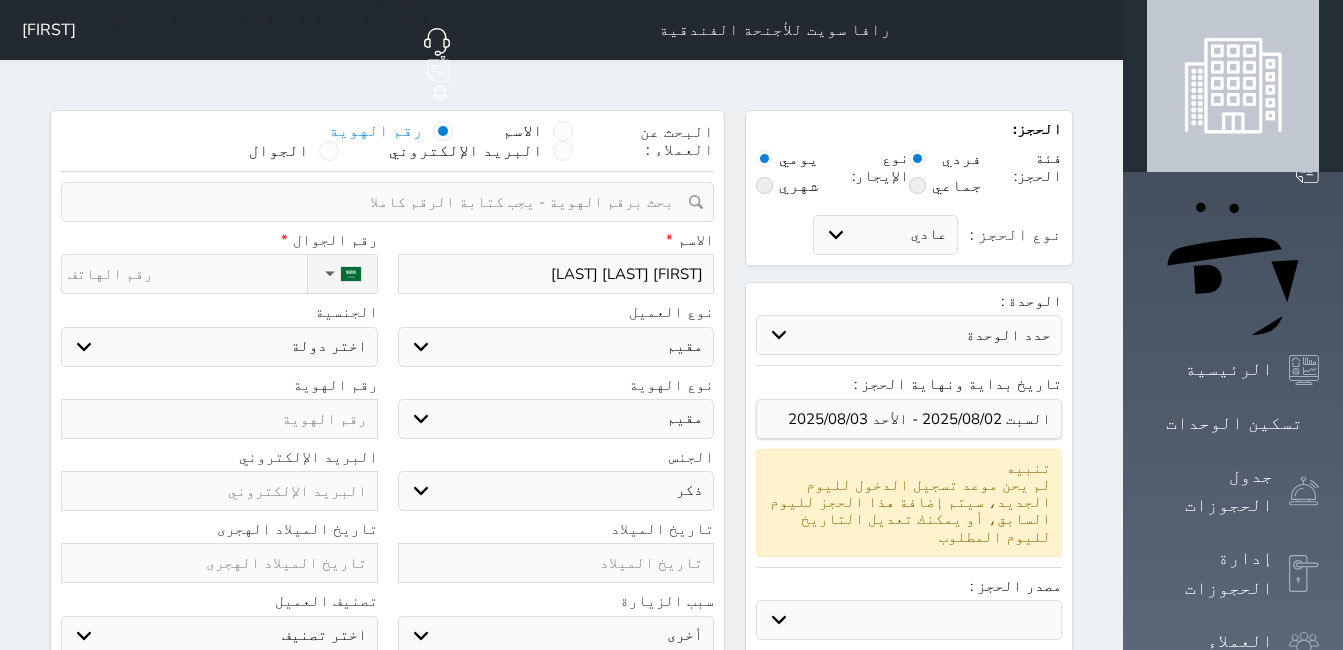 type on "[FIRST] [LAST] [LAST]" 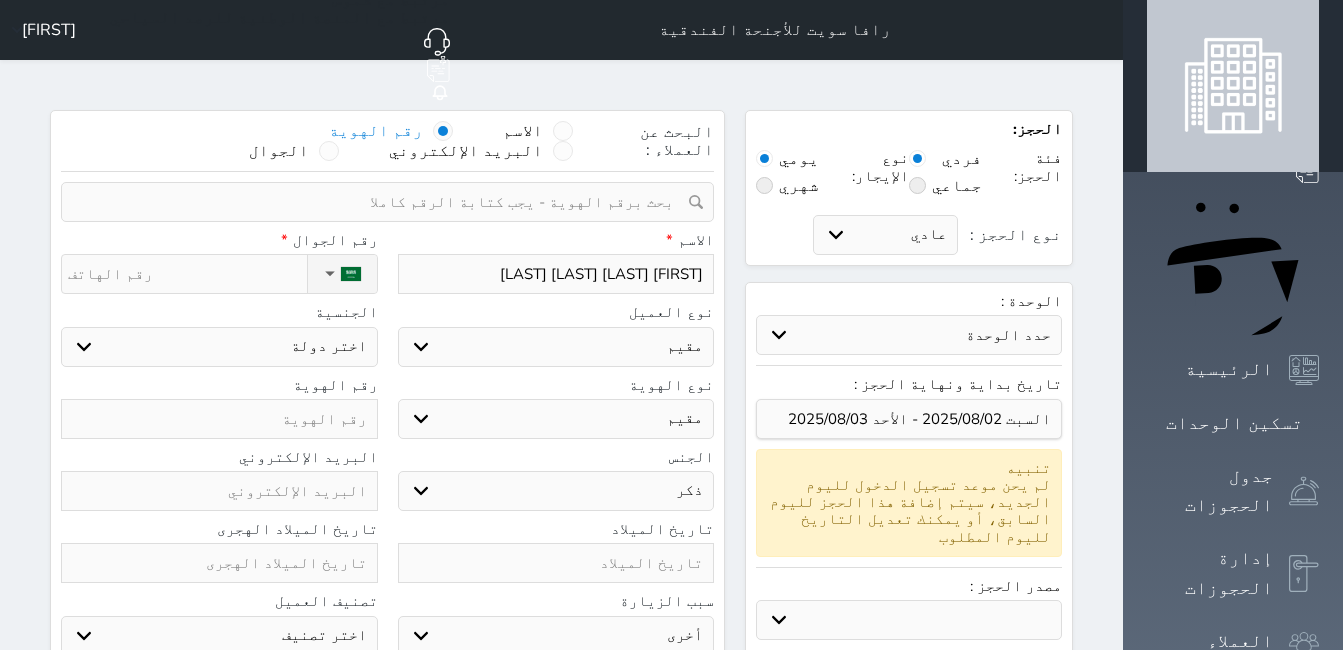 type on "[FIRST] [LAST] [LAST] [LAST]" 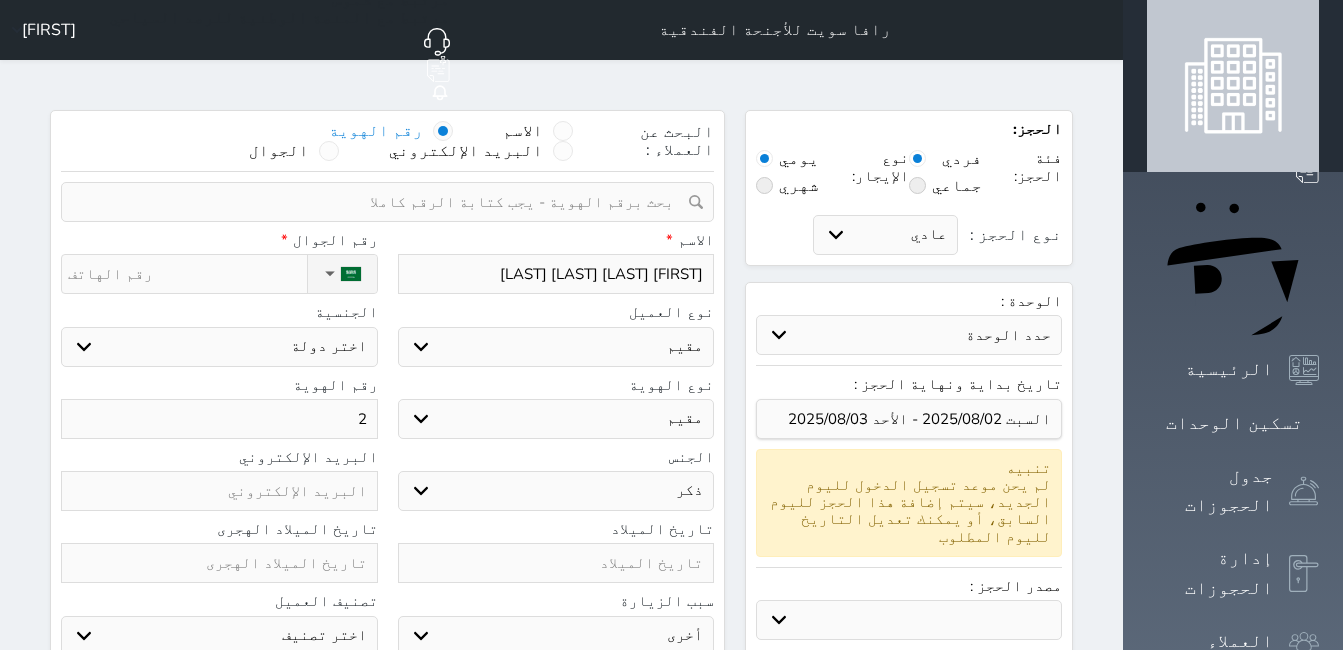 select 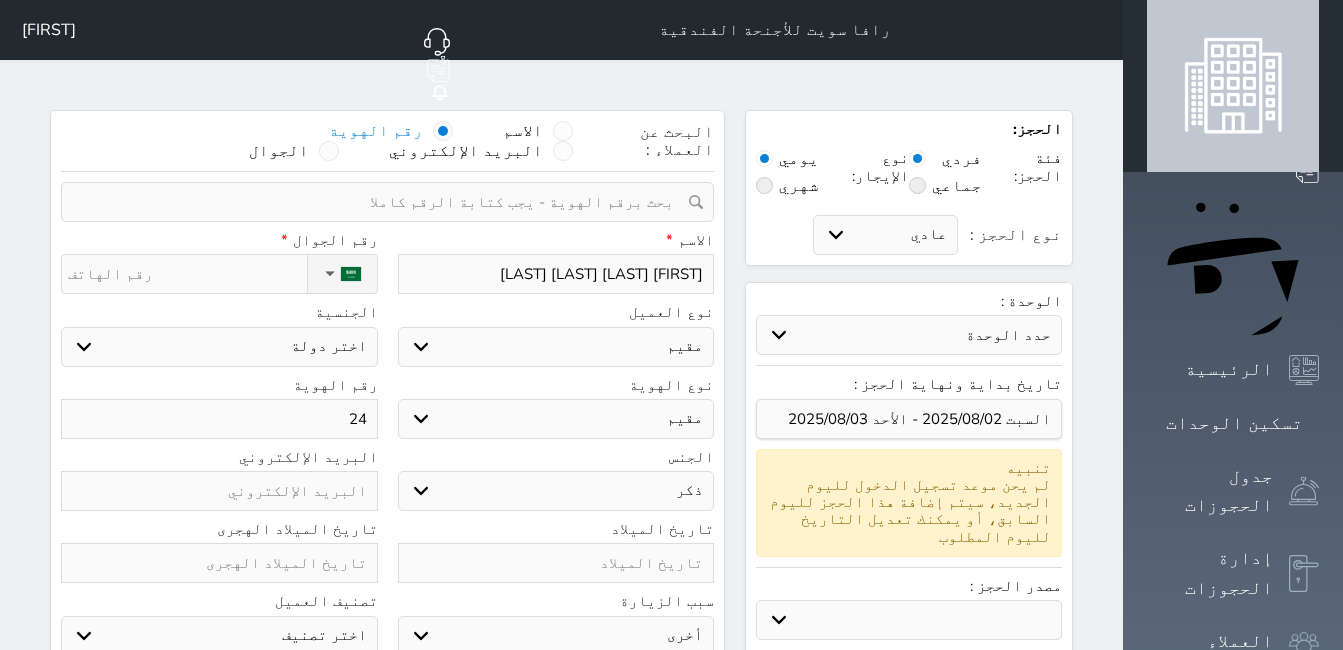 select 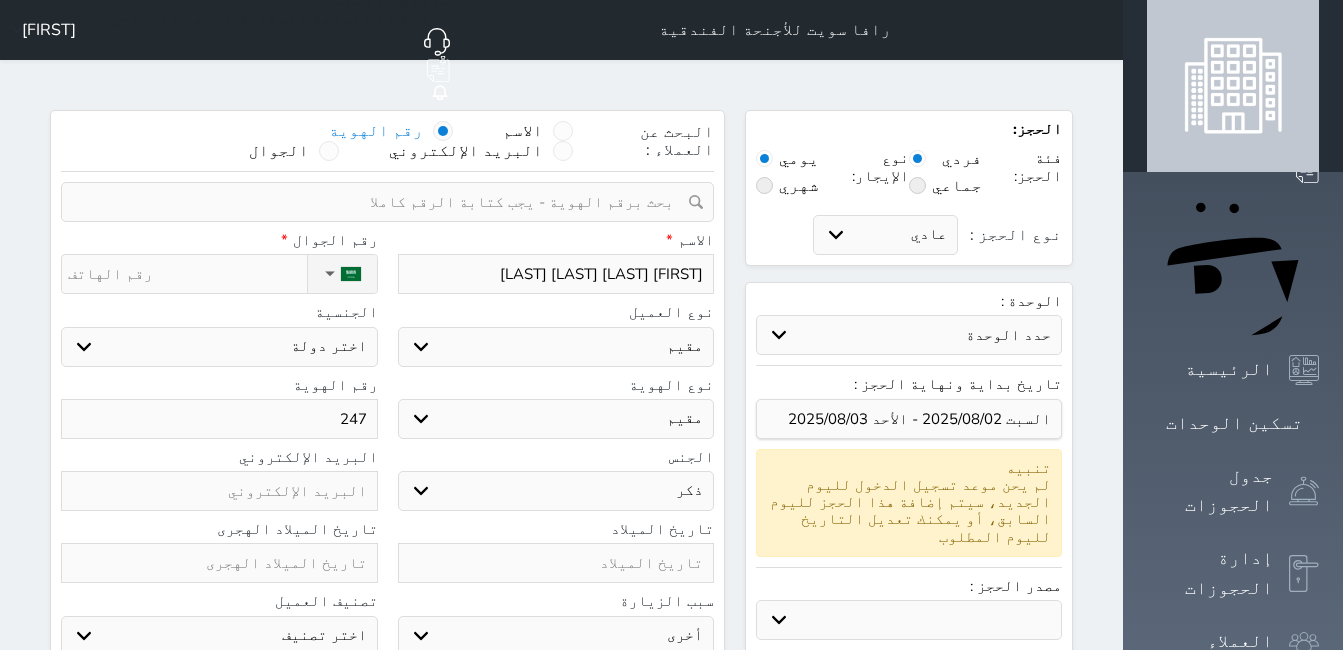 select 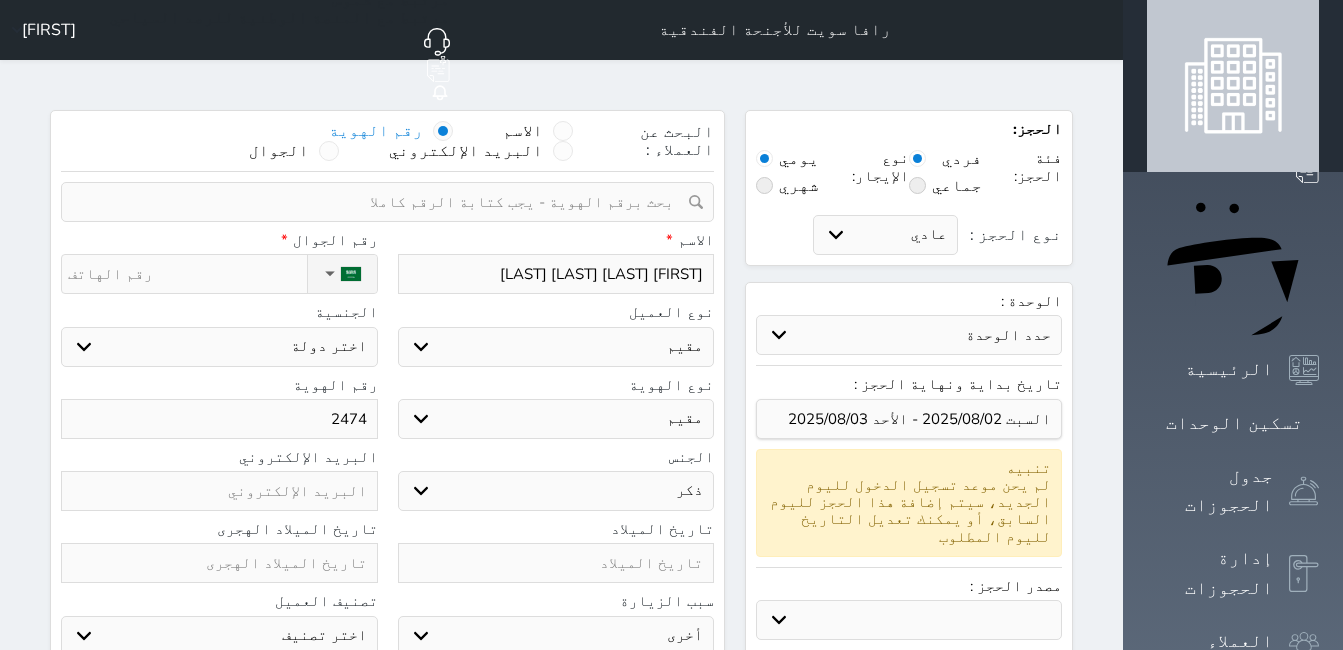 select 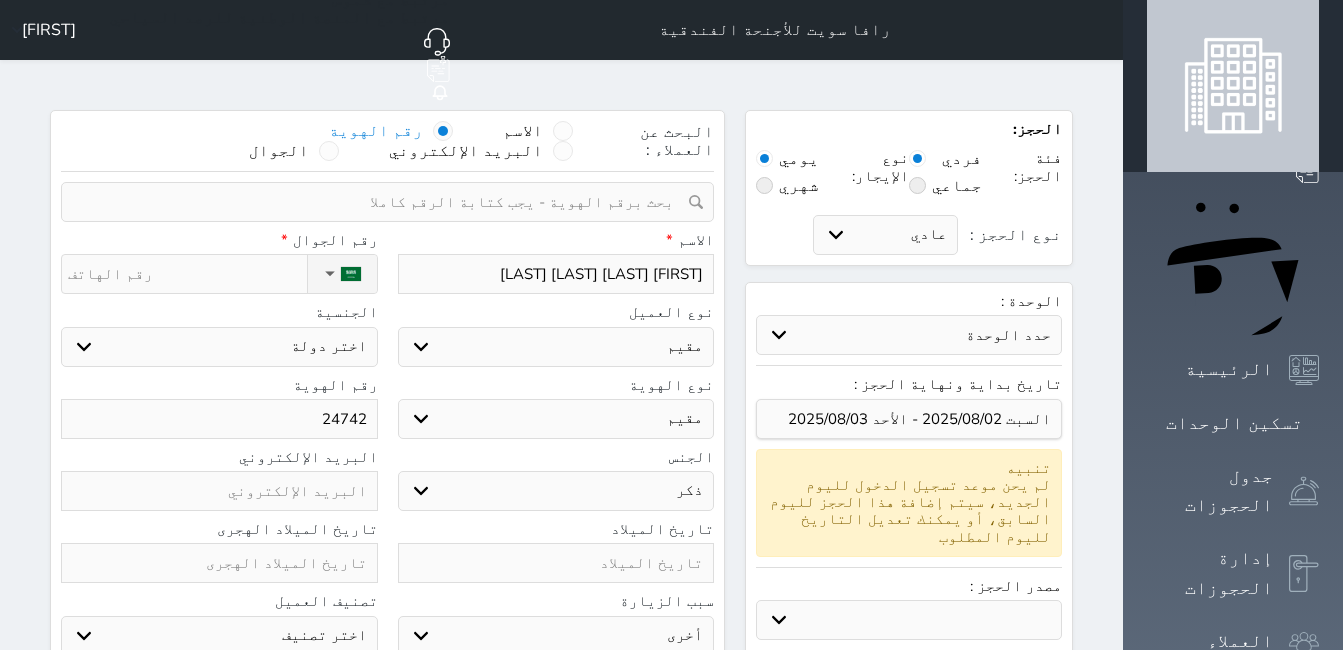 select 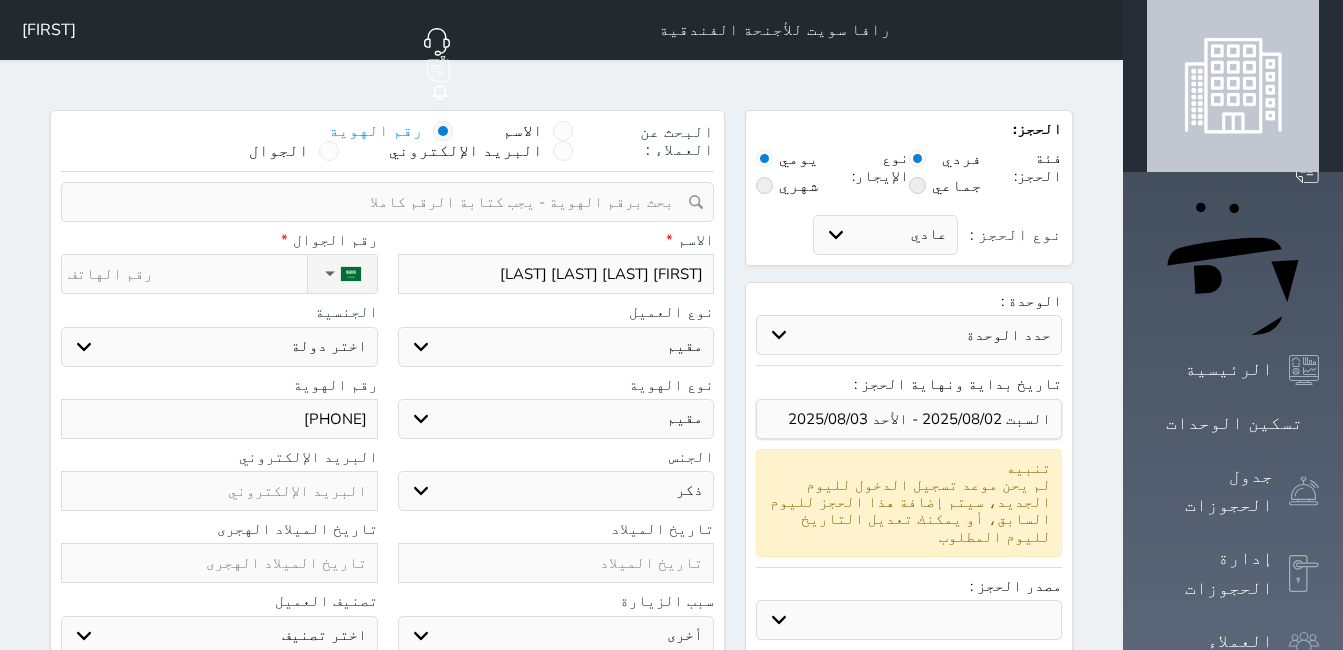 select 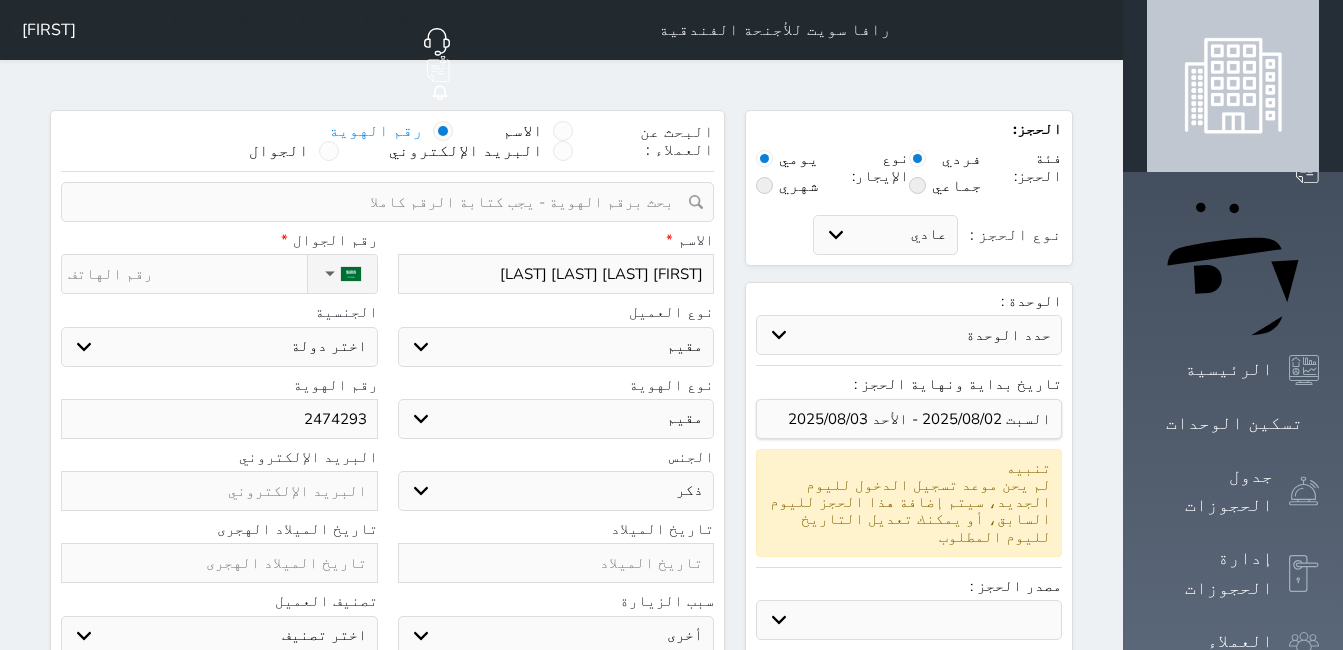 select 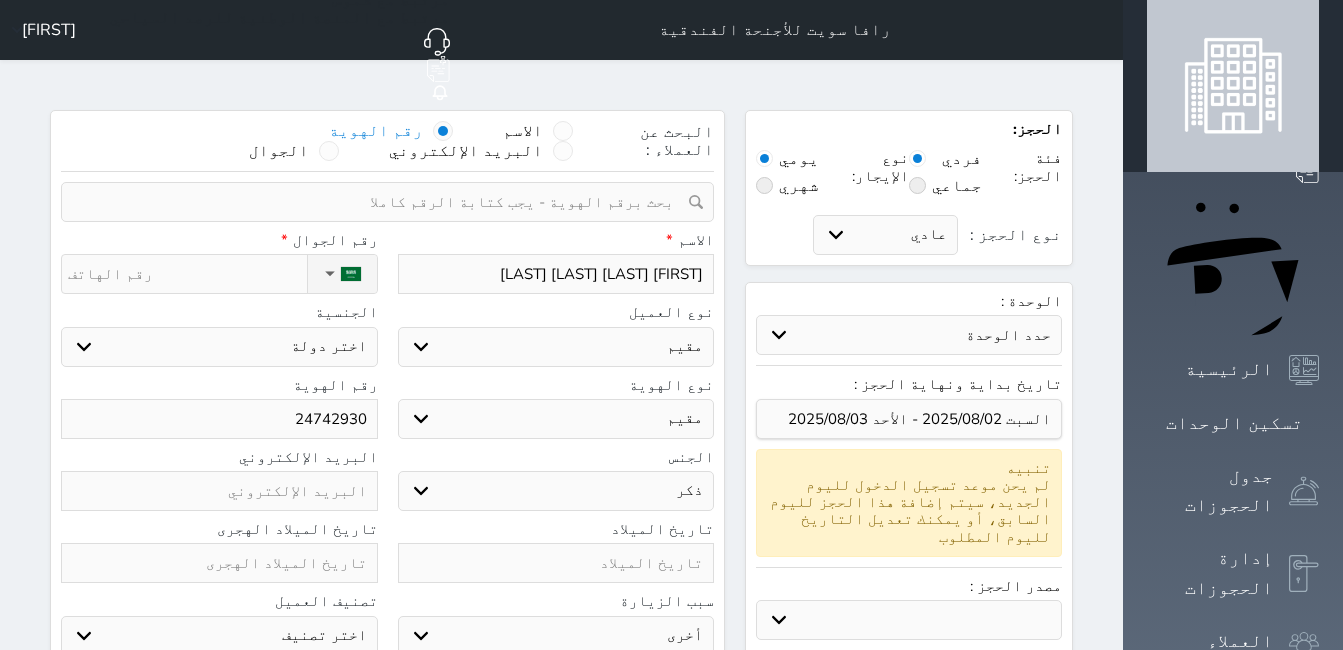 select 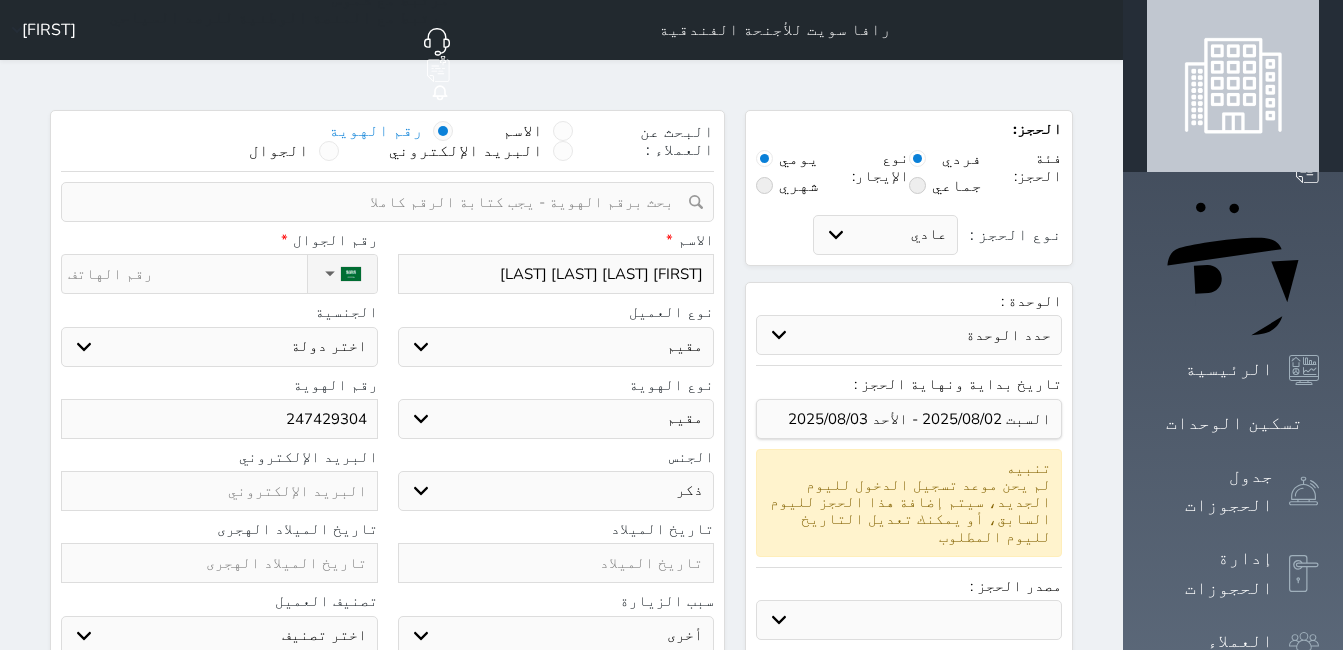 select 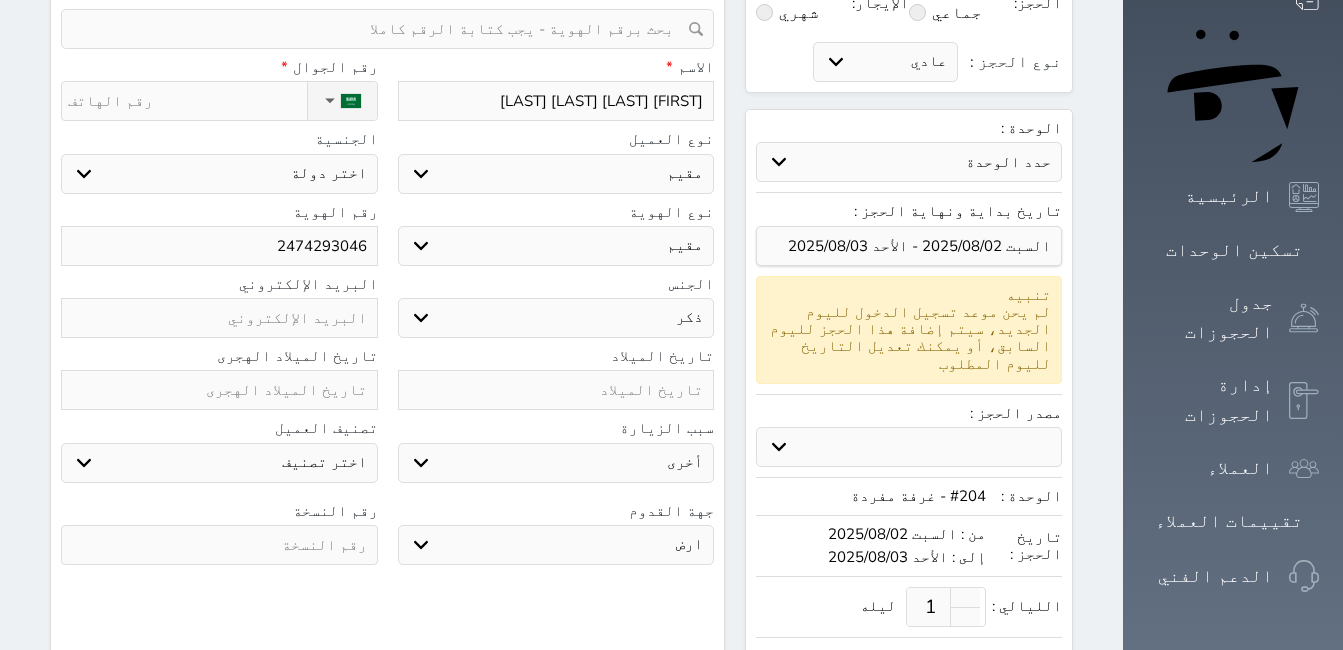 scroll, scrollTop: 200, scrollLeft: 0, axis: vertical 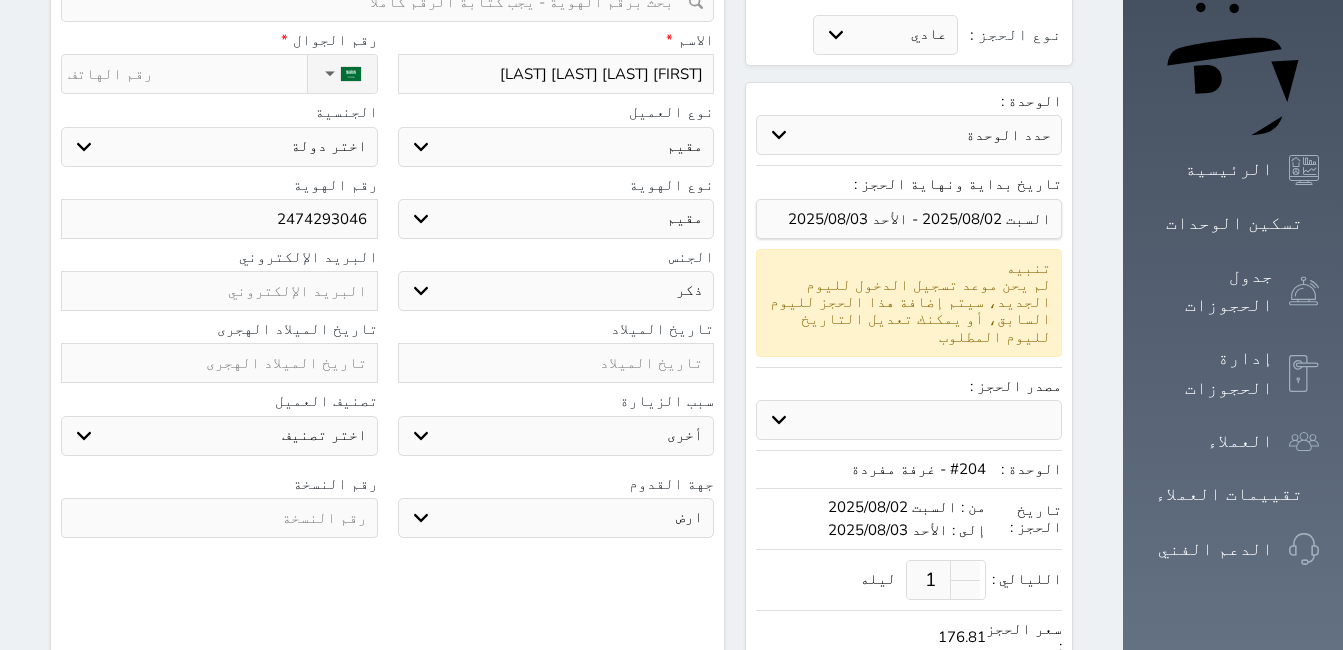 type on "2474293046" 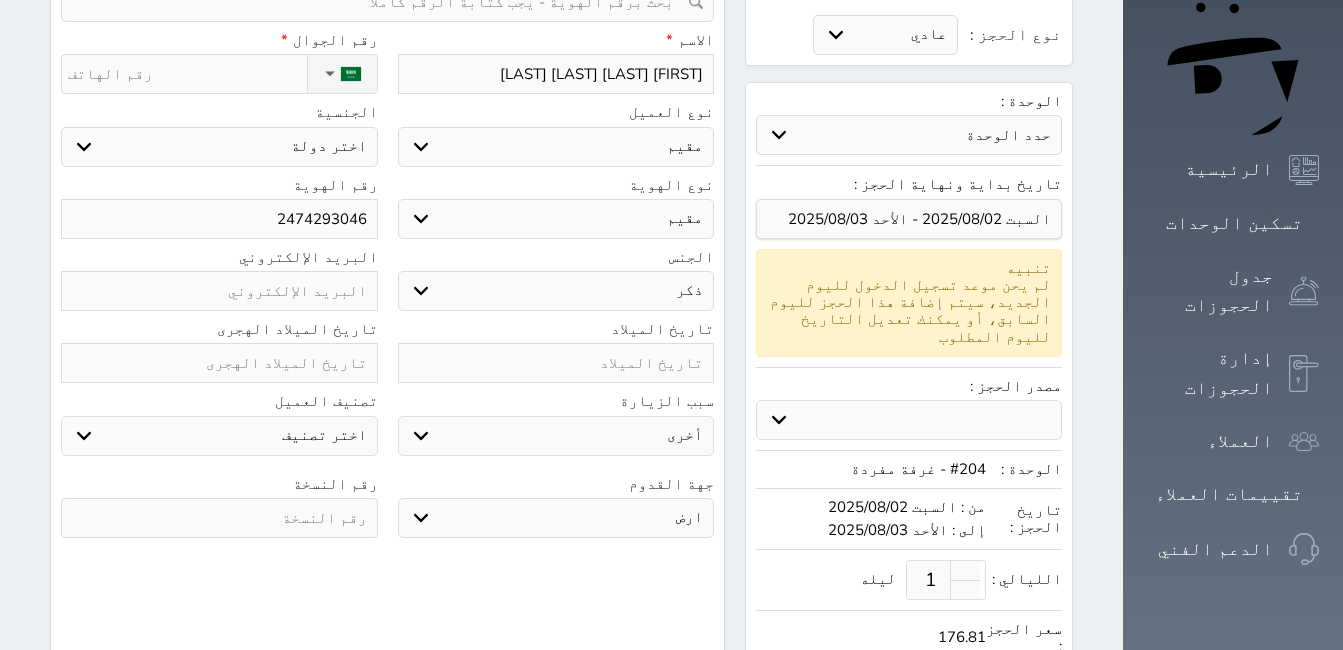 click at bounding box center (219, 518) 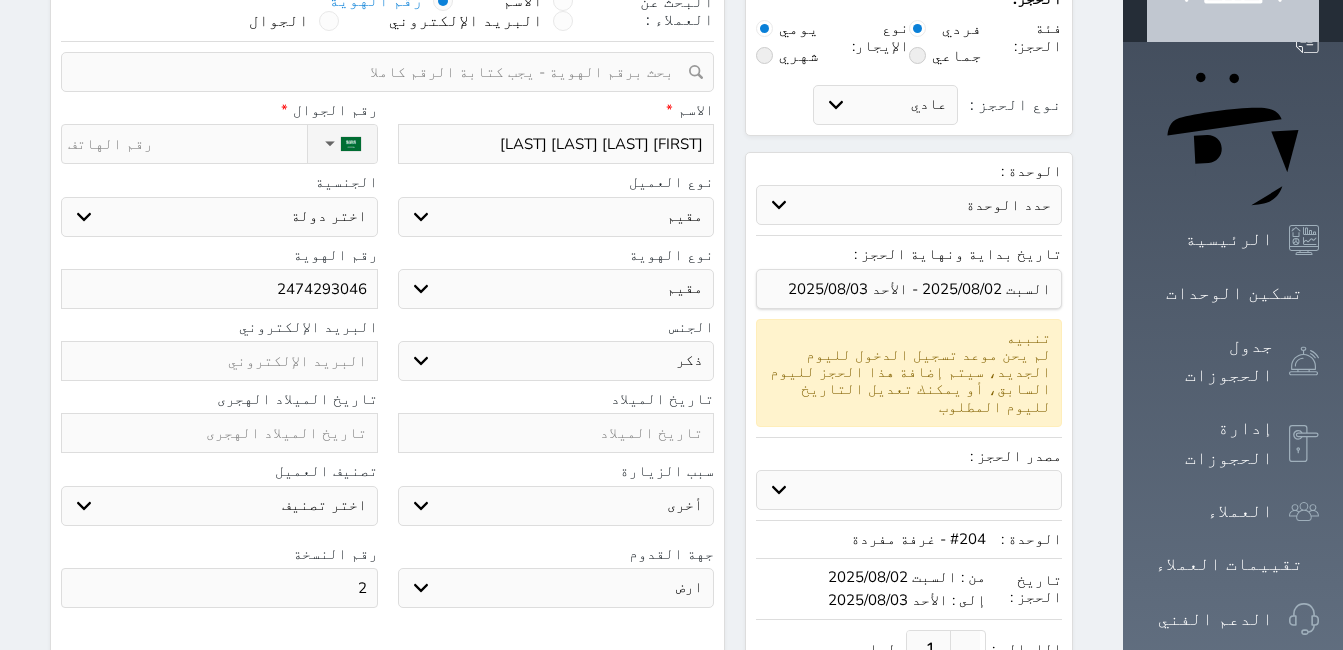 scroll, scrollTop: 0, scrollLeft: 0, axis: both 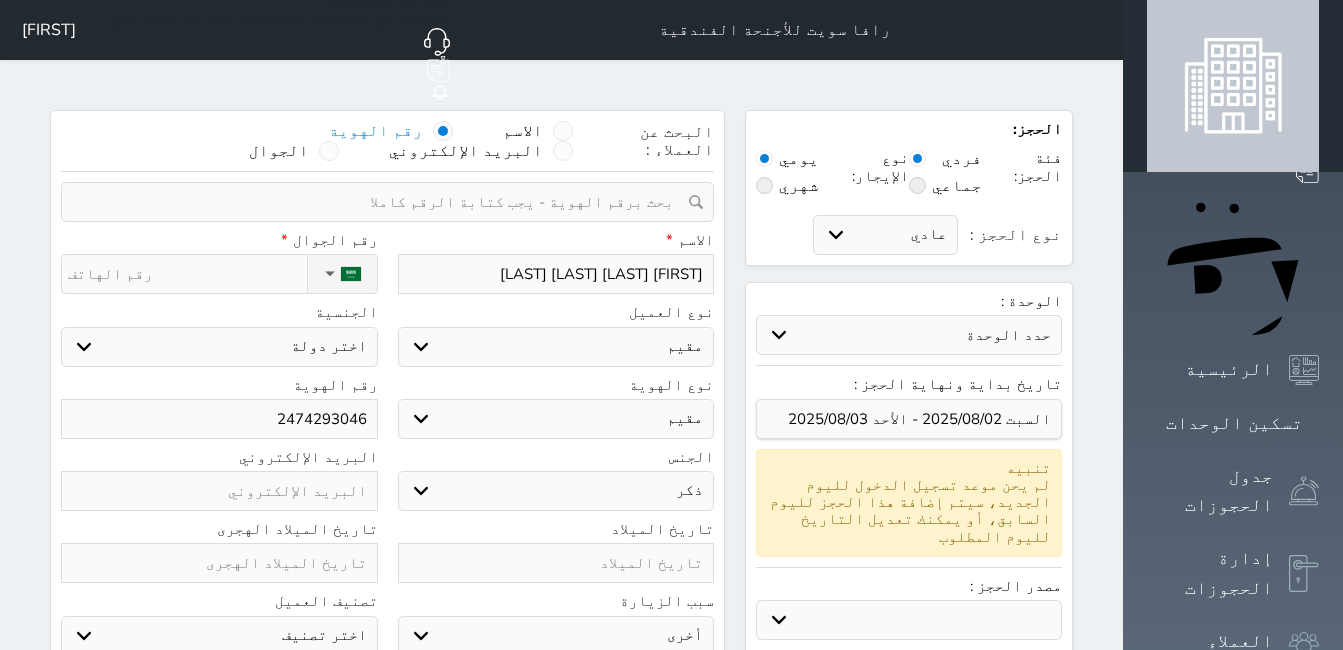 type on "2" 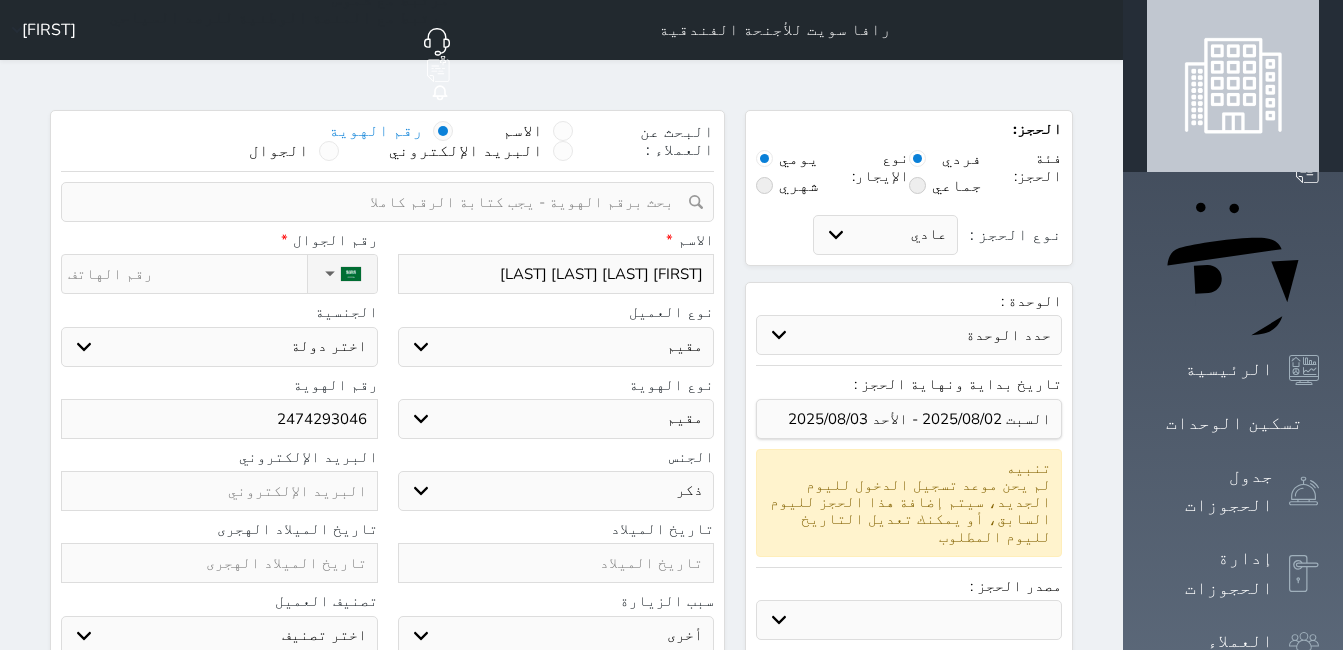 click on "اختر دولة
اثيوبيا
اجنبي بجواز سعودي
اخرى
اذربيجان
ارتيريا
ارمينيا
ازبكستان
اسبانيا
استراليا
استونيا" at bounding box center [219, 347] 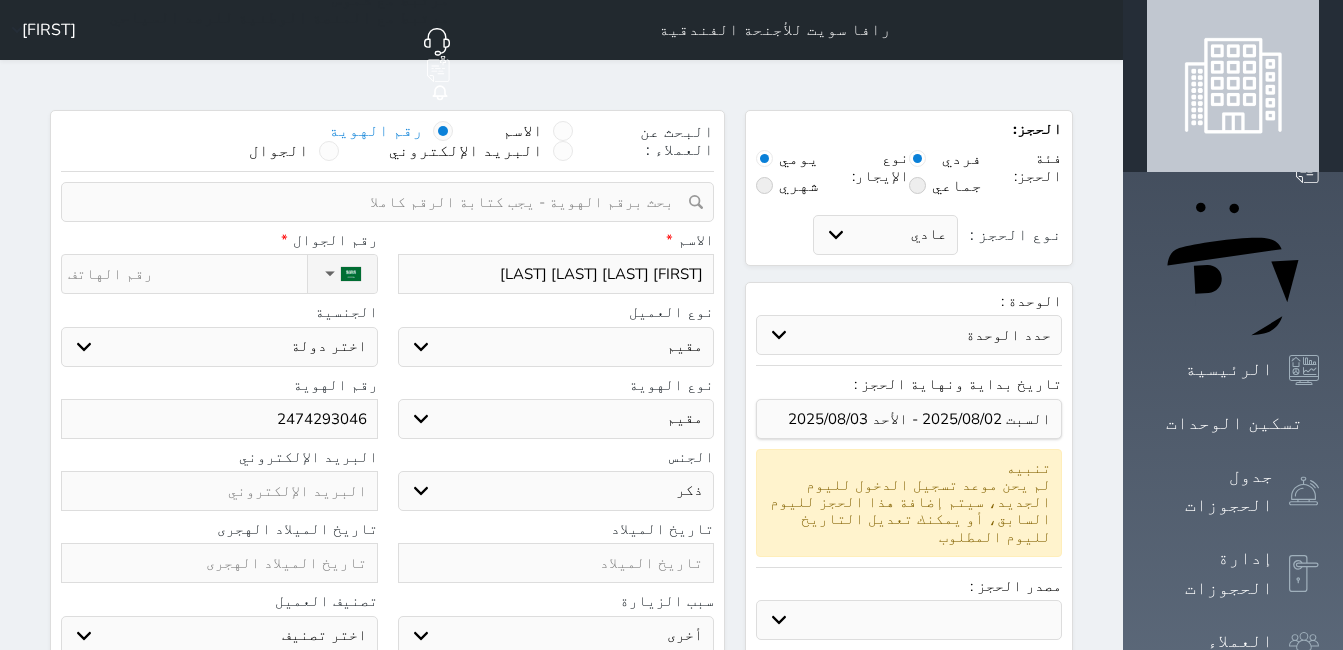 select on "207" 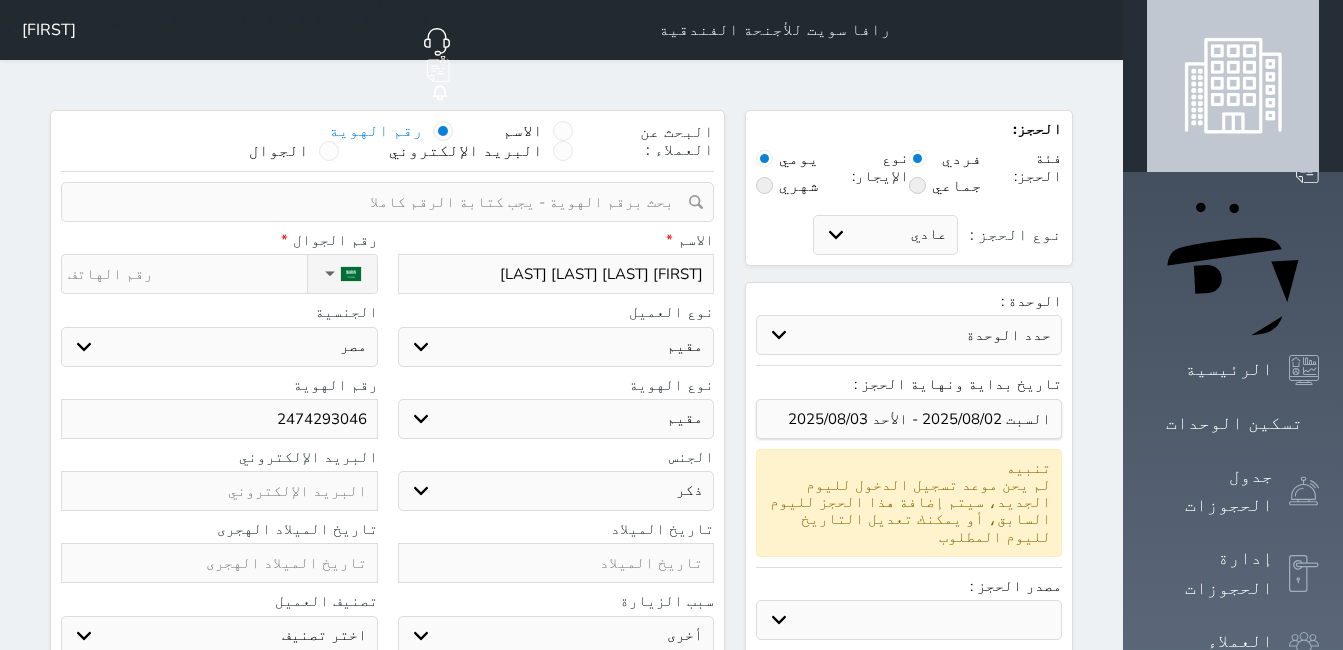 click on "اختر دولة
اثيوبيا
اجنبي بجواز سعودي
اخرى
اذربيجان
ارتيريا
ارمينيا
ازبكستان
اسبانيا
استراليا
استونيا" at bounding box center [219, 347] 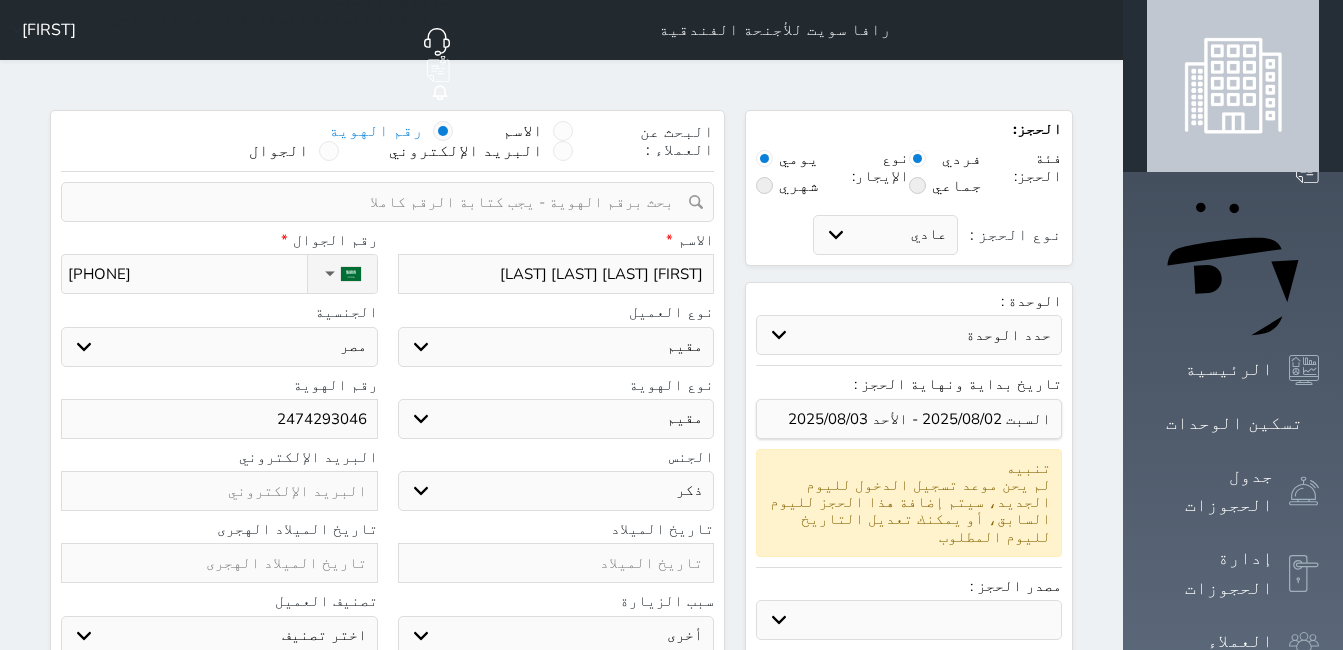 click on "[PHONE]" at bounding box center (187, 274) 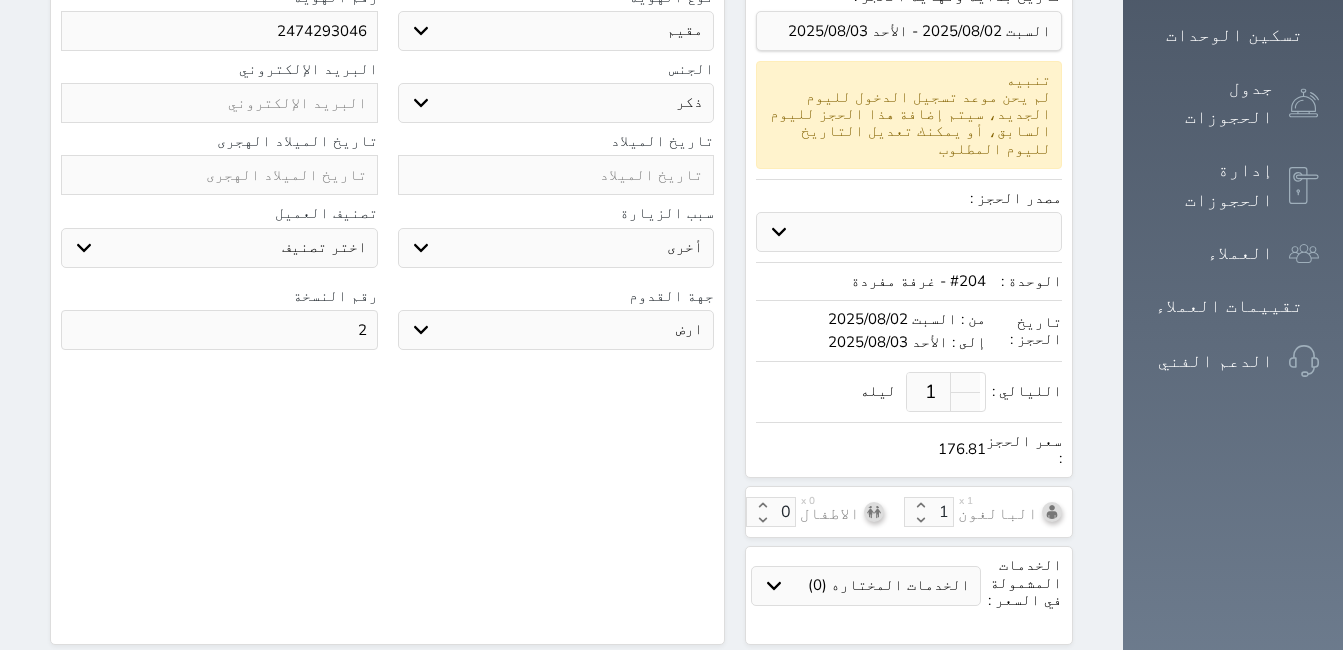 scroll, scrollTop: 661, scrollLeft: 0, axis: vertical 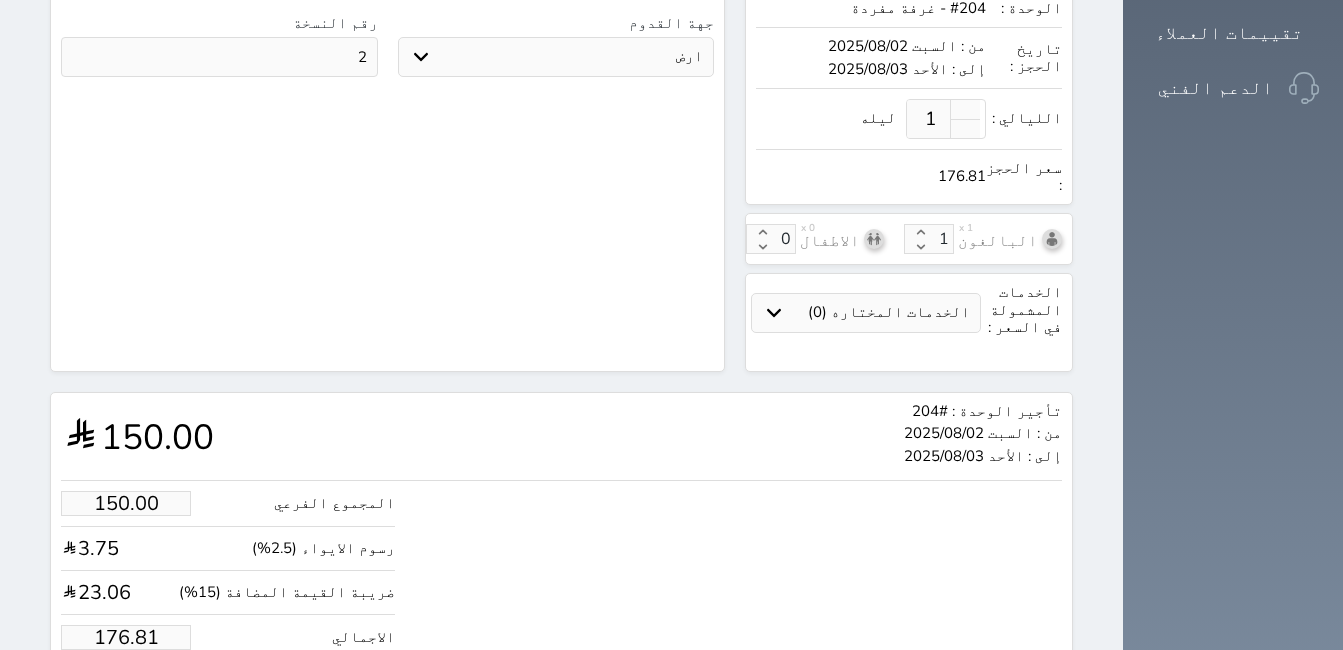 type on "[PHONE]" 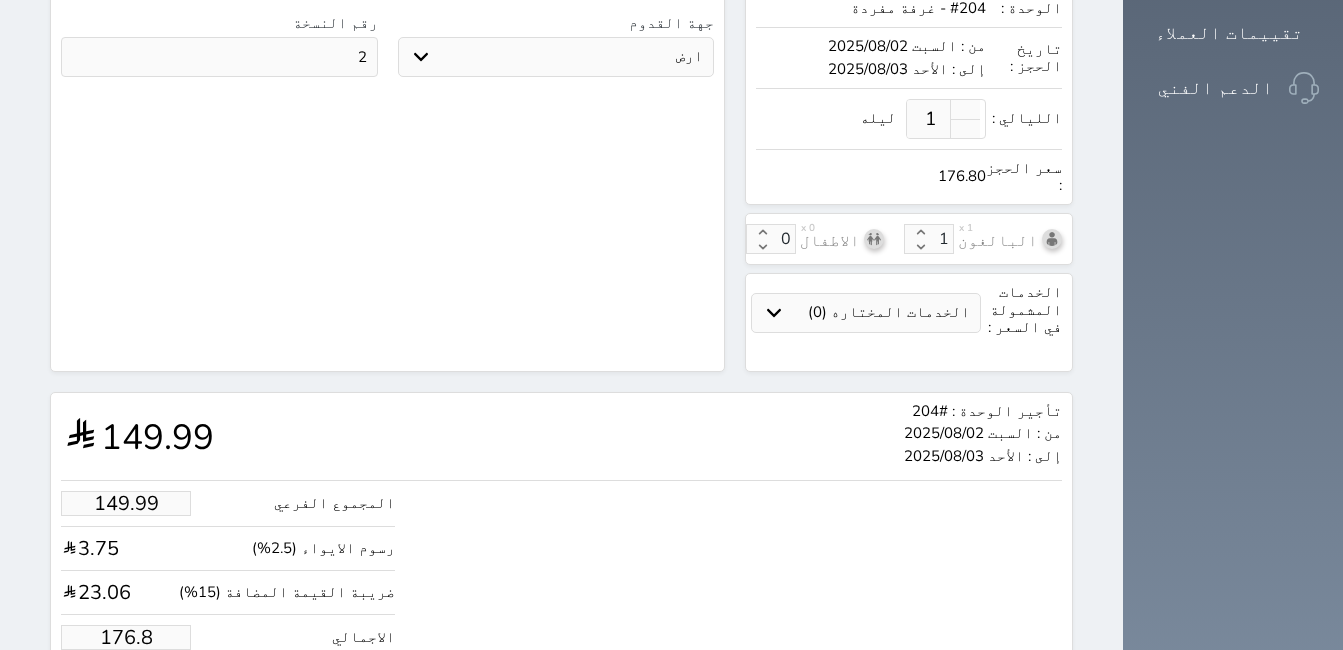 type on "149.31" 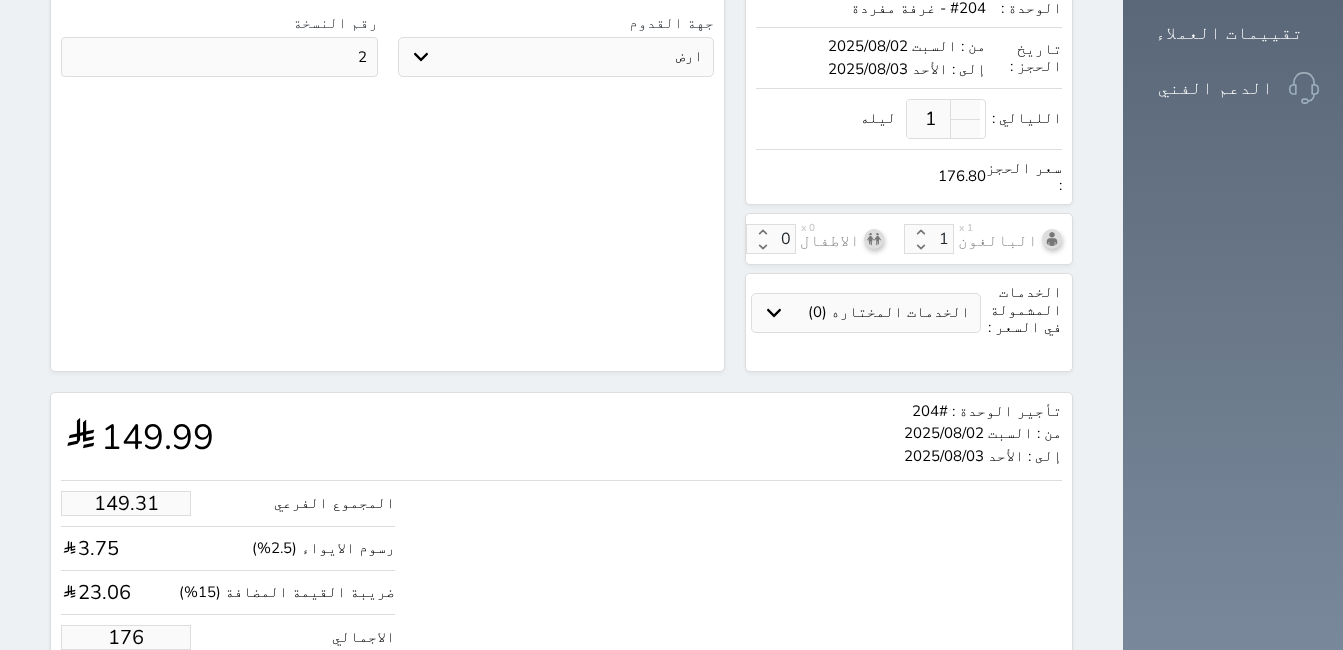 type on "14.42" 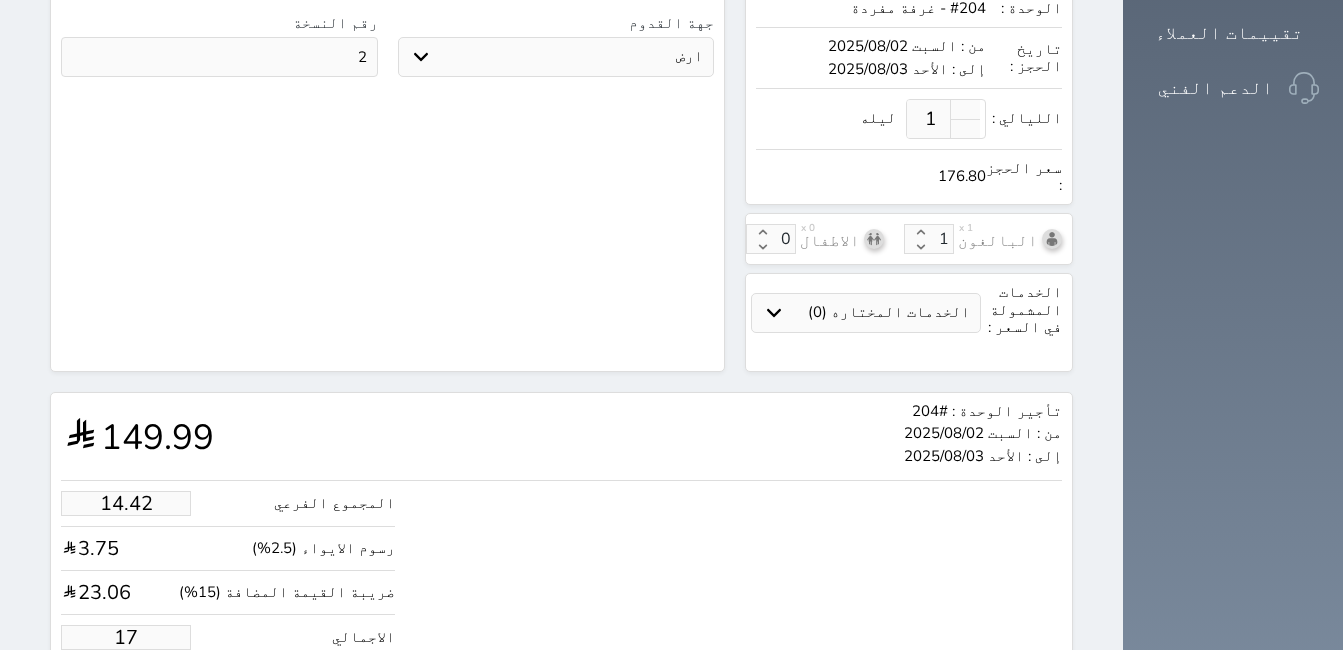 type on "1.17875" 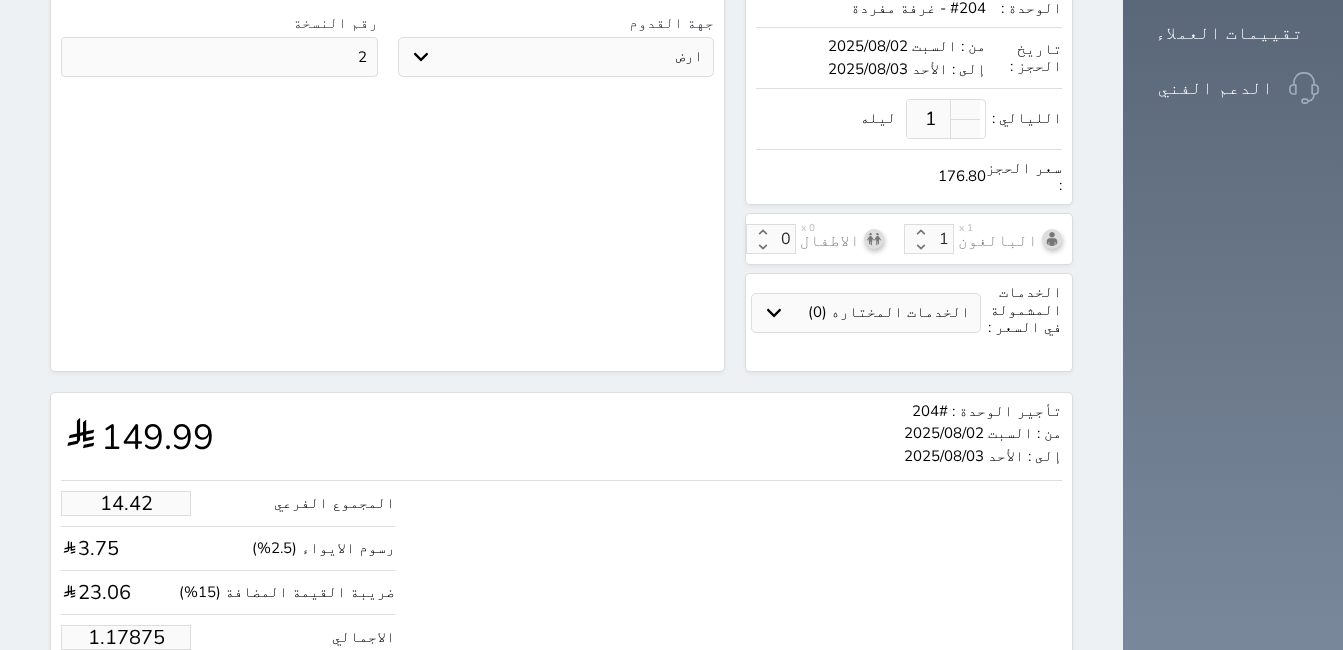 type on "1.00" 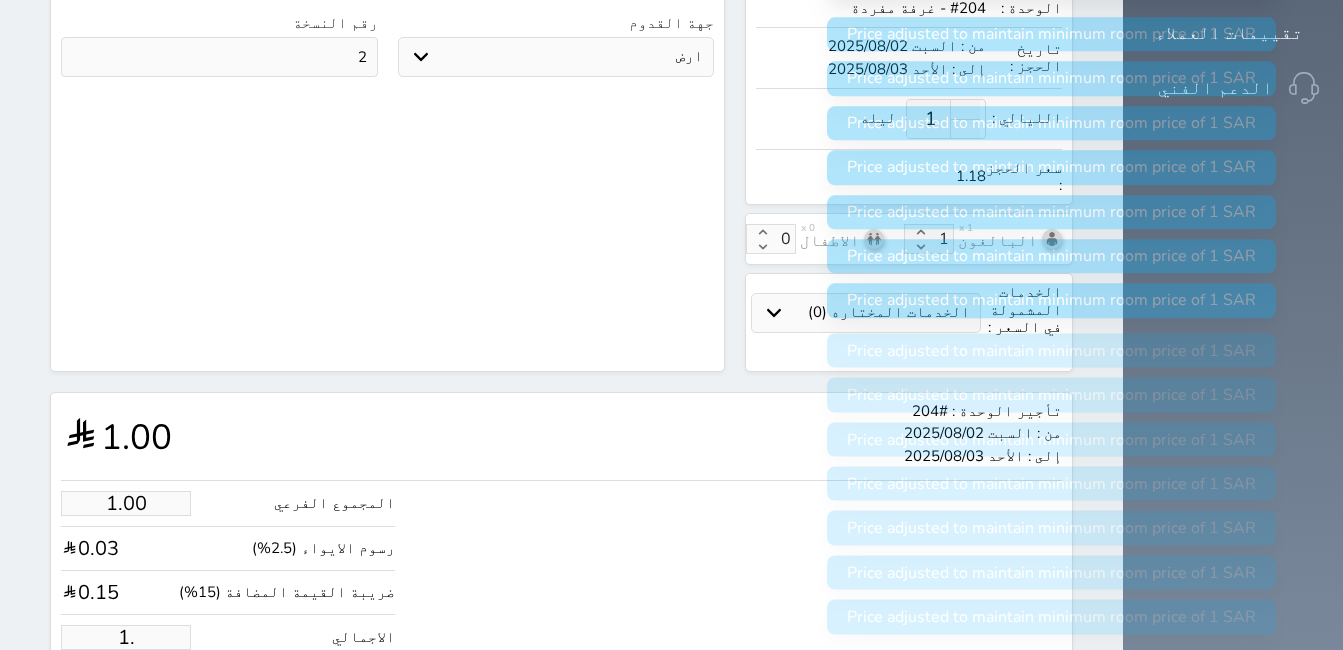 type on "1" 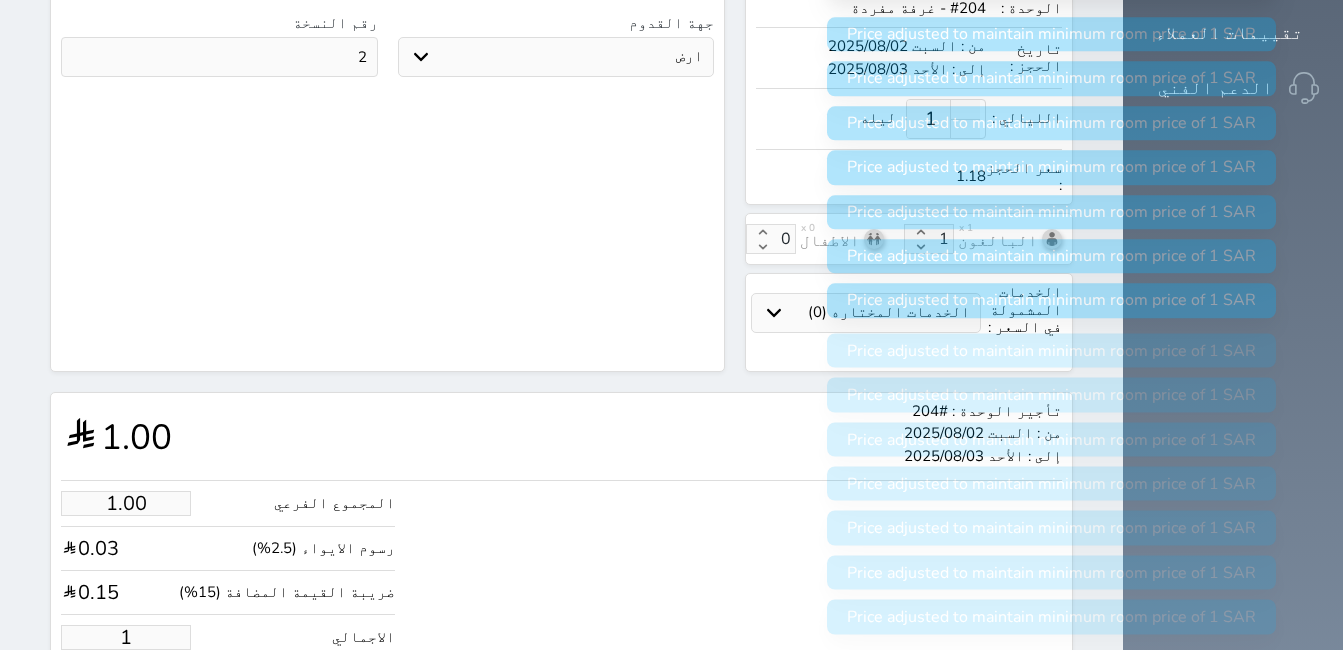 type 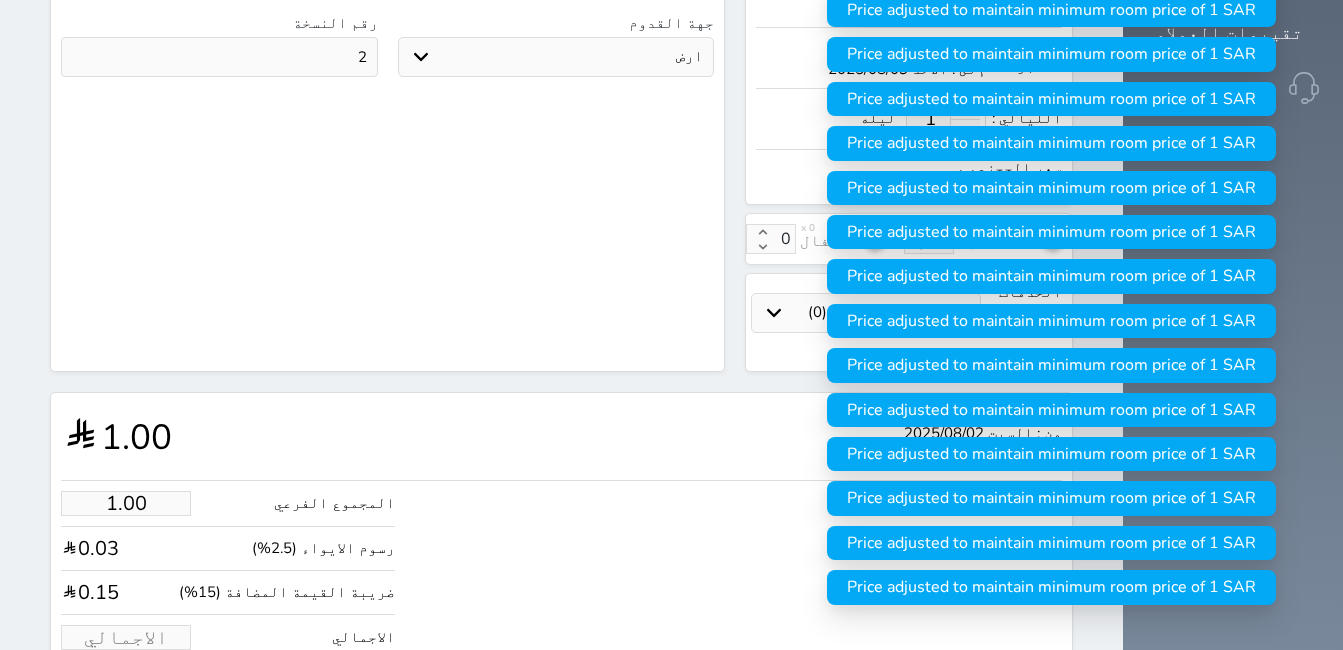type on "1.70" 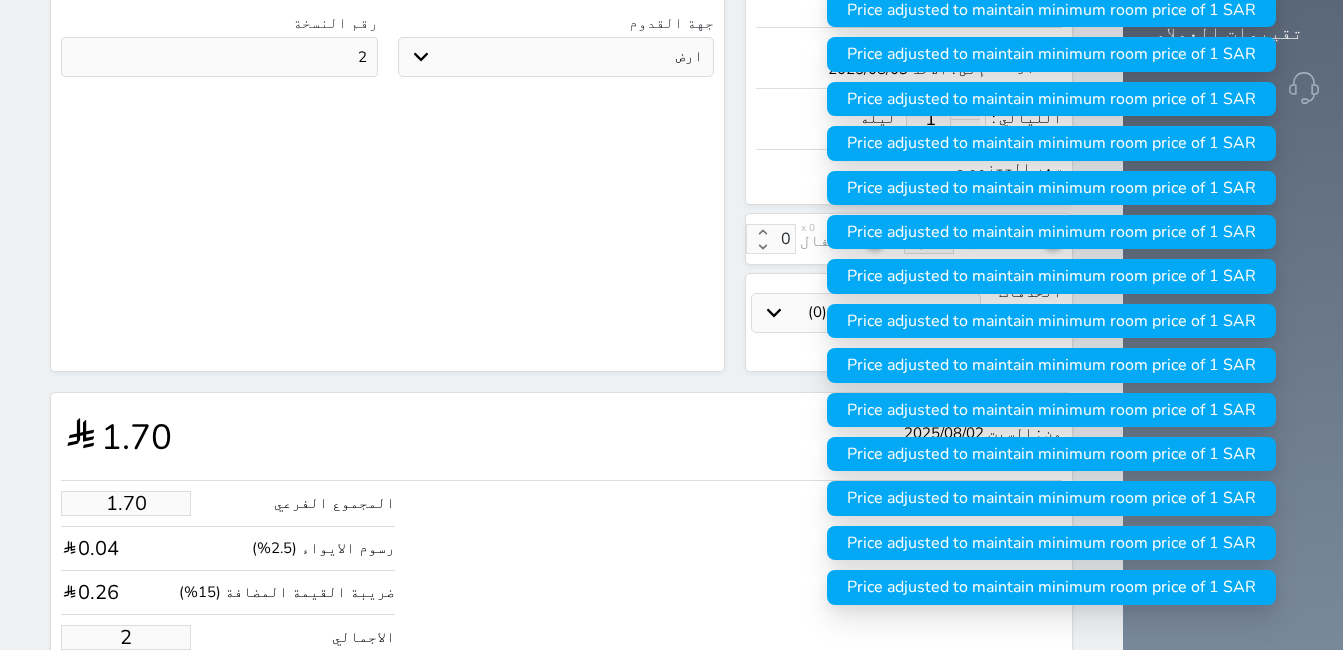 type on "19.51" 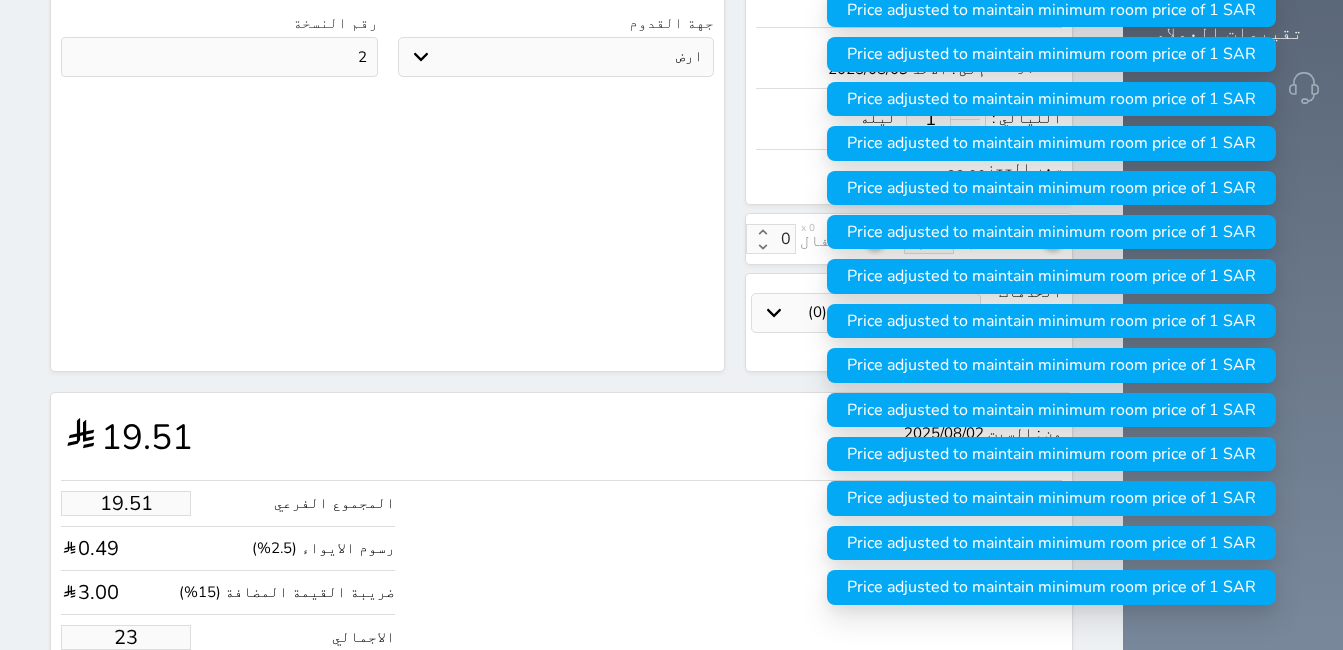 type on "195.12" 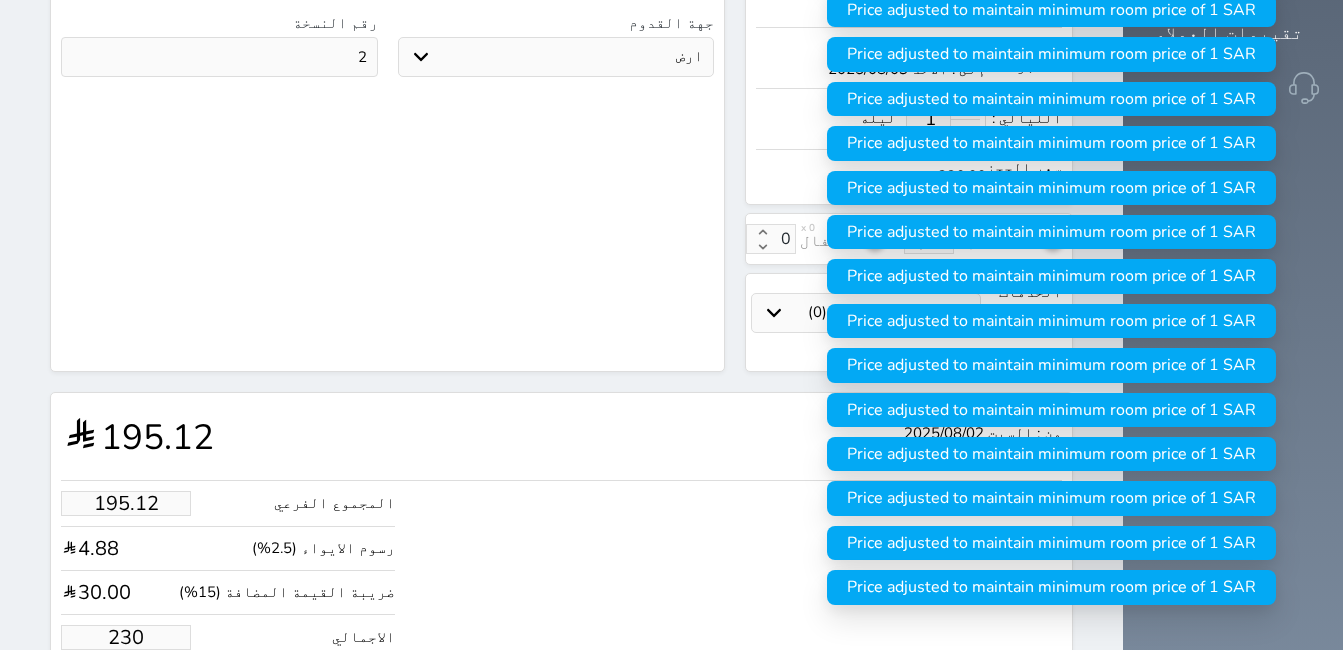 type on "230.00" 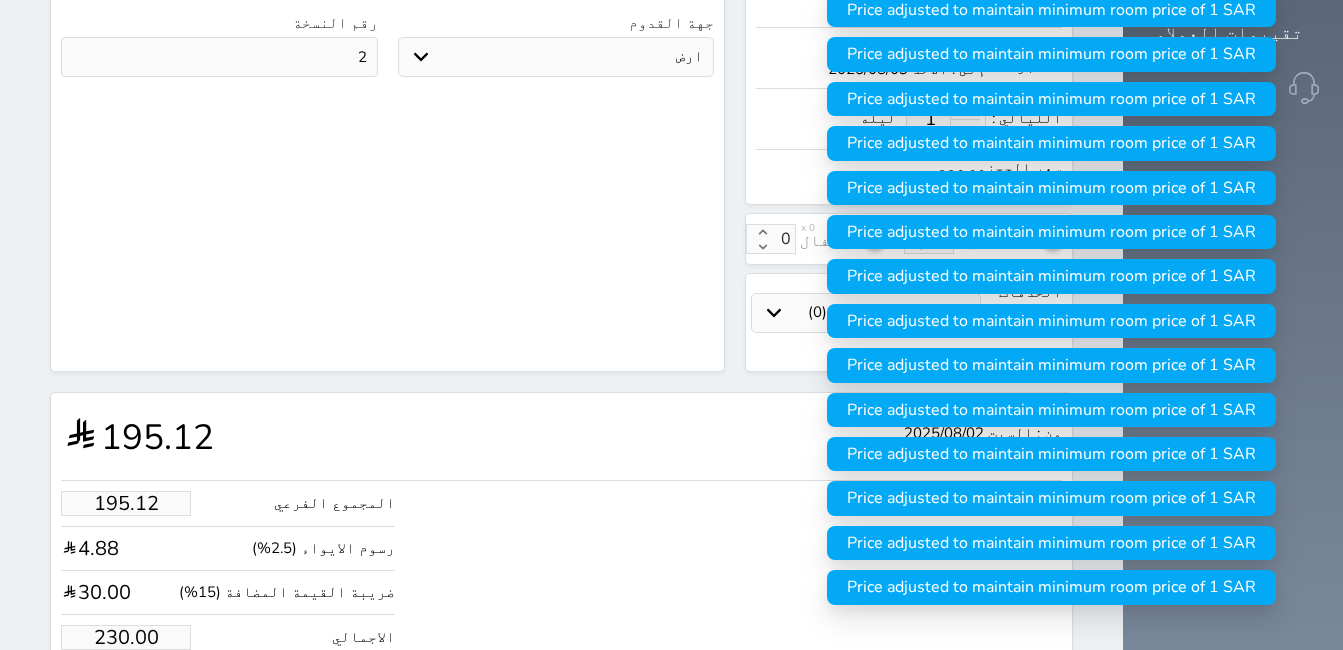 click on "حجز" at bounding box center (149, 698) 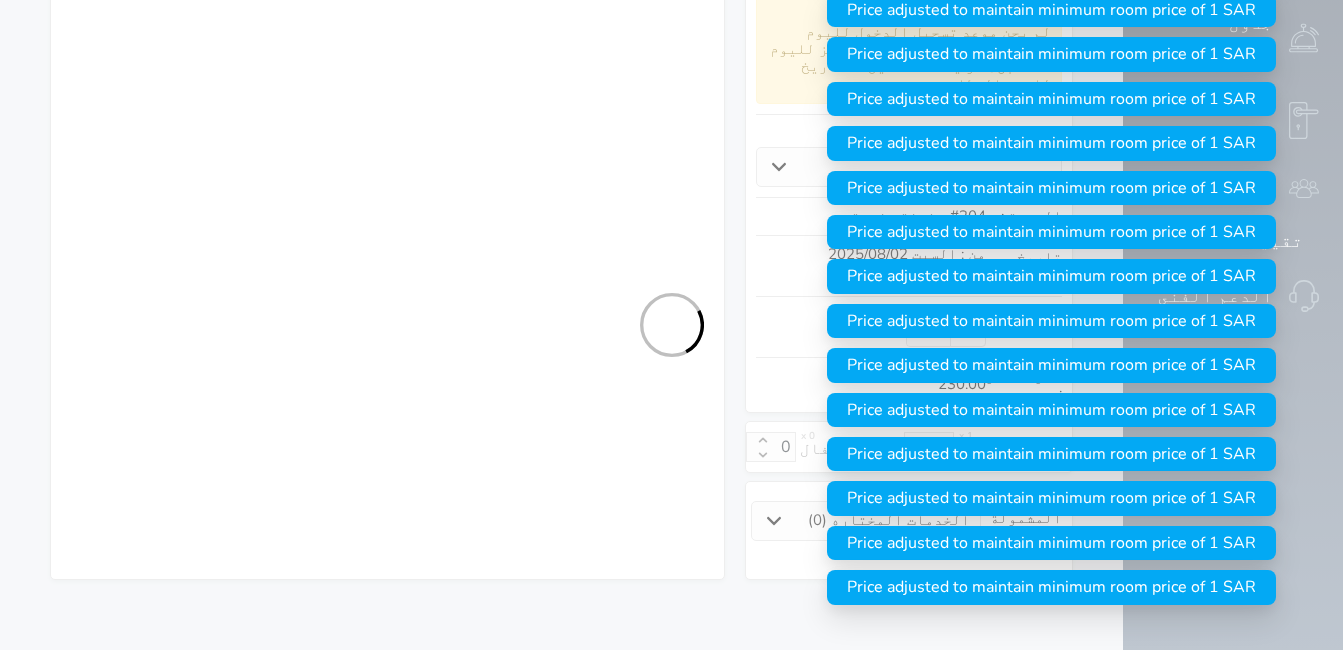 scroll, scrollTop: 337, scrollLeft: 0, axis: vertical 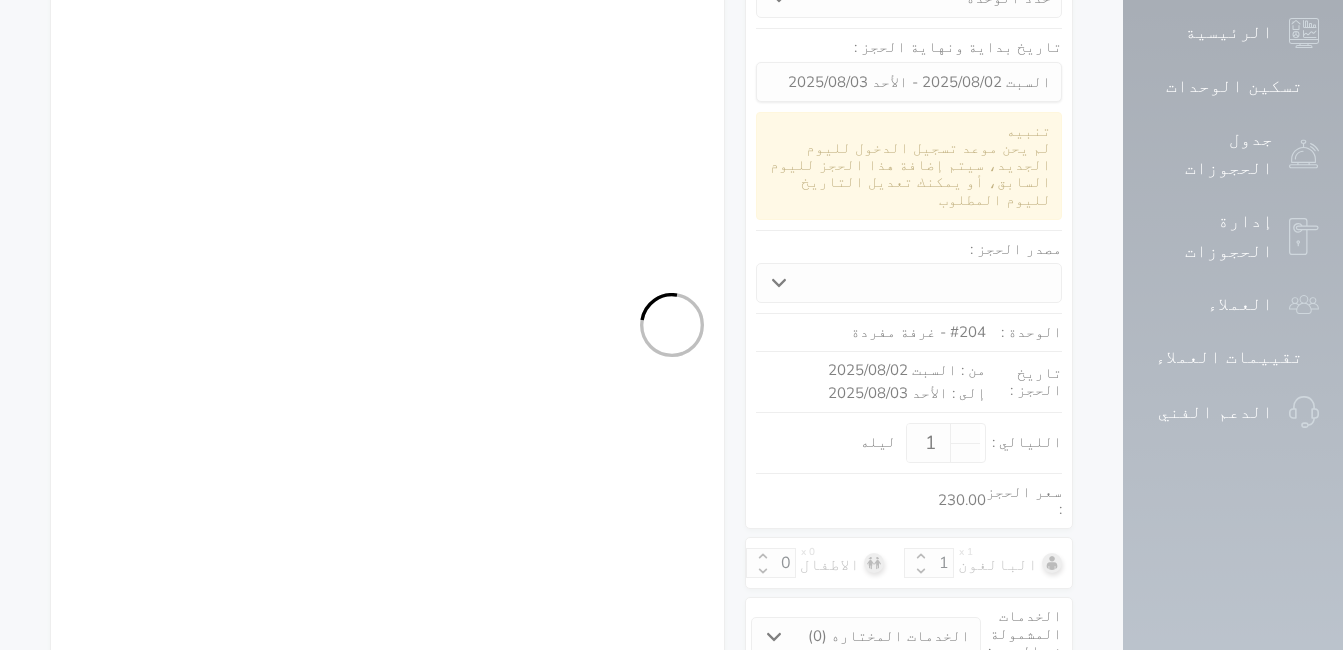 select on "4" 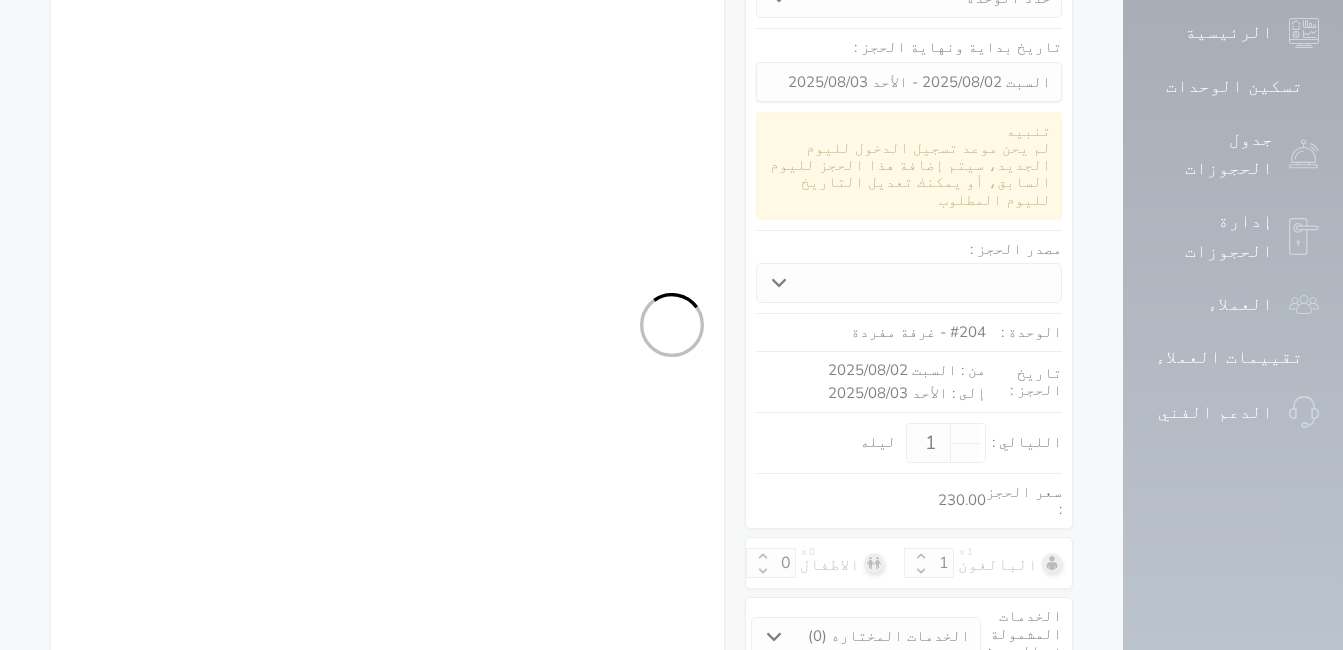 select on "207" 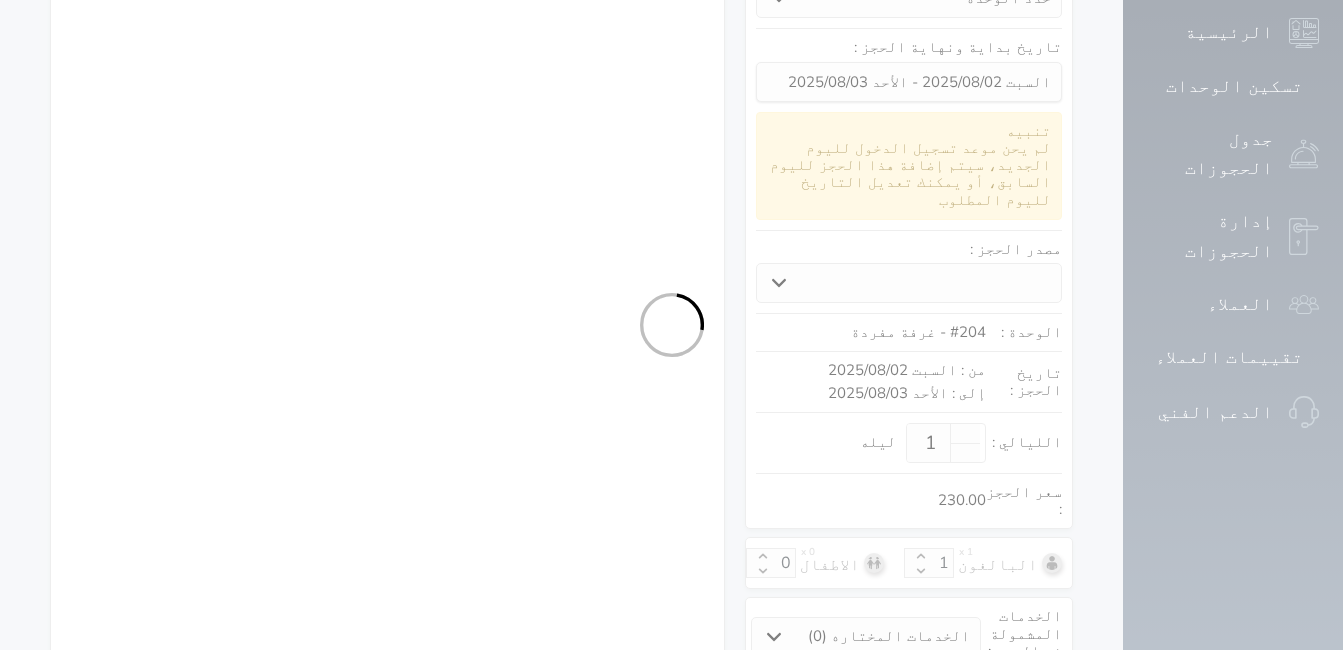 select on "4" 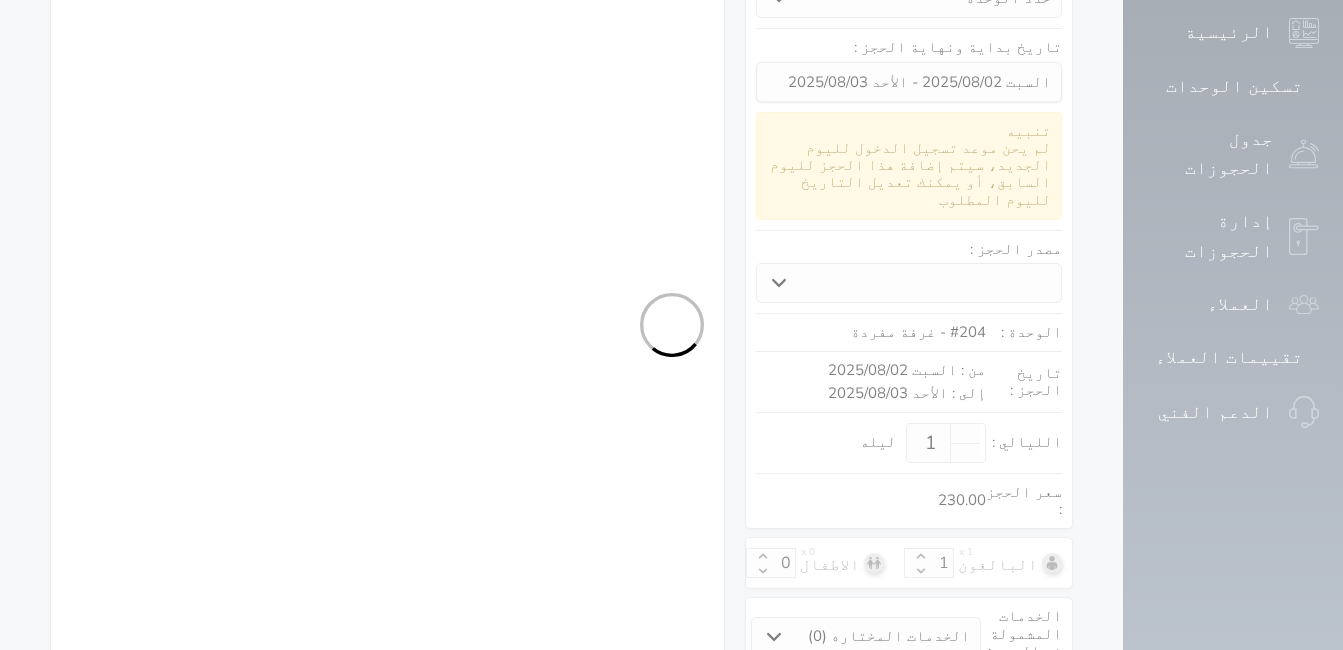 select on "7" 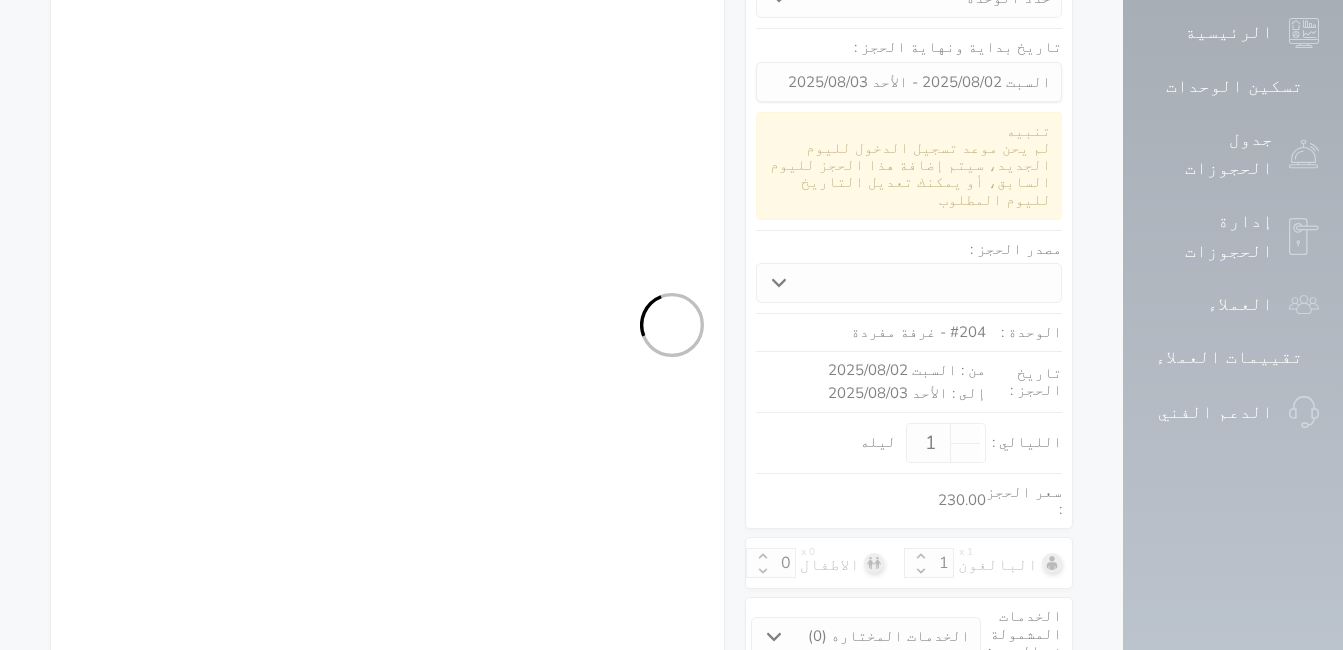select on "9" 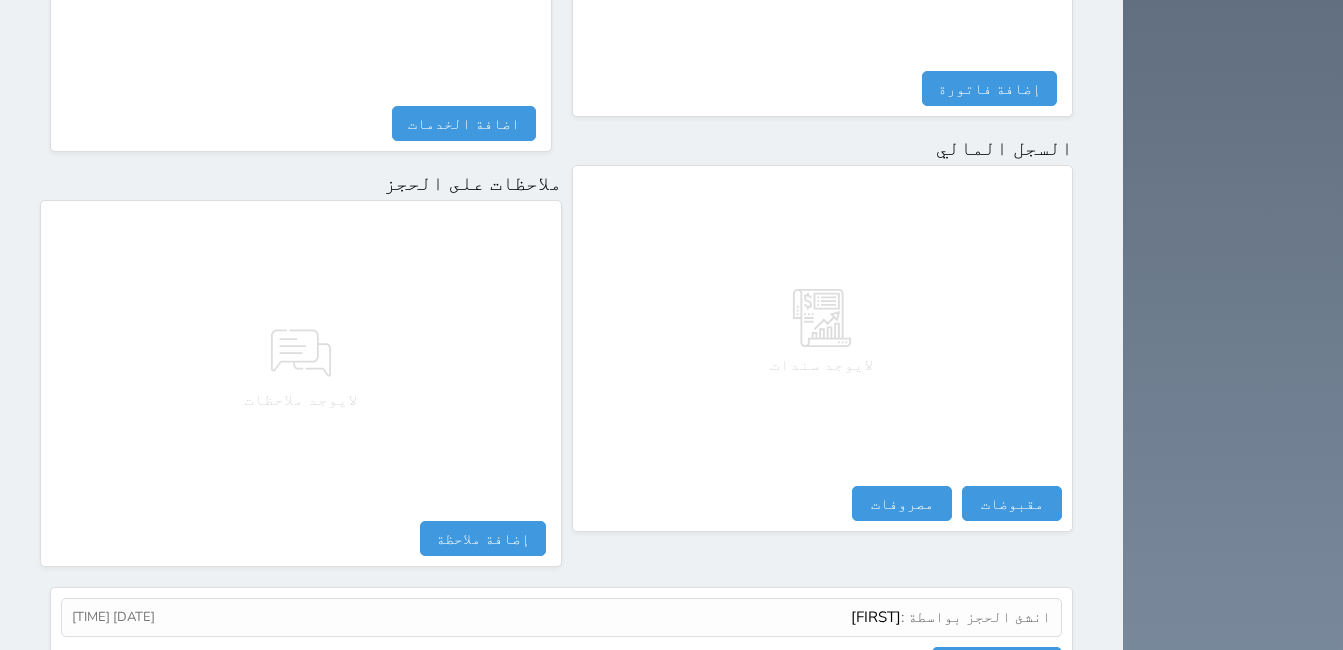 scroll, scrollTop: 1052, scrollLeft: 0, axis: vertical 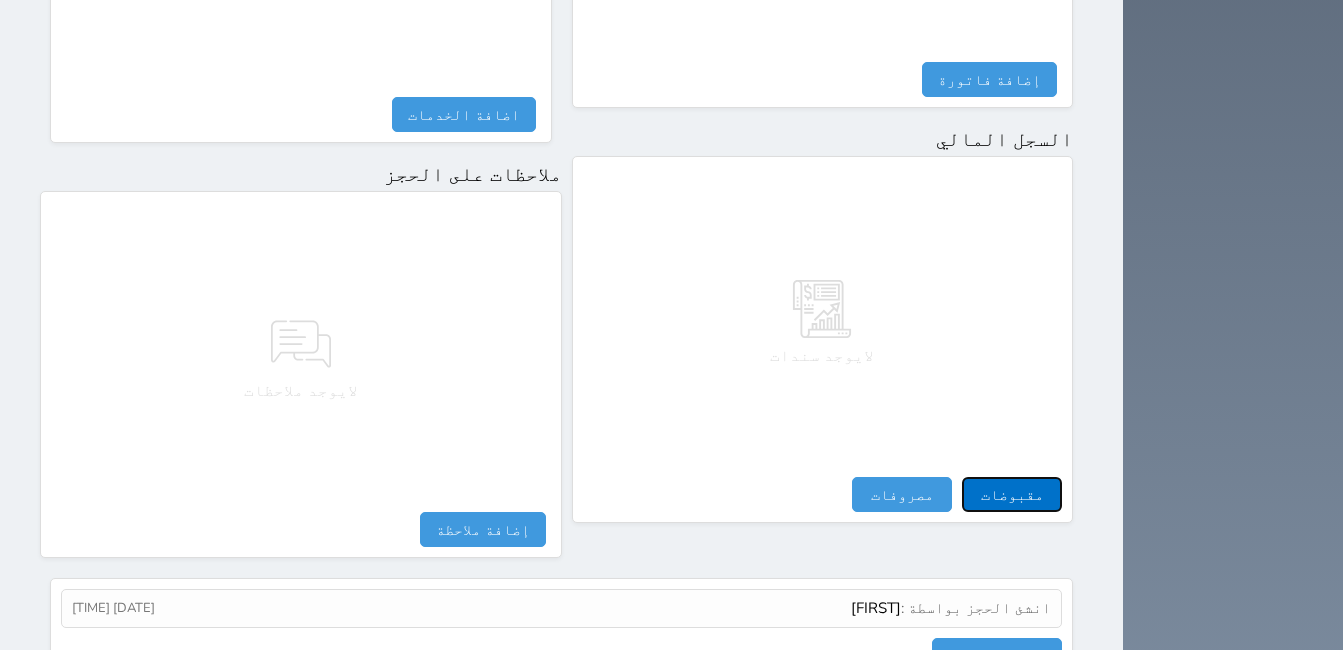 click on "مقبوضات" at bounding box center [1012, 494] 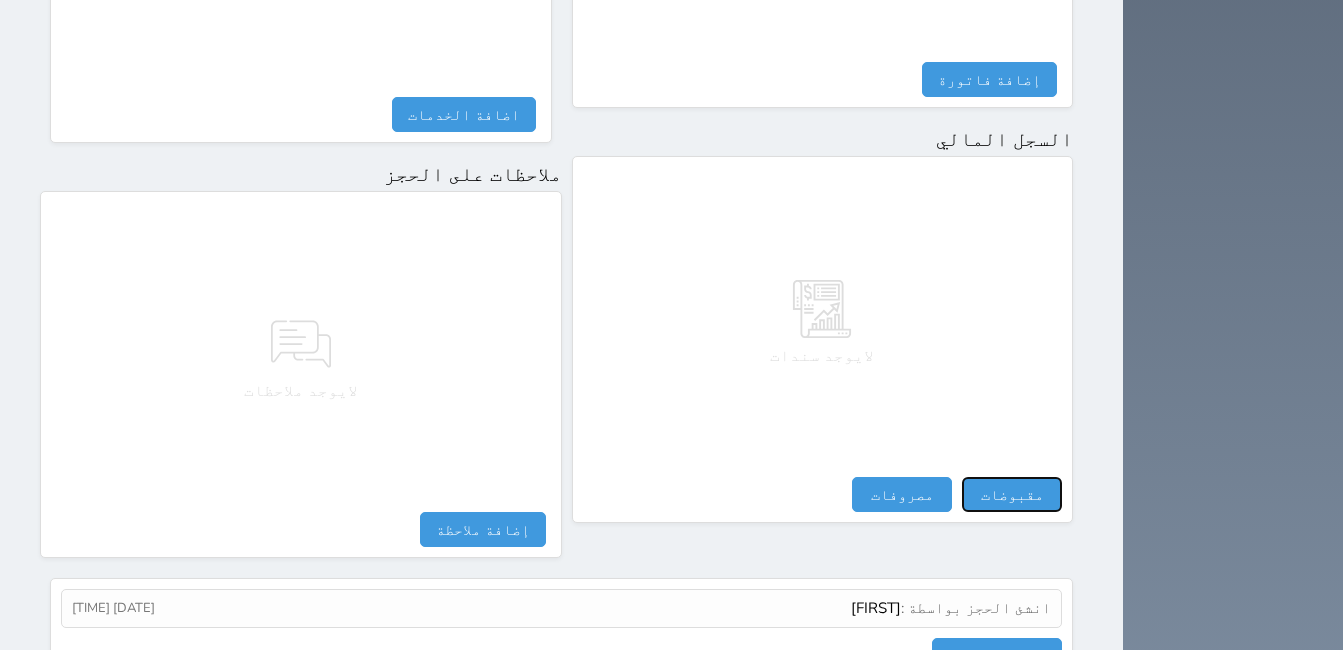 select 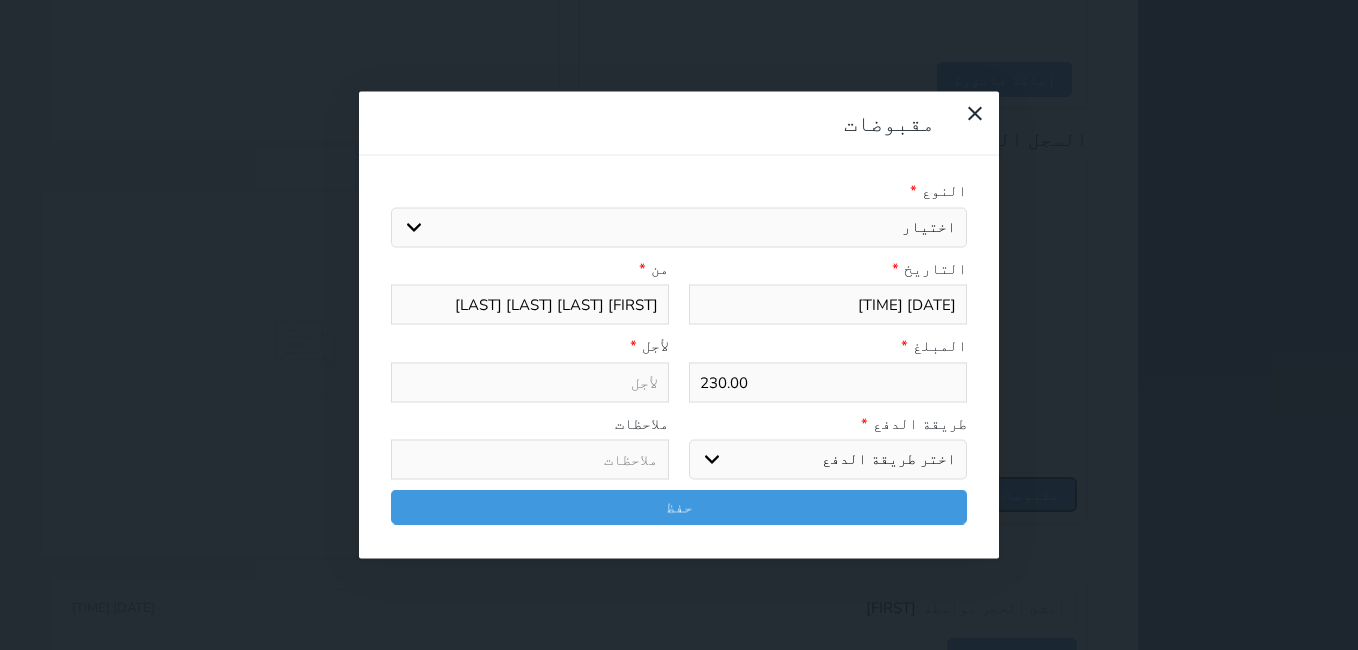 select 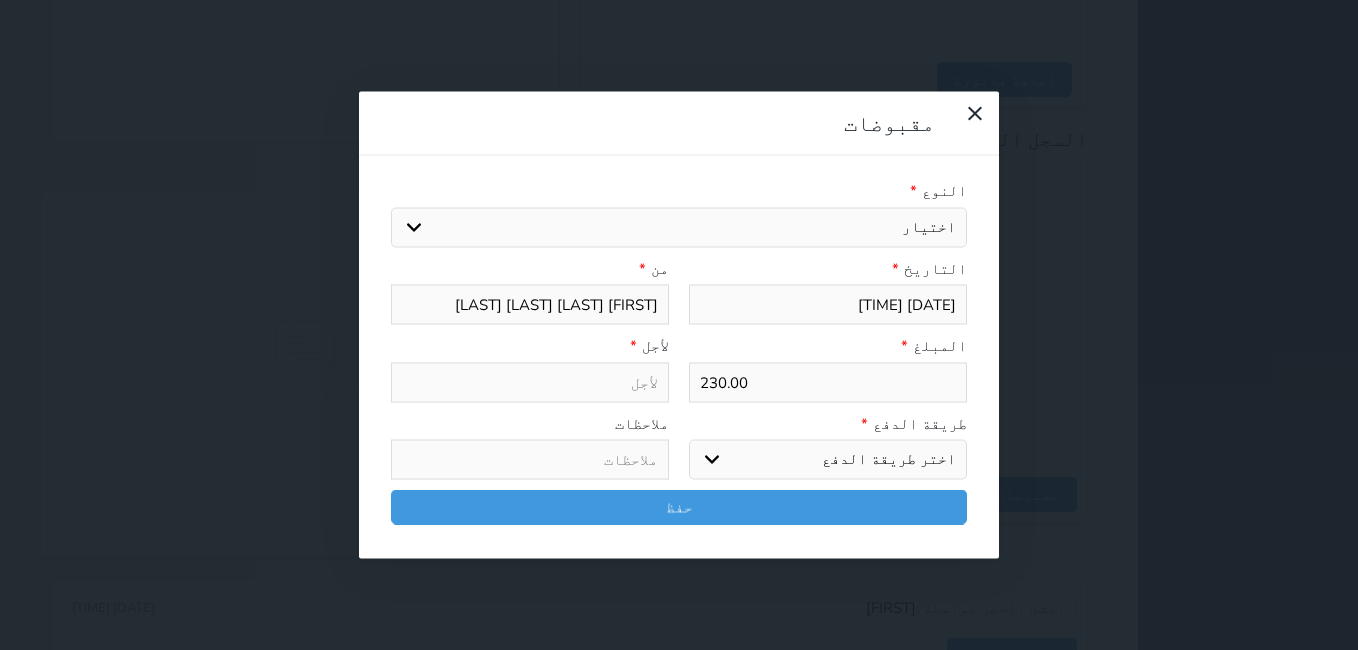click on "اختيار   مقبوضات عامة قيمة إيجار فواتير تامين عربون لا ينطبق آخر مغسلة واي فاي - الإنترنت مواقف السيارات طعام الأغذية والمشروبات مشروبات المشروبات الباردة المشروبات الساخنة الإفطار غداء عشاء مخبز و كعك حمام سباحة الصالة الرياضية سبا و خدمات الجمال اختيار وإسقاط (خدمات النقل) ميني بار كابل - تلفزيون سرير إضافي تصفيف الشعر التسوق خدمات الجولات السياحية المنظمة خدمات الدليل السياحي" at bounding box center (679, 227) 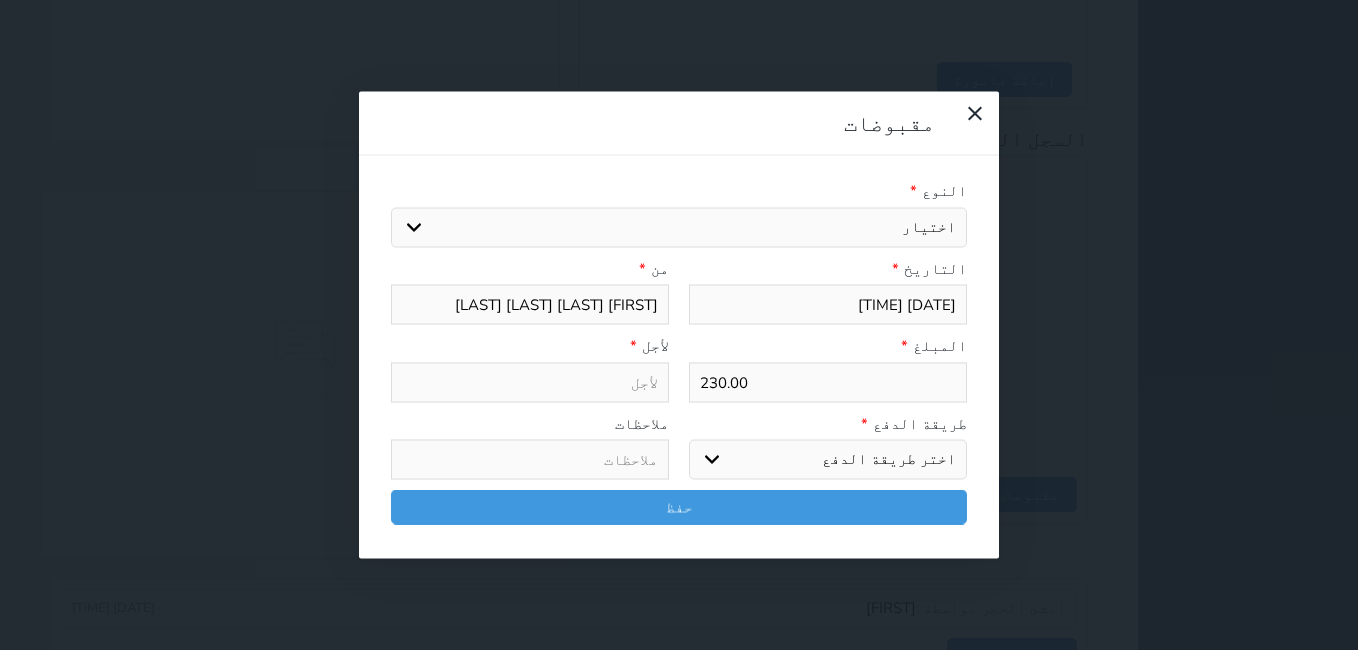 select on "34839" 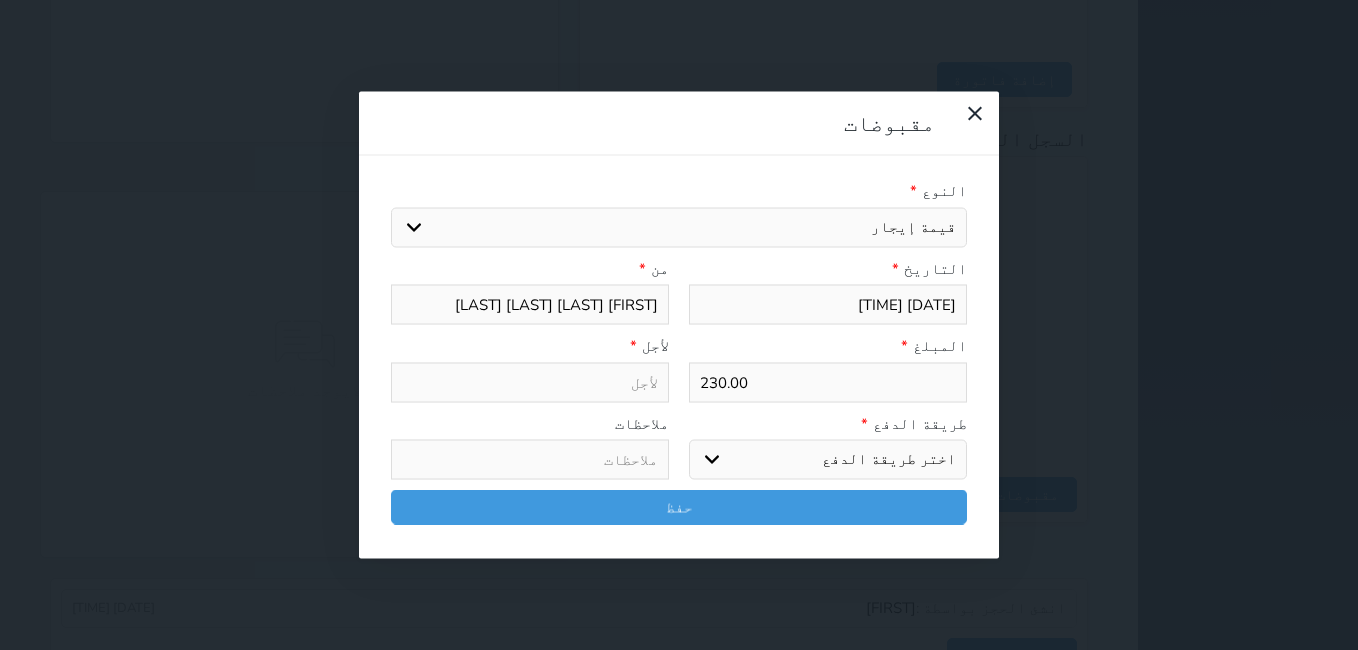 click on "اختيار   مقبوضات عامة قيمة إيجار فواتير تامين عربون لا ينطبق آخر مغسلة واي فاي - الإنترنت مواقف السيارات طعام الأغذية والمشروبات مشروبات المشروبات الباردة المشروبات الساخنة الإفطار غداء عشاء مخبز و كعك حمام سباحة الصالة الرياضية سبا و خدمات الجمال اختيار وإسقاط (خدمات النقل) ميني بار كابل - تلفزيون سرير إضافي تصفيف الشعر التسوق خدمات الجولات السياحية المنظمة خدمات الدليل السياحي" at bounding box center [679, 227] 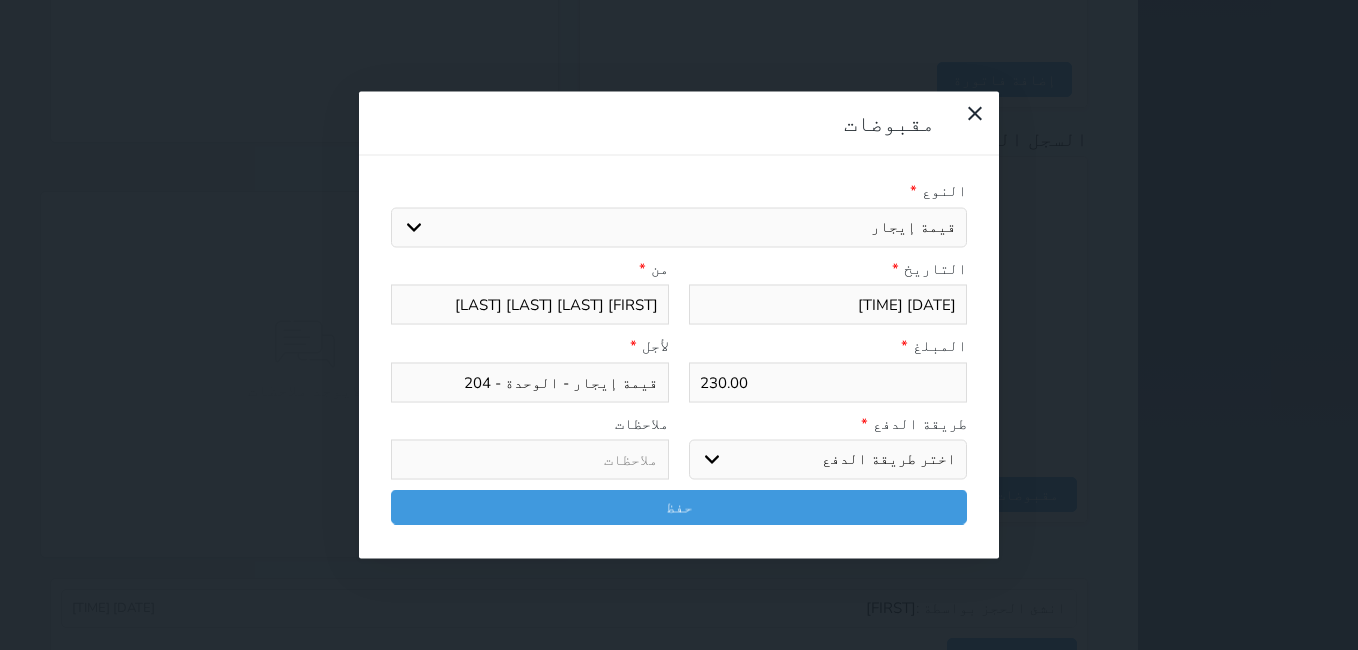 click on "اختر طريقة الدفع   دفع نقدى   تحويل بنكى   مدى   بطاقة ائتمان   آجل" at bounding box center (828, 460) 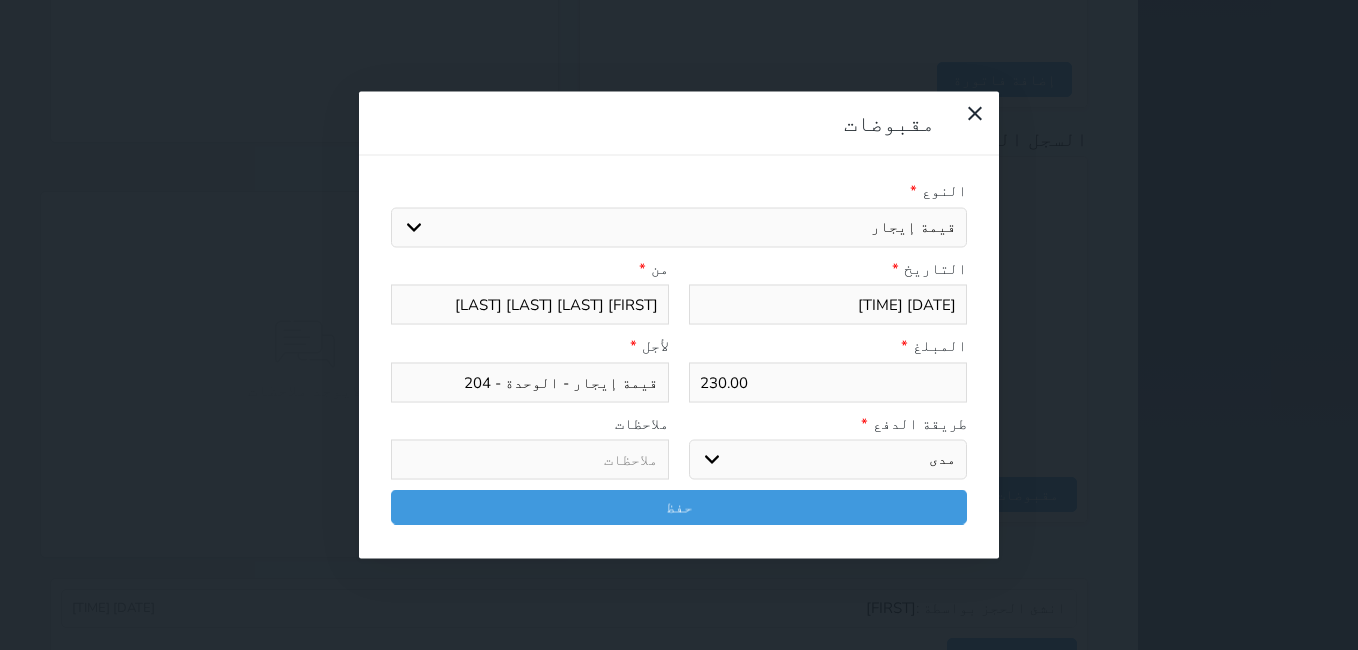 click on "اختر طريقة الدفع   دفع نقدى   تحويل بنكى   مدى   بطاقة ائتمان   آجل" at bounding box center (828, 460) 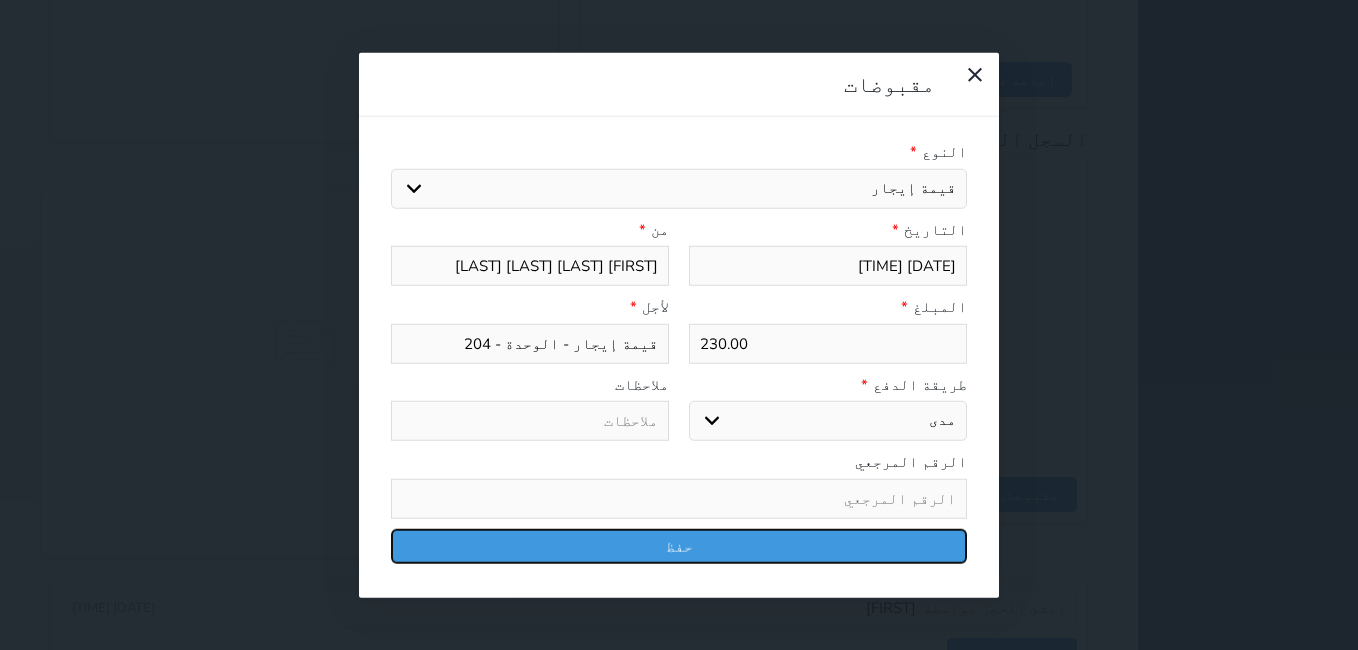click on "حفظ" at bounding box center (679, 545) 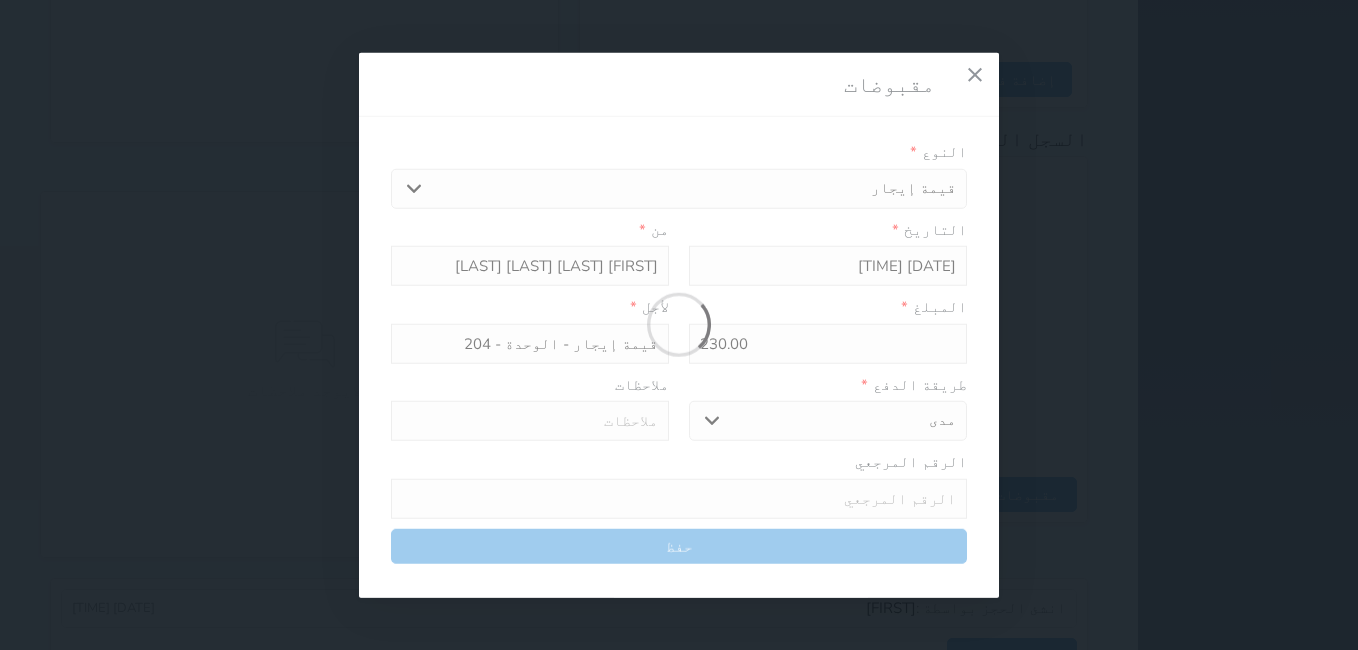 select 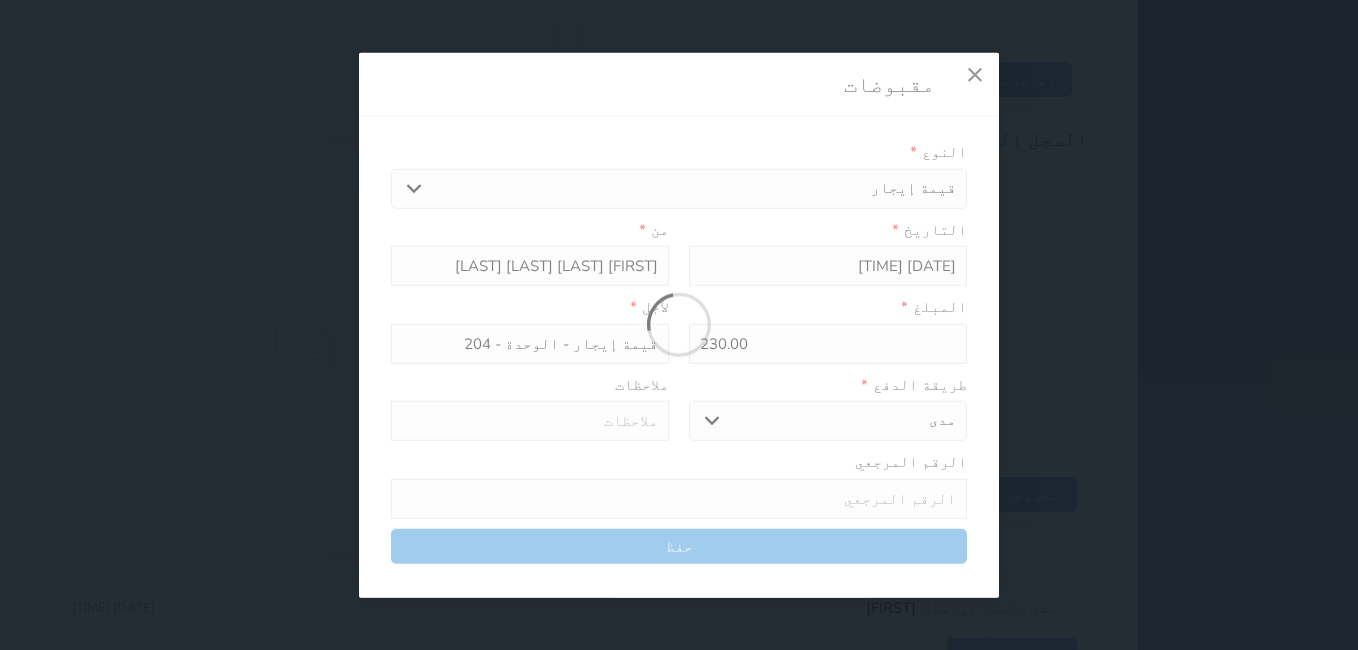 type 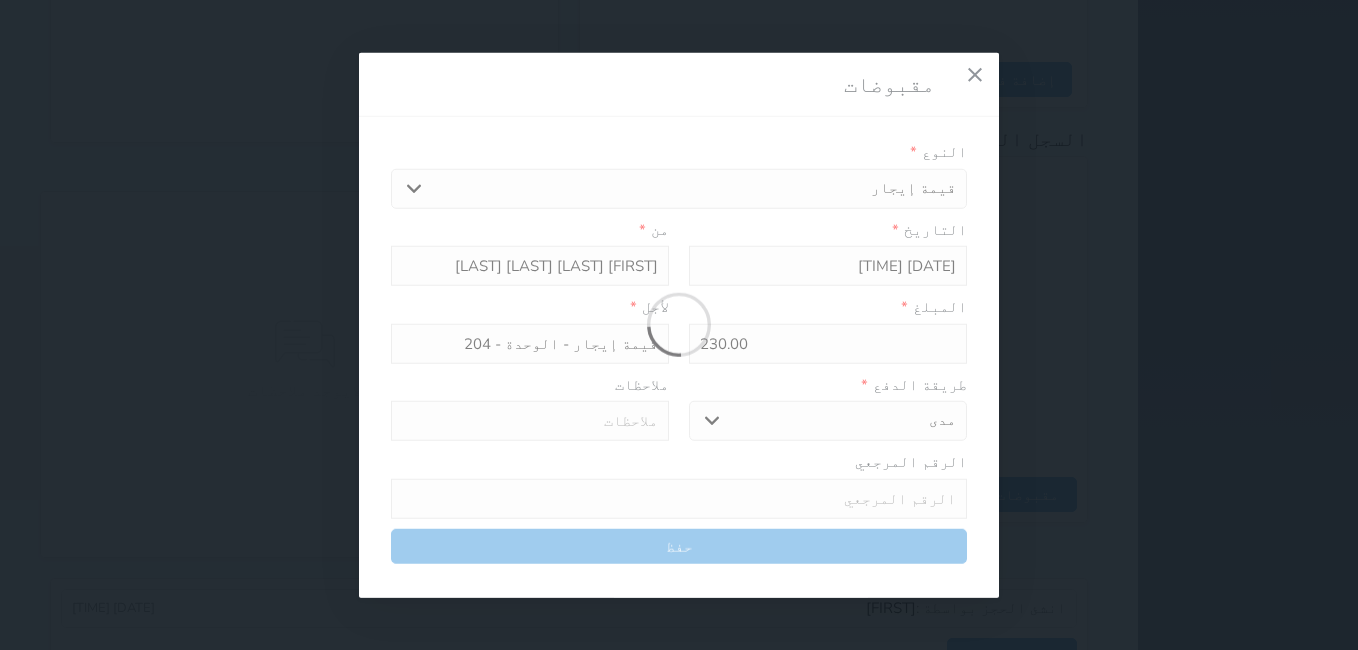 type on "0" 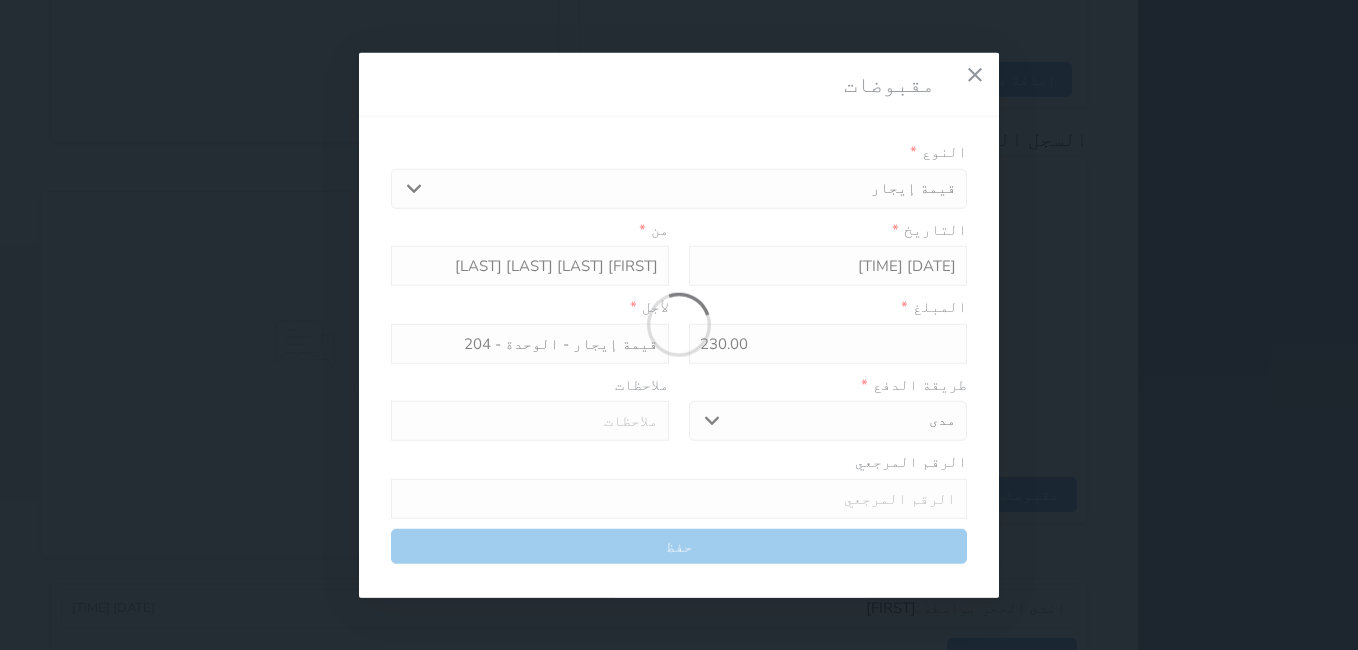 select 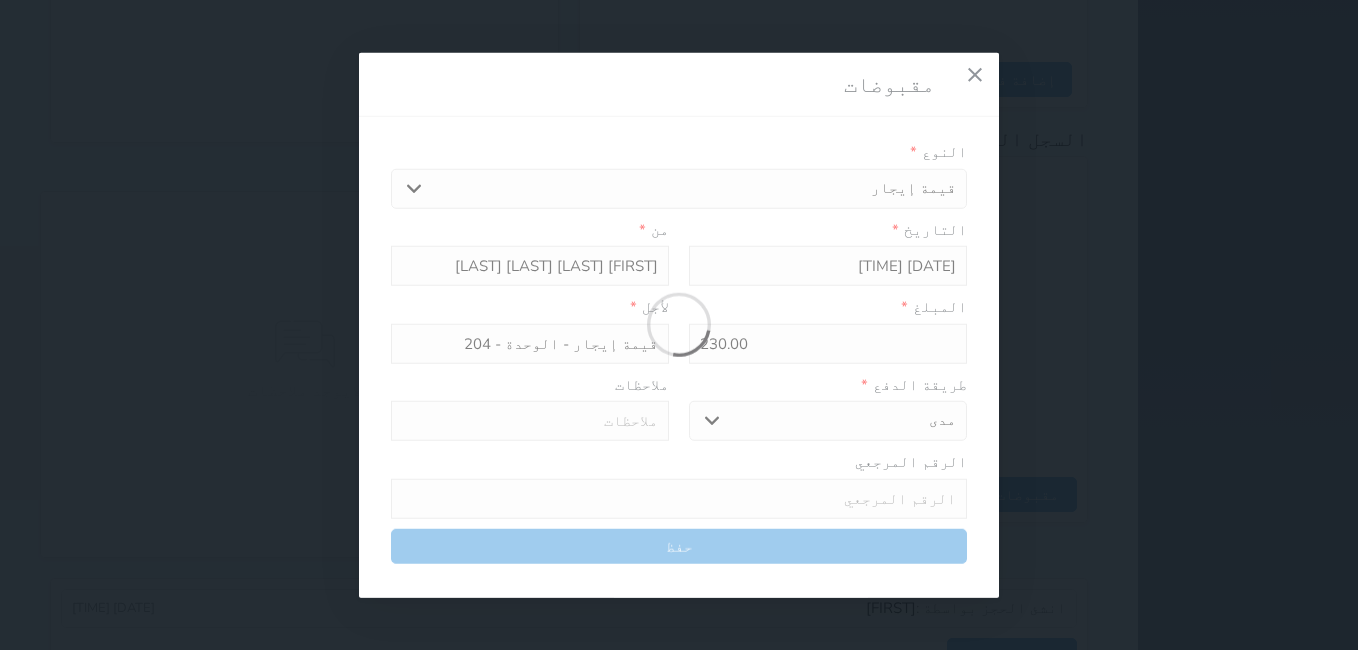 type on "0" 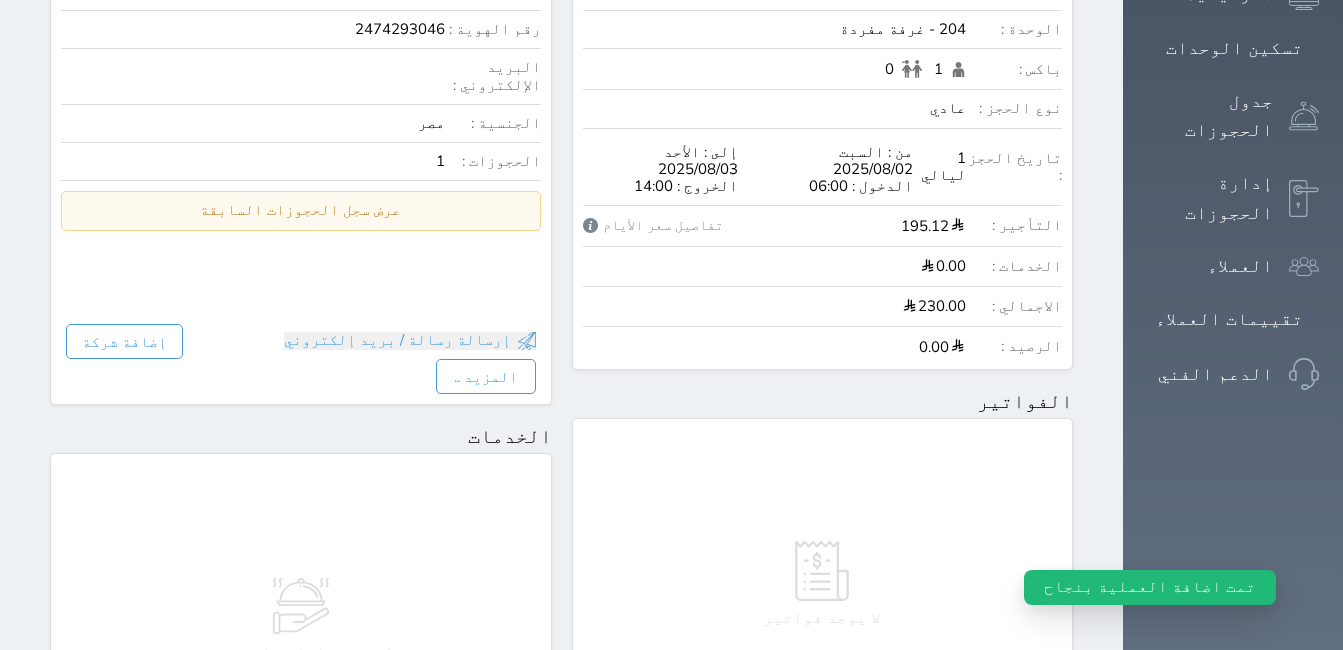 scroll, scrollTop: 352, scrollLeft: 0, axis: vertical 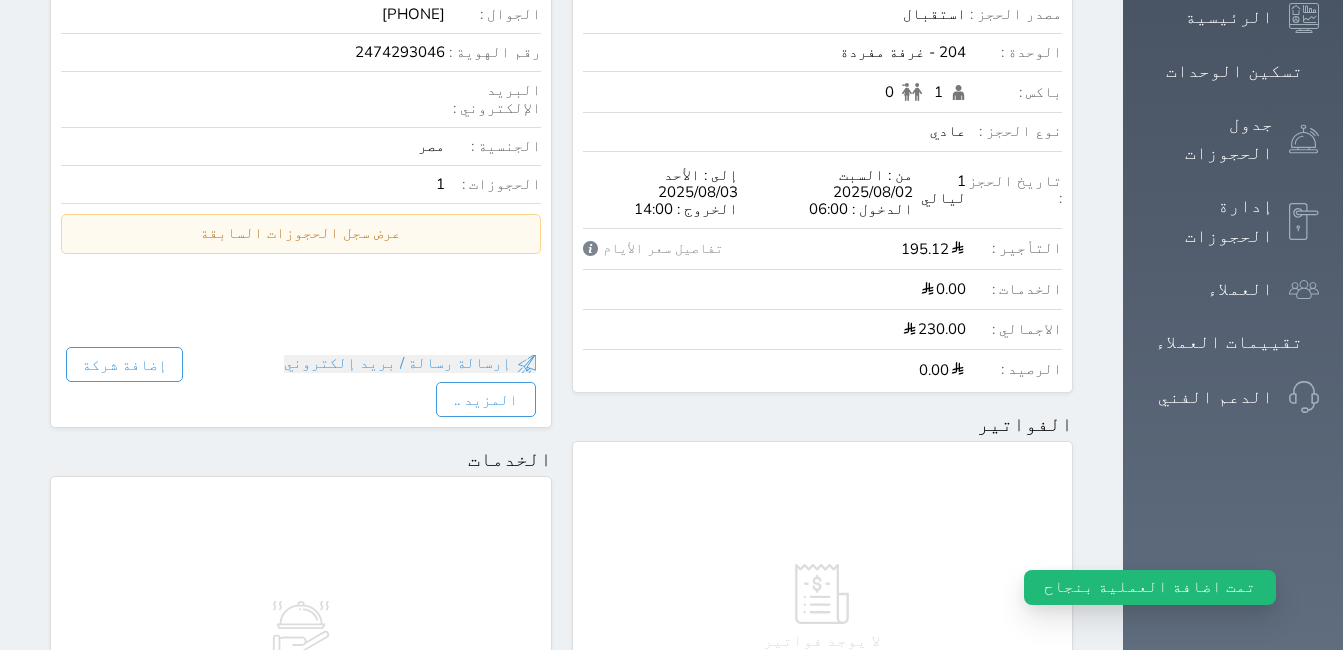 click on "الخروج : 14:00" at bounding box center [660, 209] 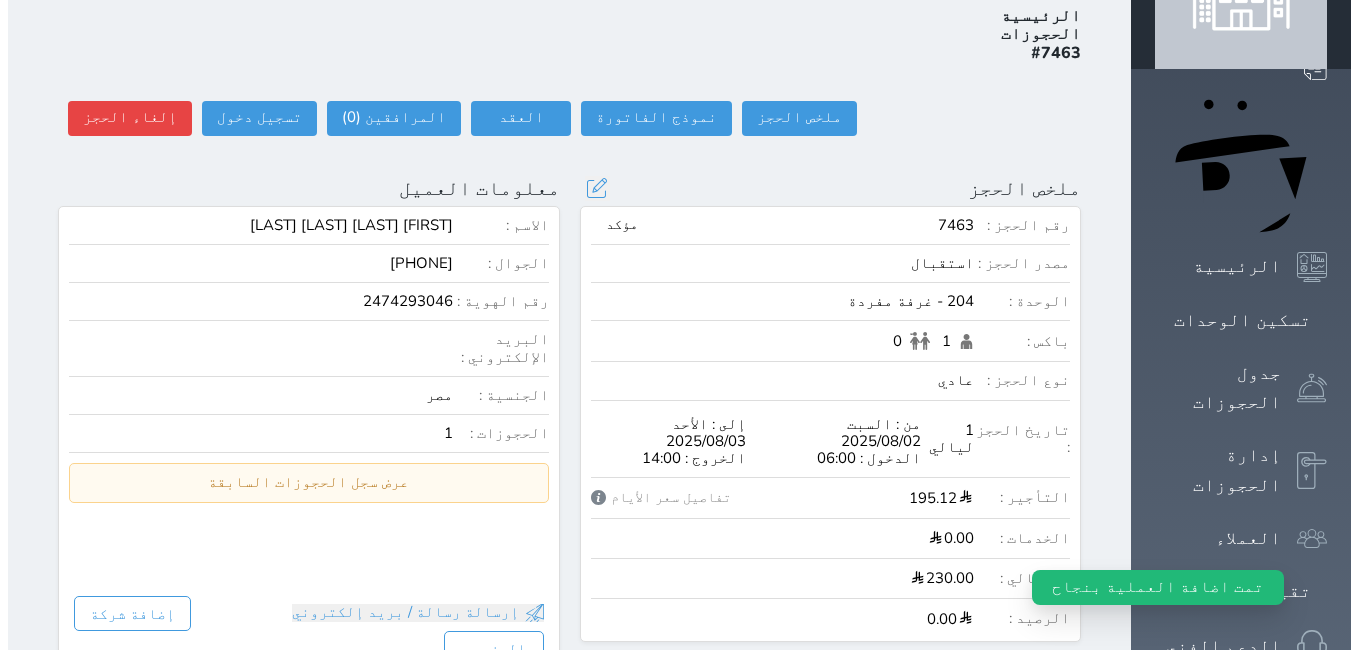 scroll, scrollTop: 52, scrollLeft: 0, axis: vertical 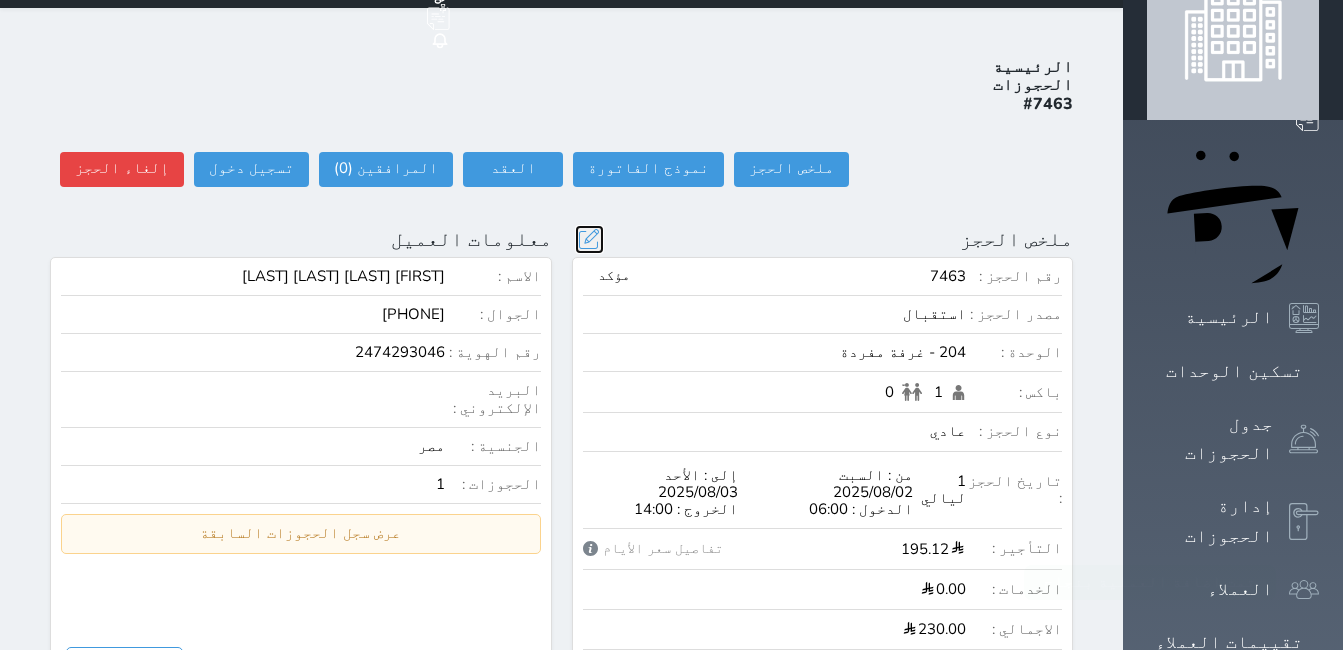 click at bounding box center [589, 239] 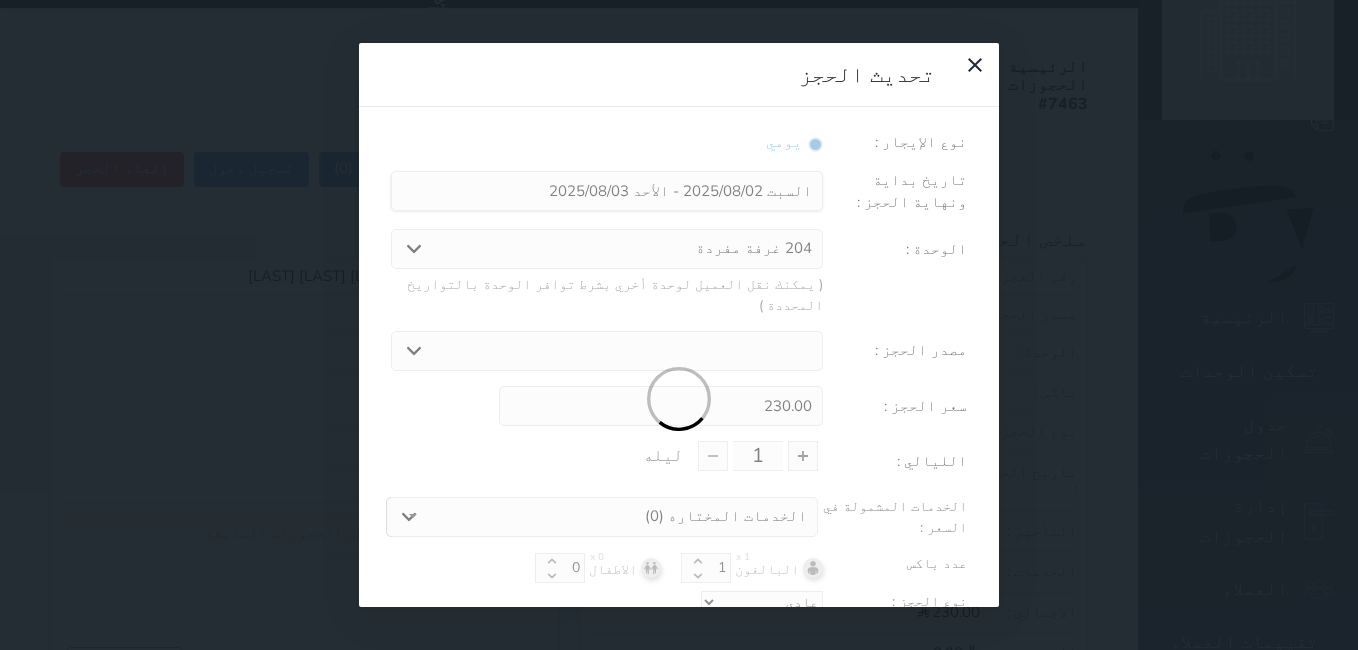 select 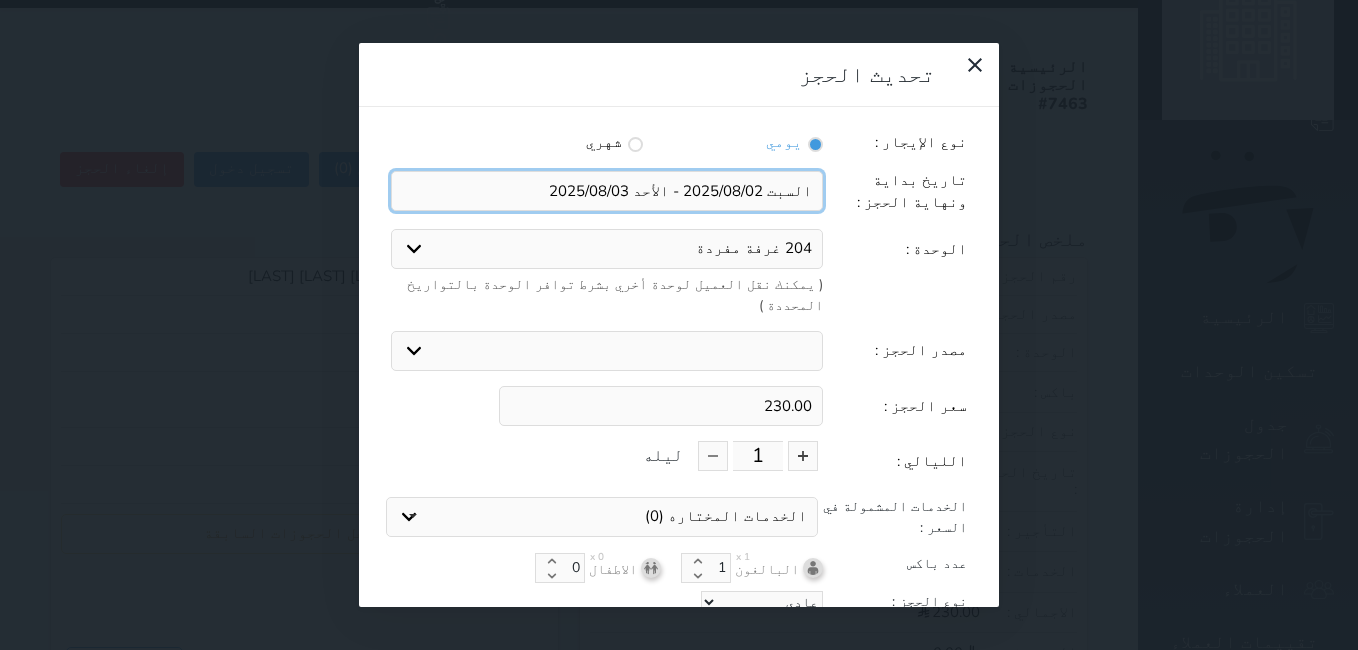 click at bounding box center [607, 191] 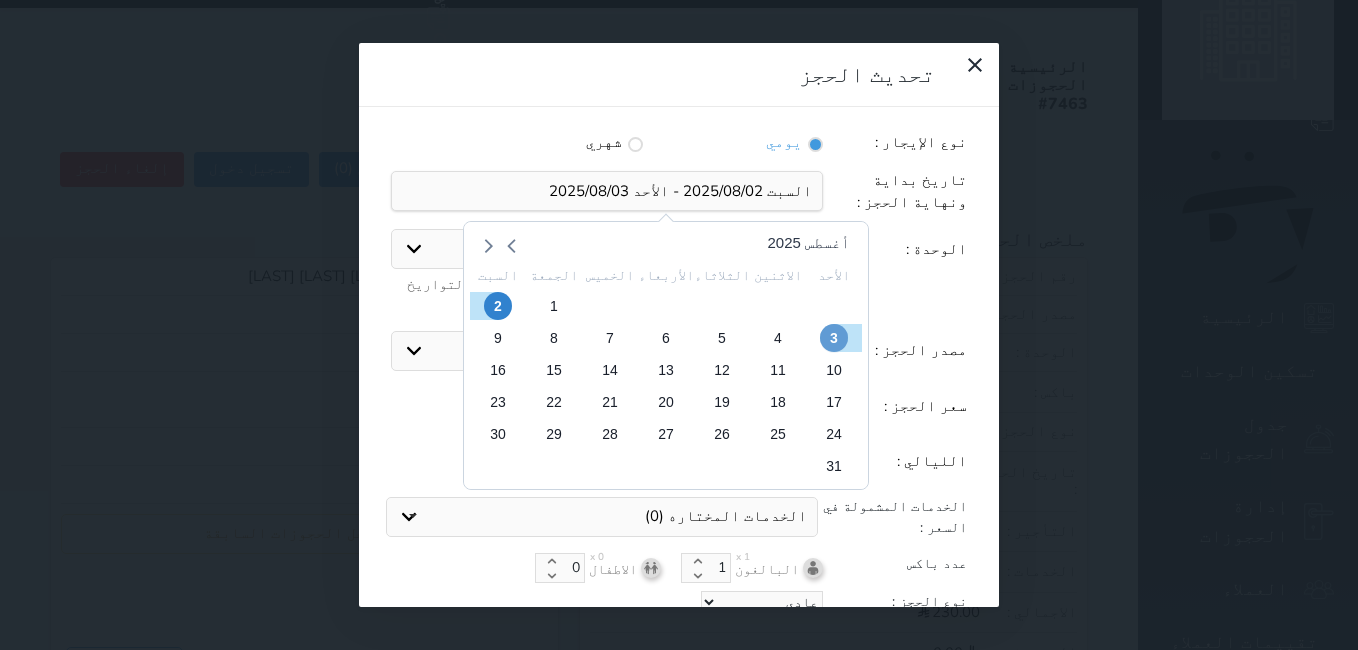 click on "3" at bounding box center (834, 338) 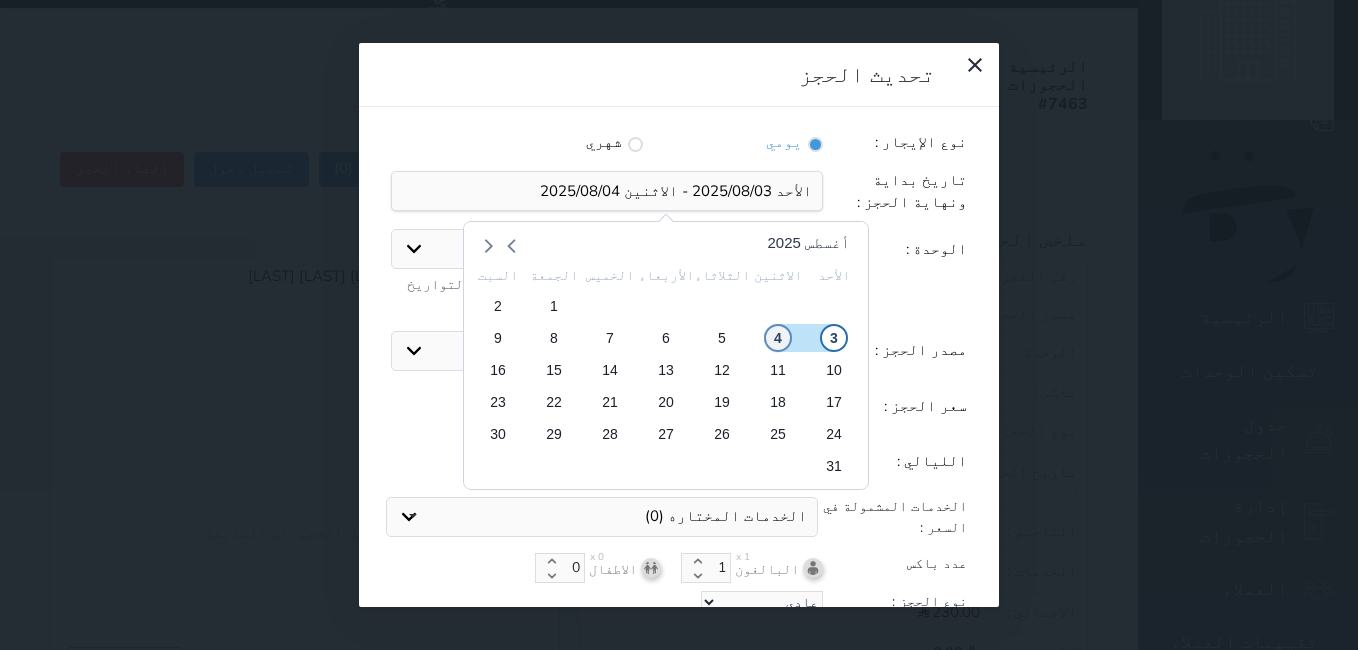 click on "4" at bounding box center [778, 338] 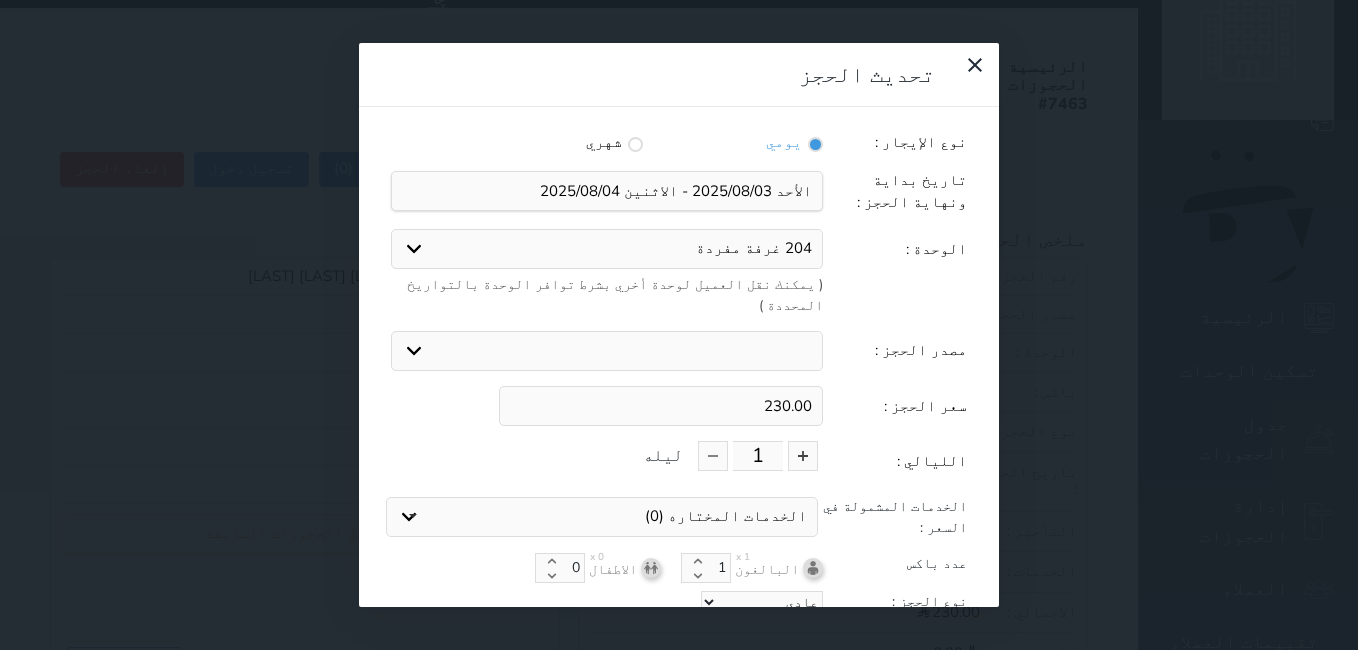 scroll, scrollTop: 45, scrollLeft: 0, axis: vertical 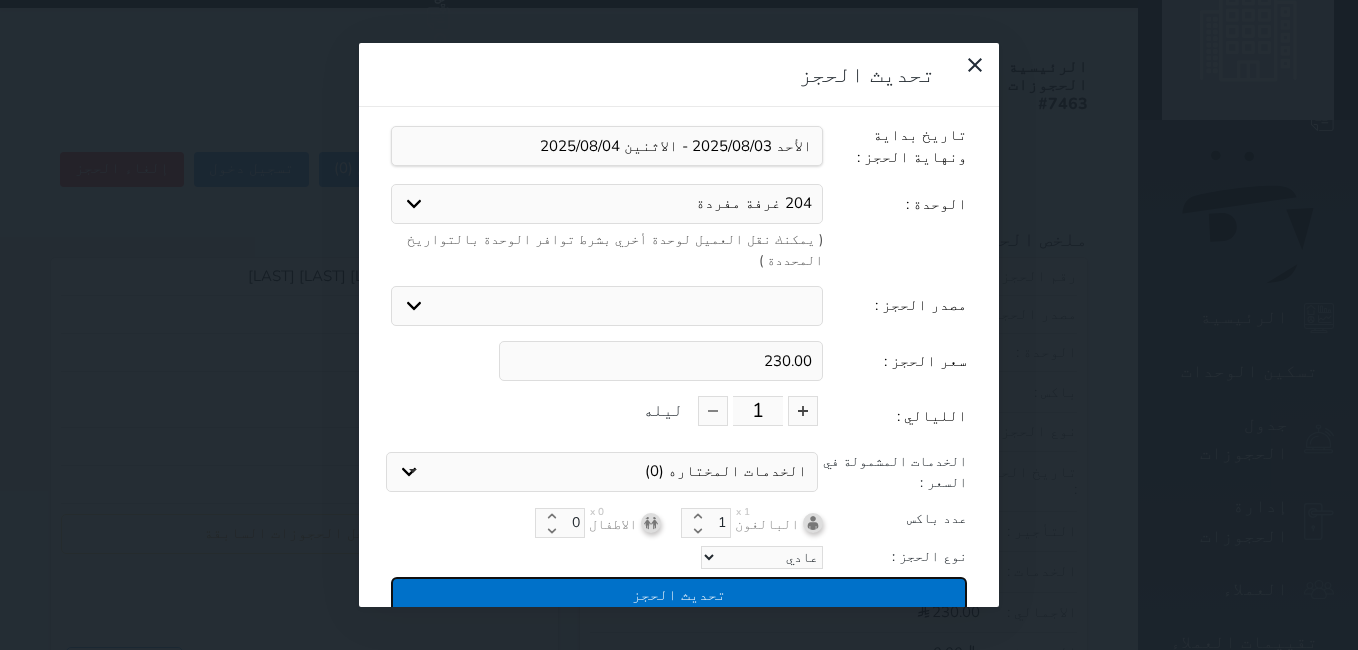 click on "تحديث الحجز" at bounding box center [679, 594] 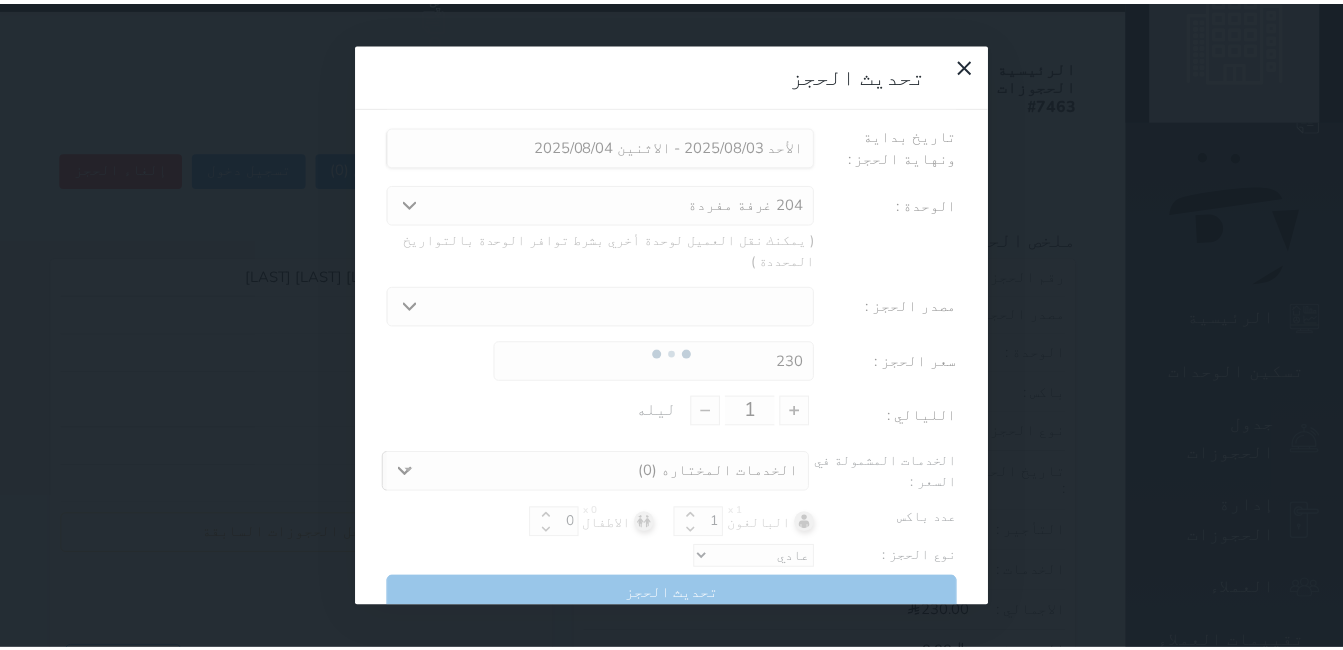 scroll, scrollTop: 42, scrollLeft: 0, axis: vertical 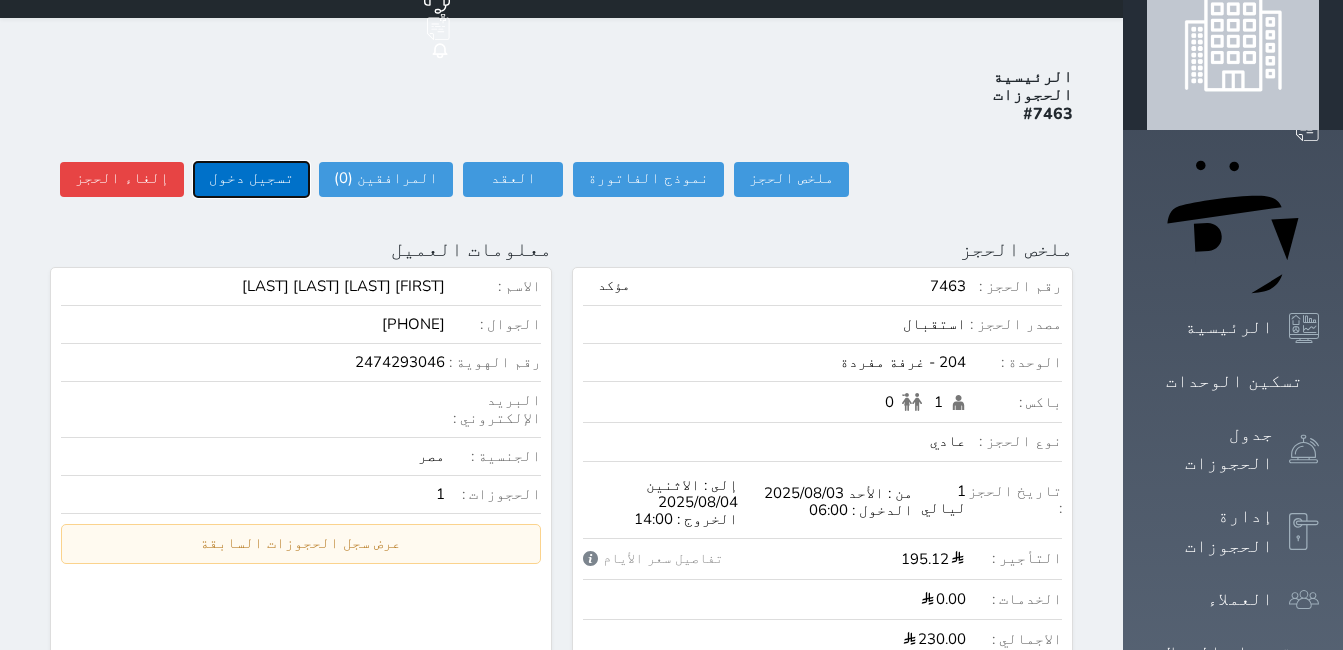 click on "تسجيل دخول" at bounding box center (251, 179) 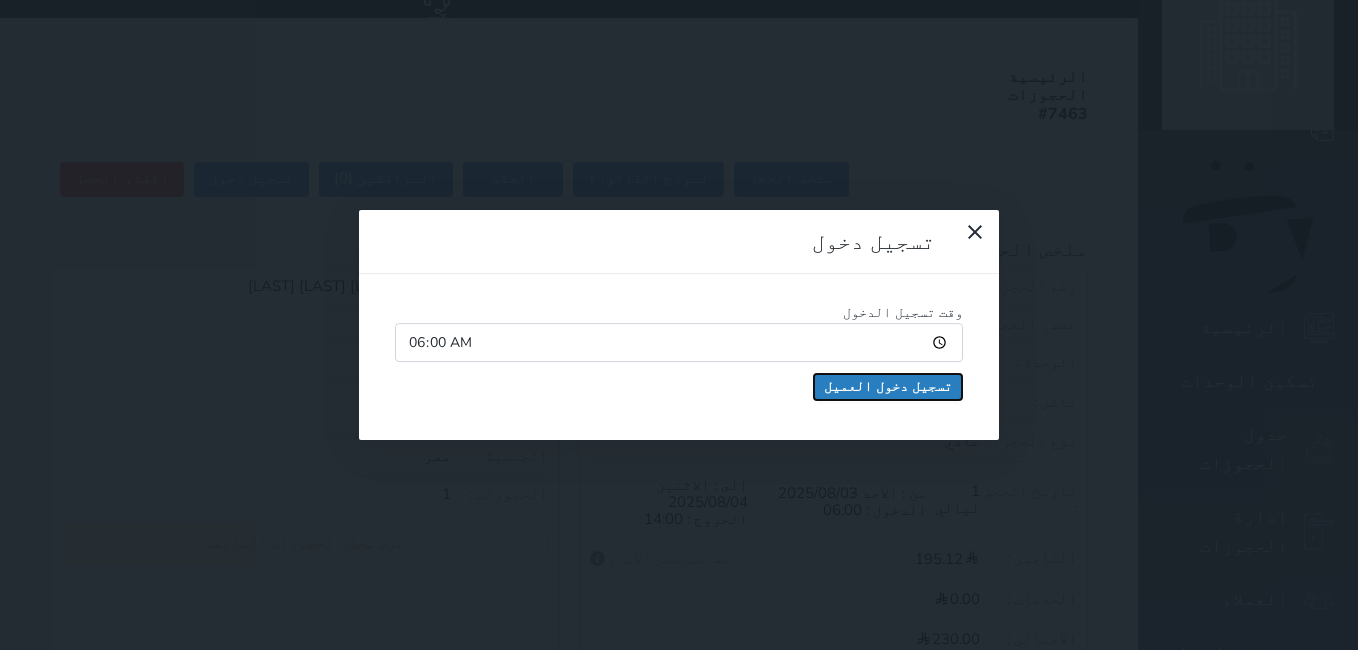 click on "تسجيل دخول العميل" at bounding box center [888, 387] 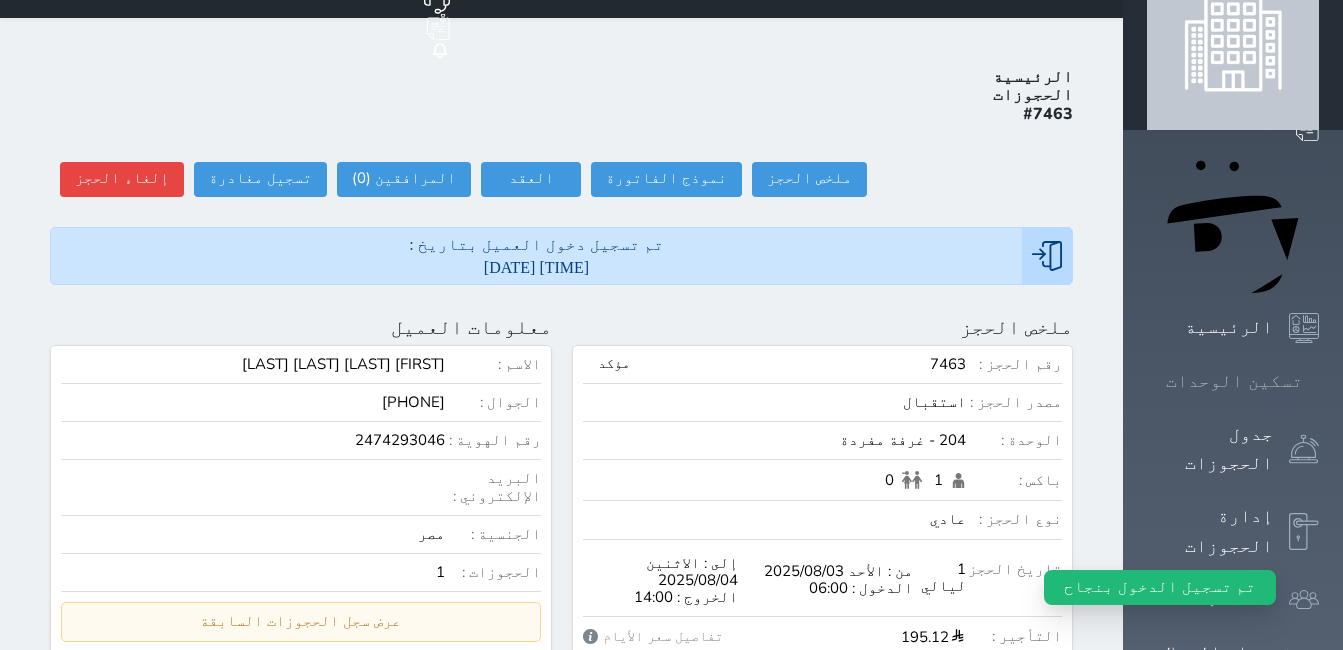 click on "تسكين الوحدات" at bounding box center [1234, 381] 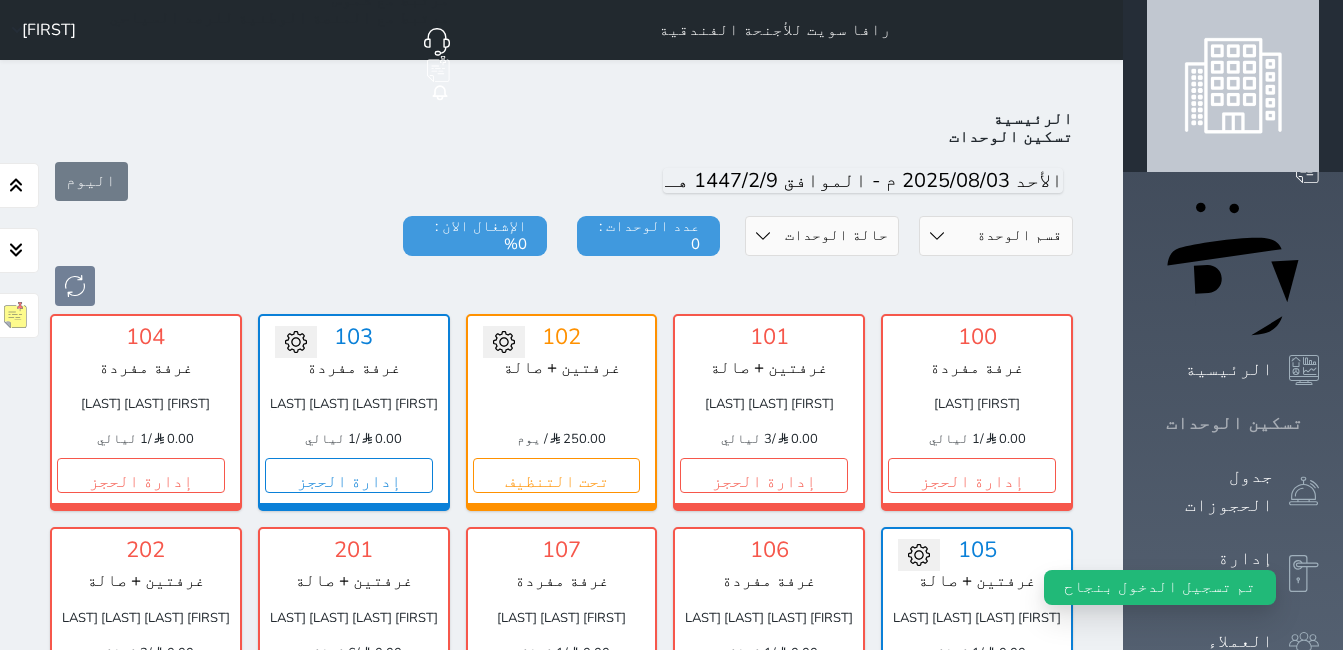 scroll, scrollTop: 78, scrollLeft: 0, axis: vertical 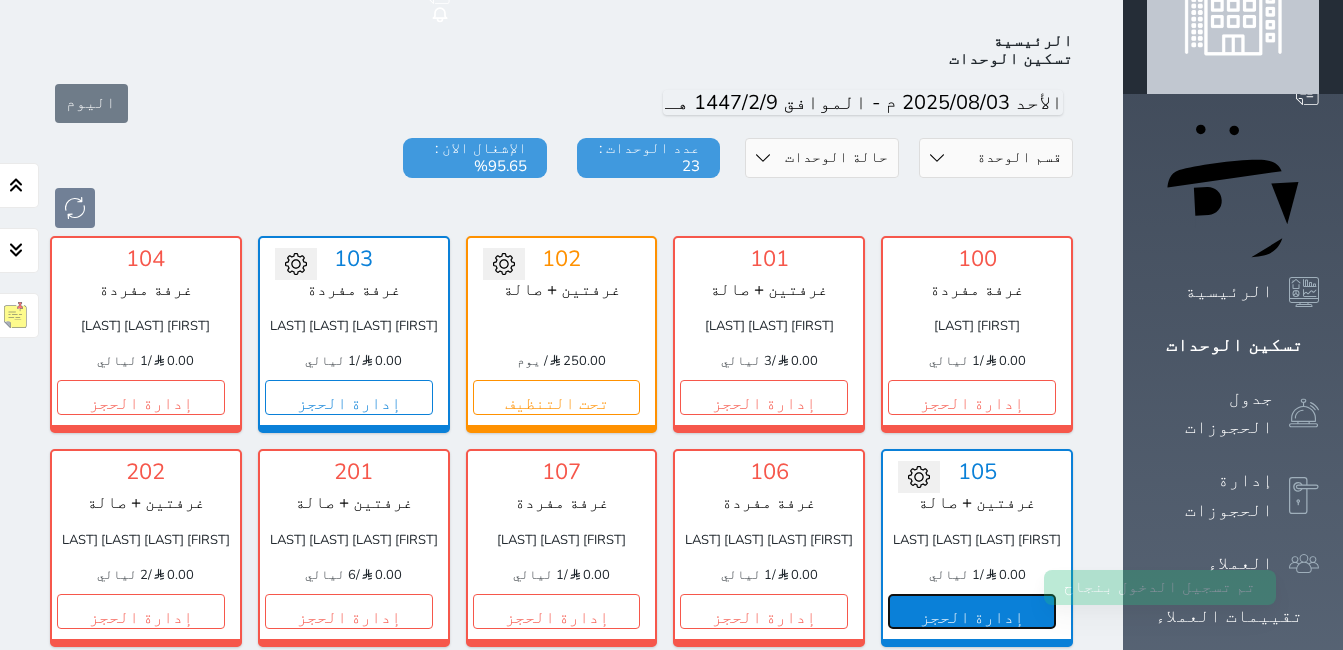 click on "إدارة الحجز" at bounding box center (972, 611) 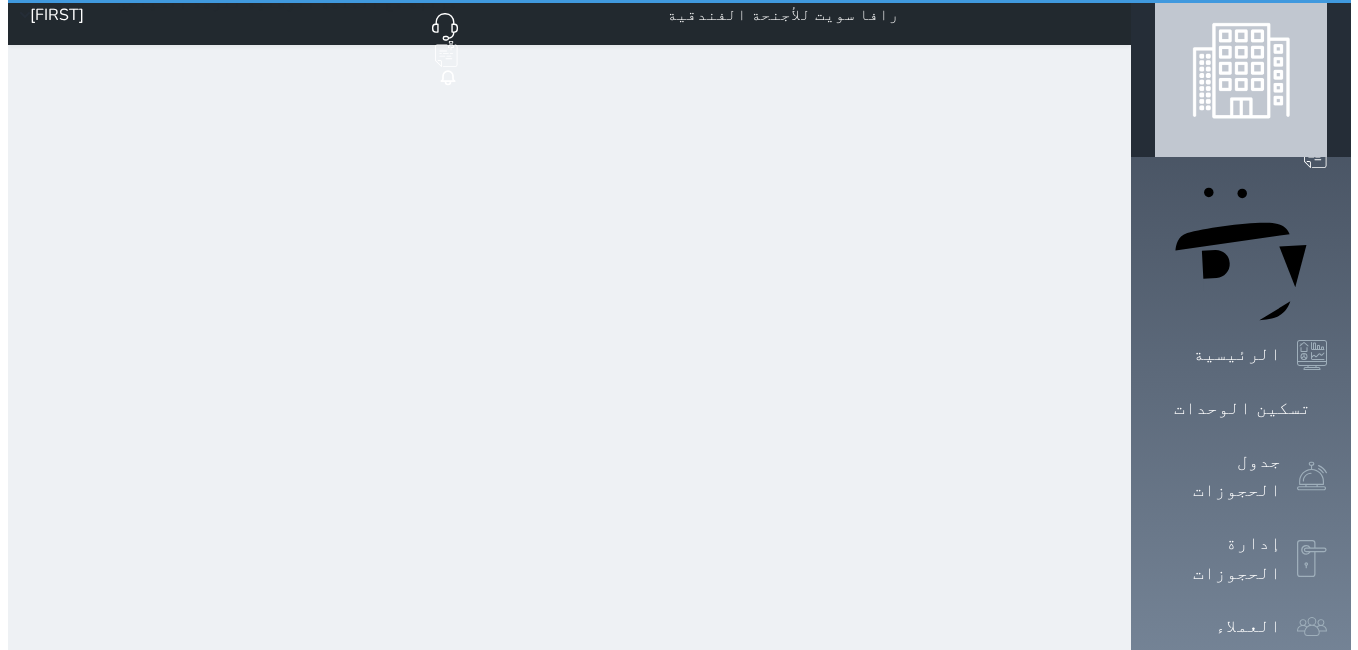 scroll, scrollTop: 0, scrollLeft: 0, axis: both 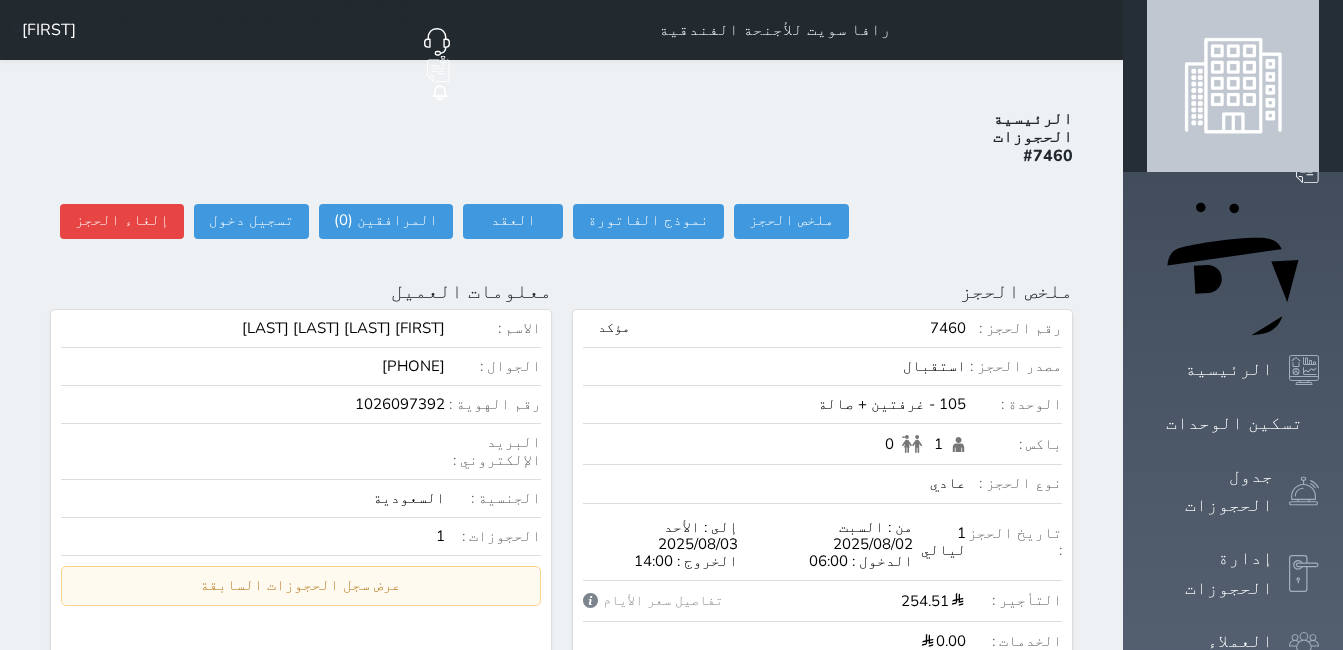 select 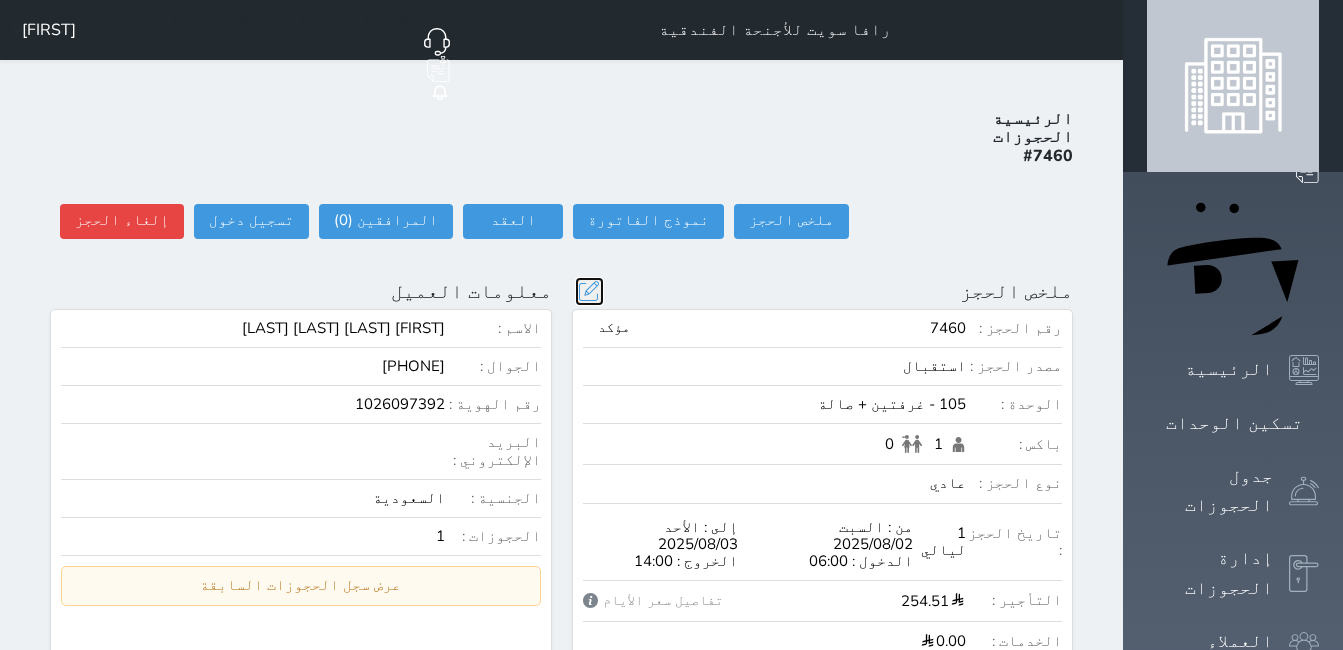 click at bounding box center [589, 291] 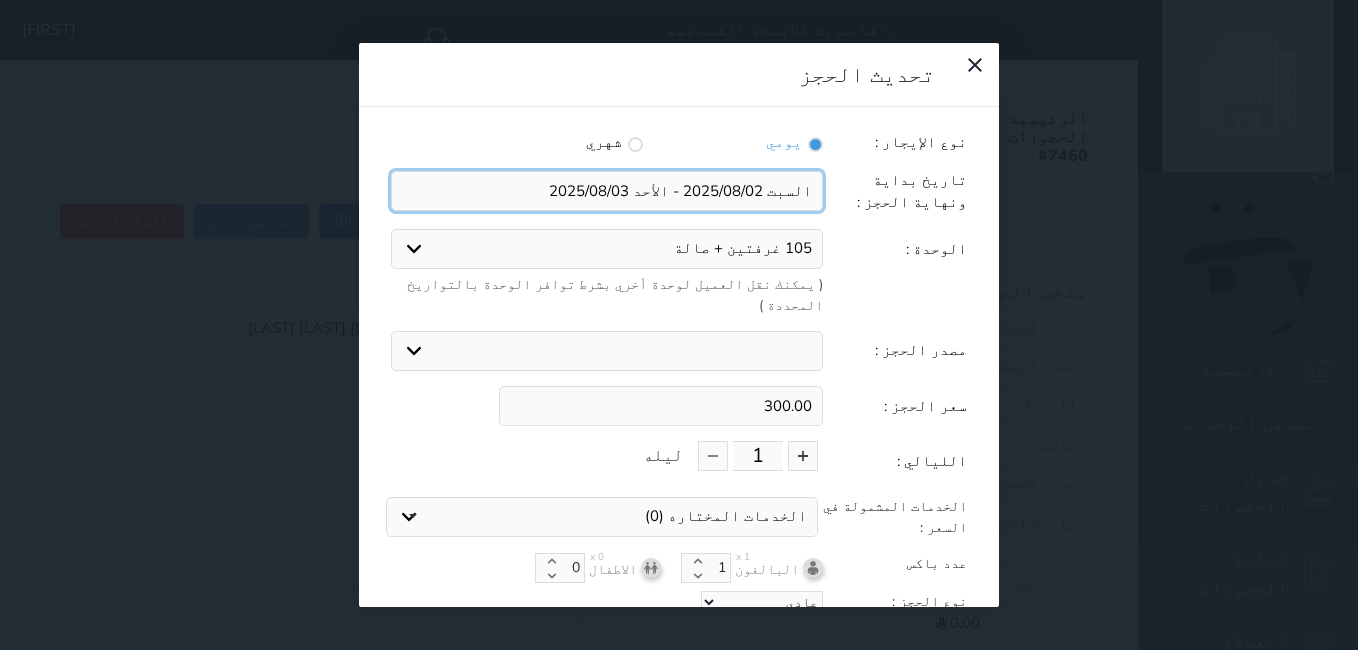 click at bounding box center (607, 191) 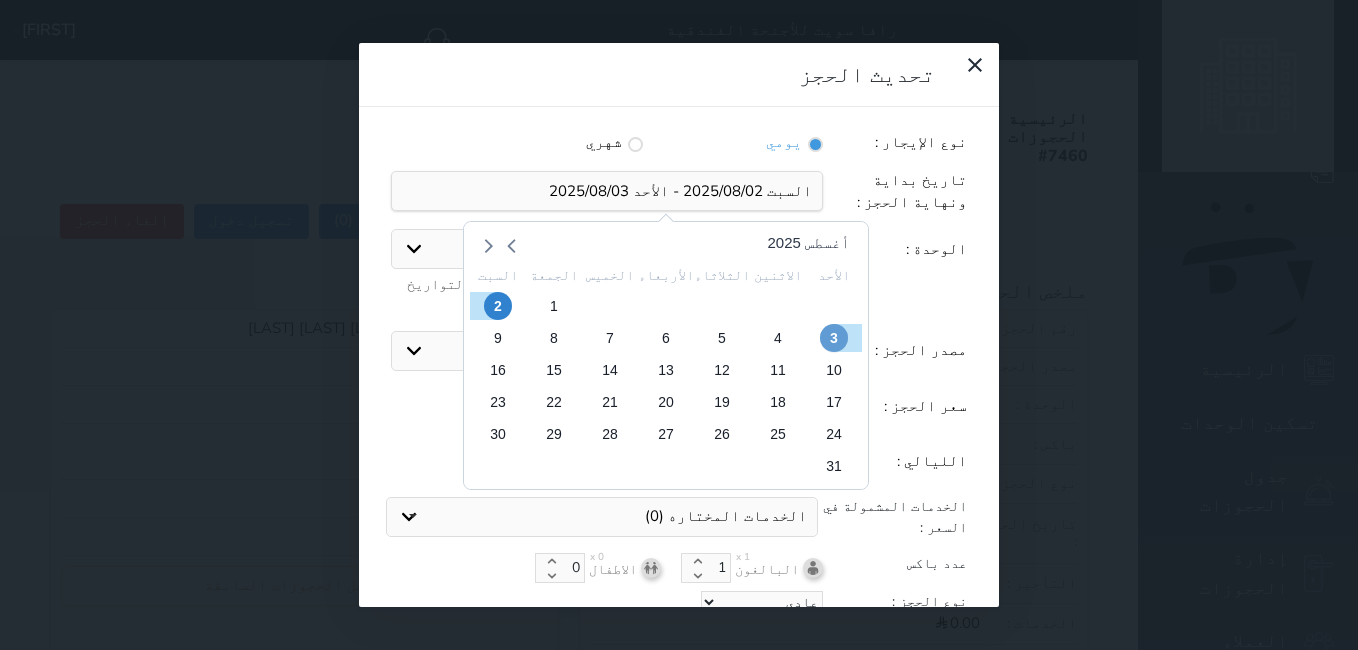 click on "3" at bounding box center [834, 338] 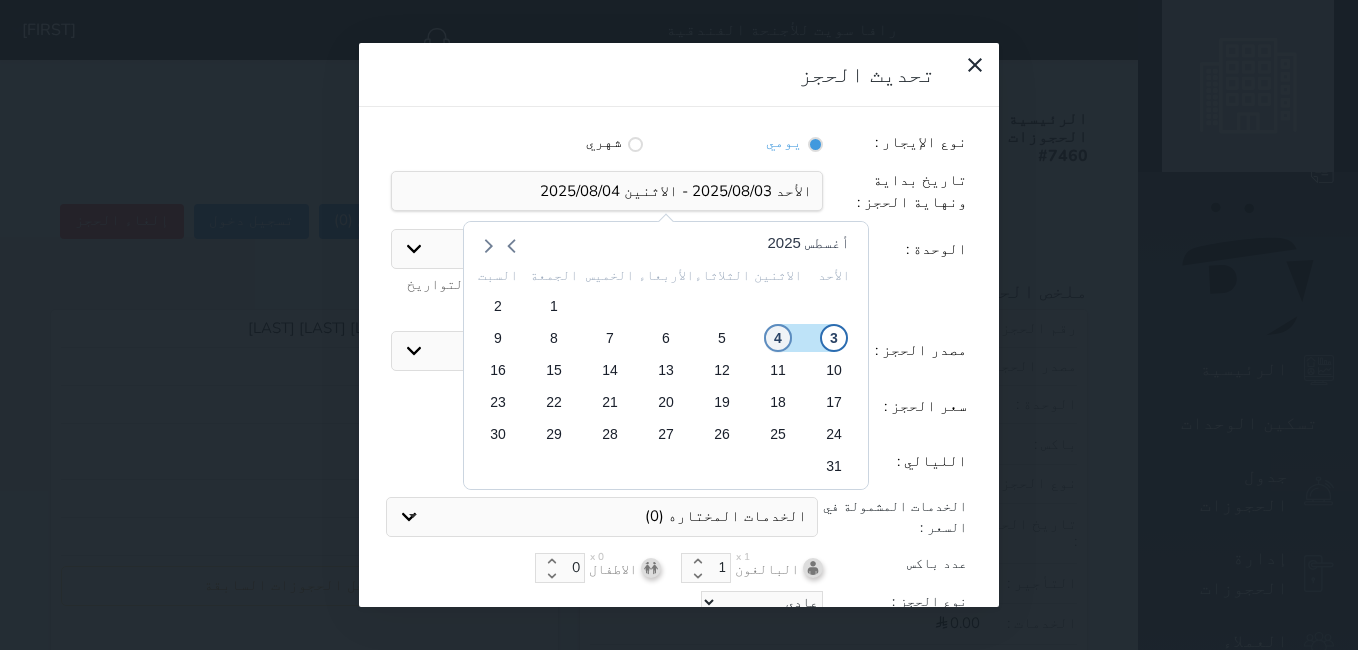 click on "4" at bounding box center (778, 338) 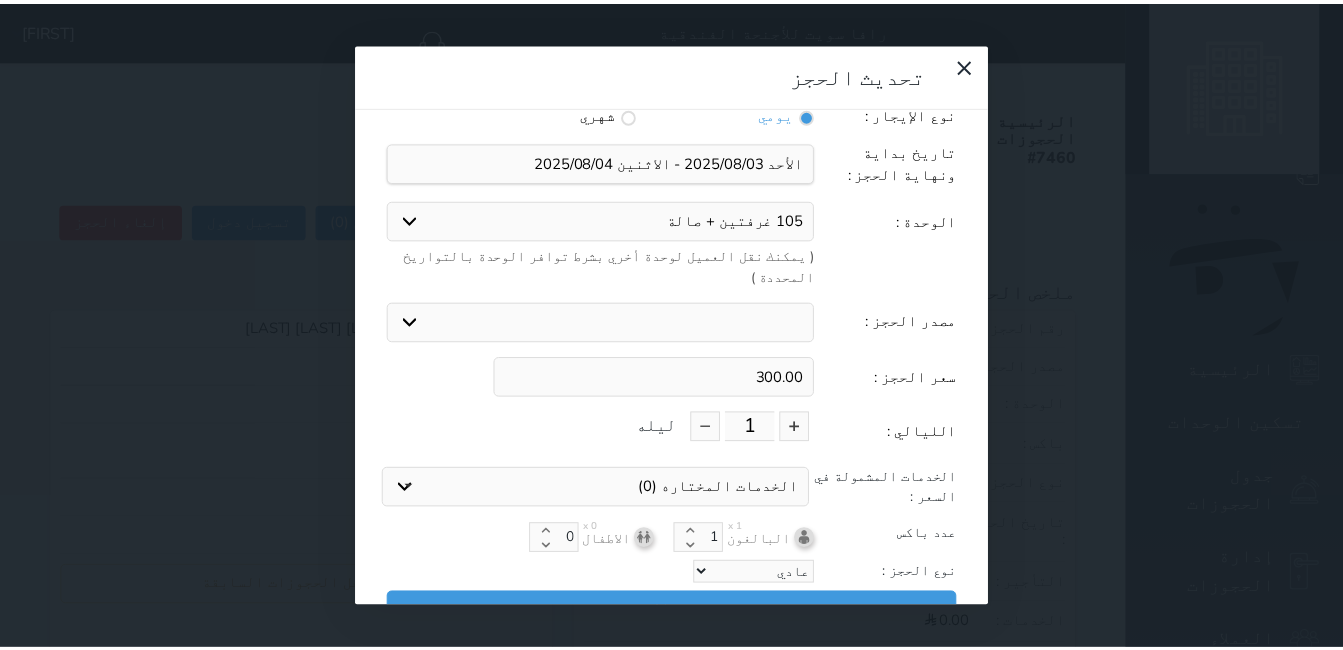 scroll, scrollTop: 45, scrollLeft: 0, axis: vertical 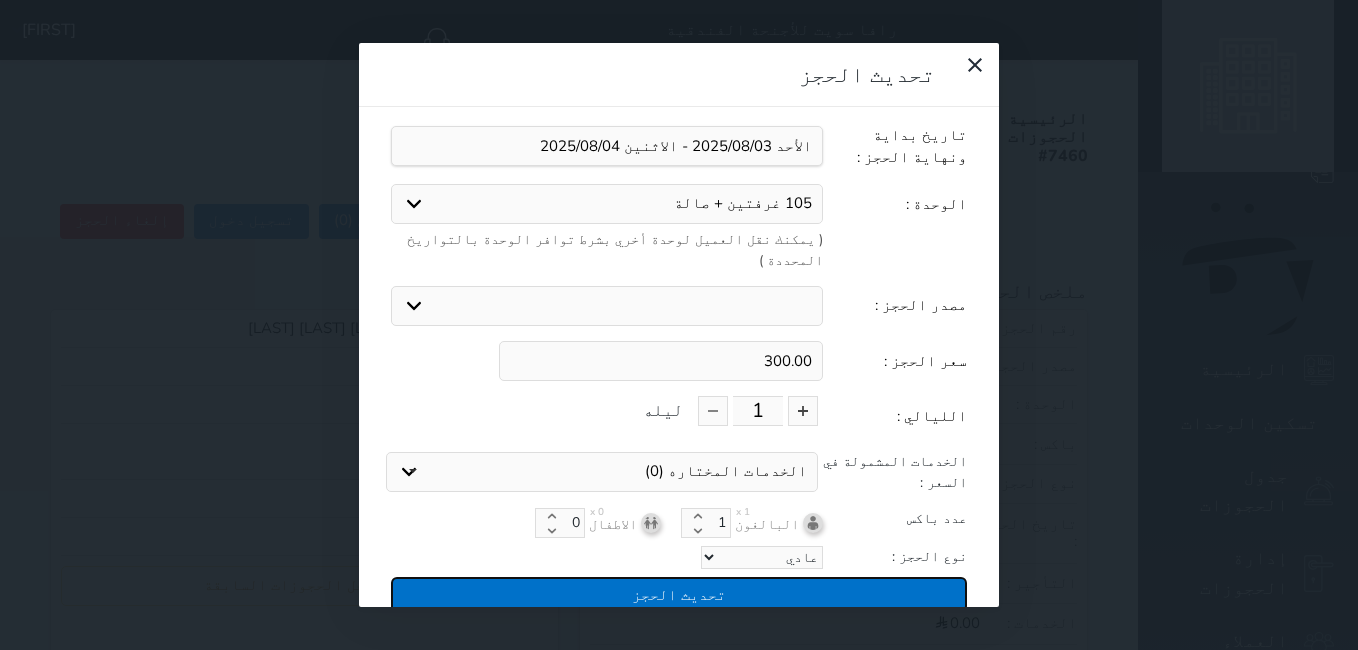 click on "تحديث الحجز" at bounding box center [679, 594] 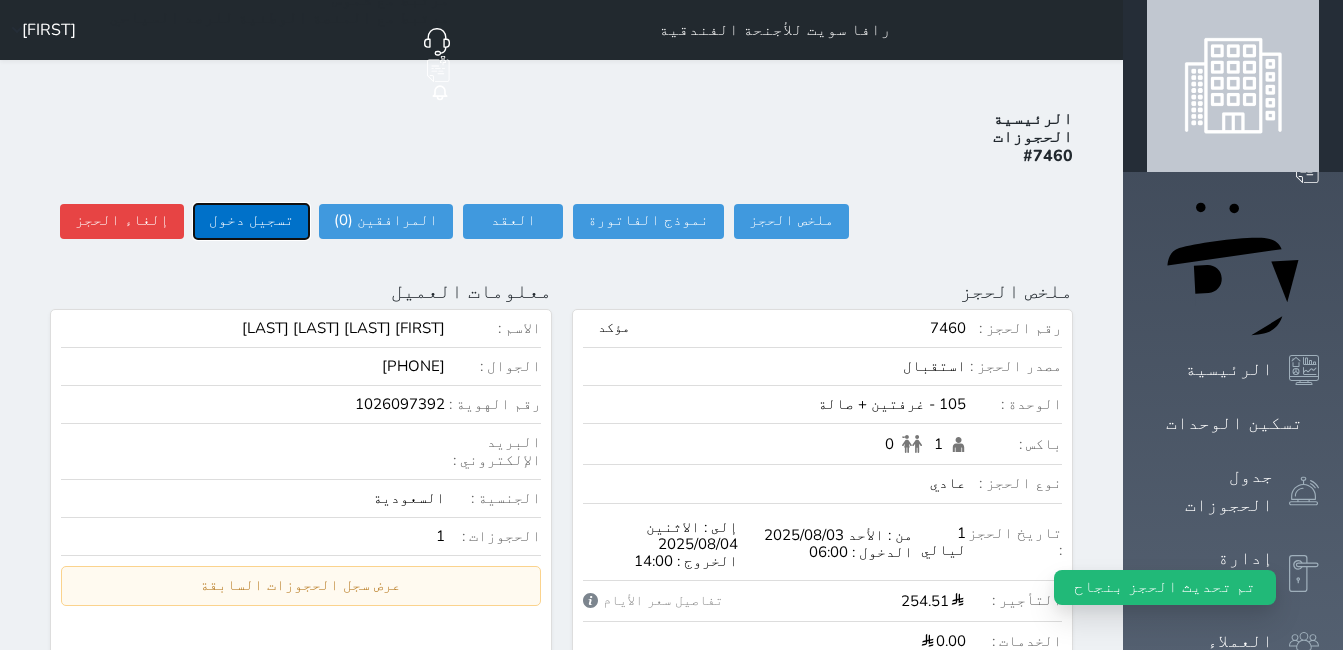 click on "تسجيل دخول" at bounding box center [251, 221] 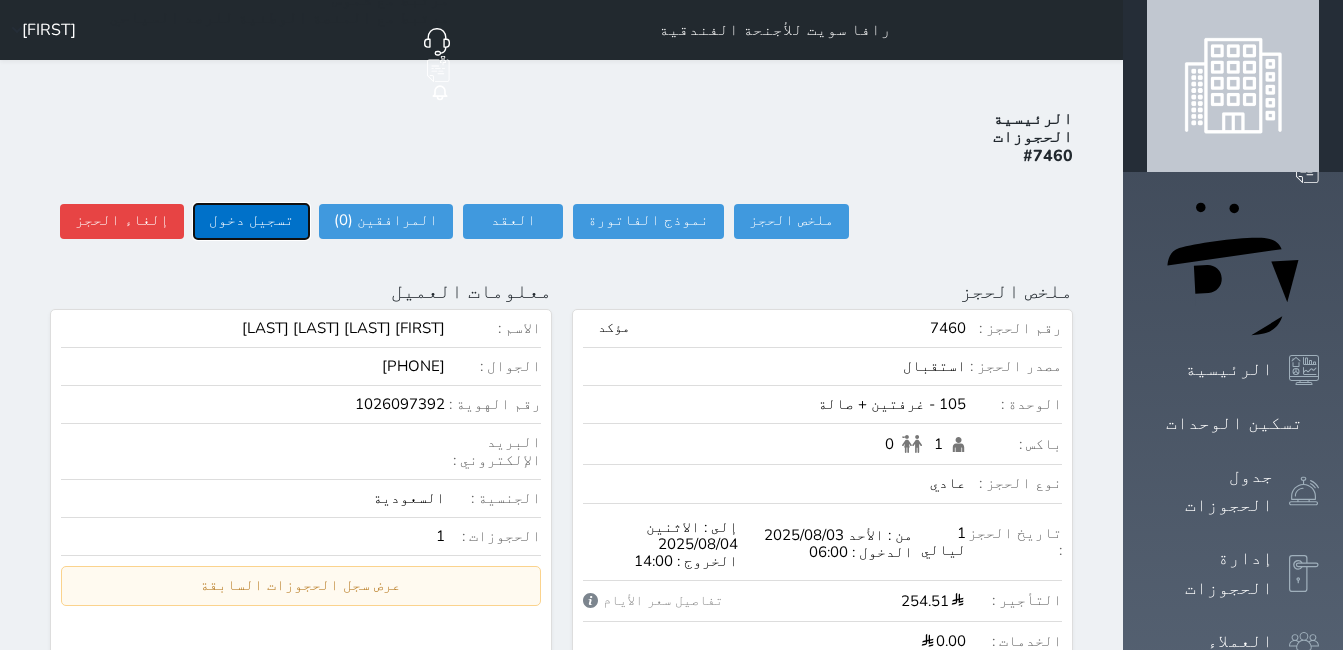 type on "06:01" 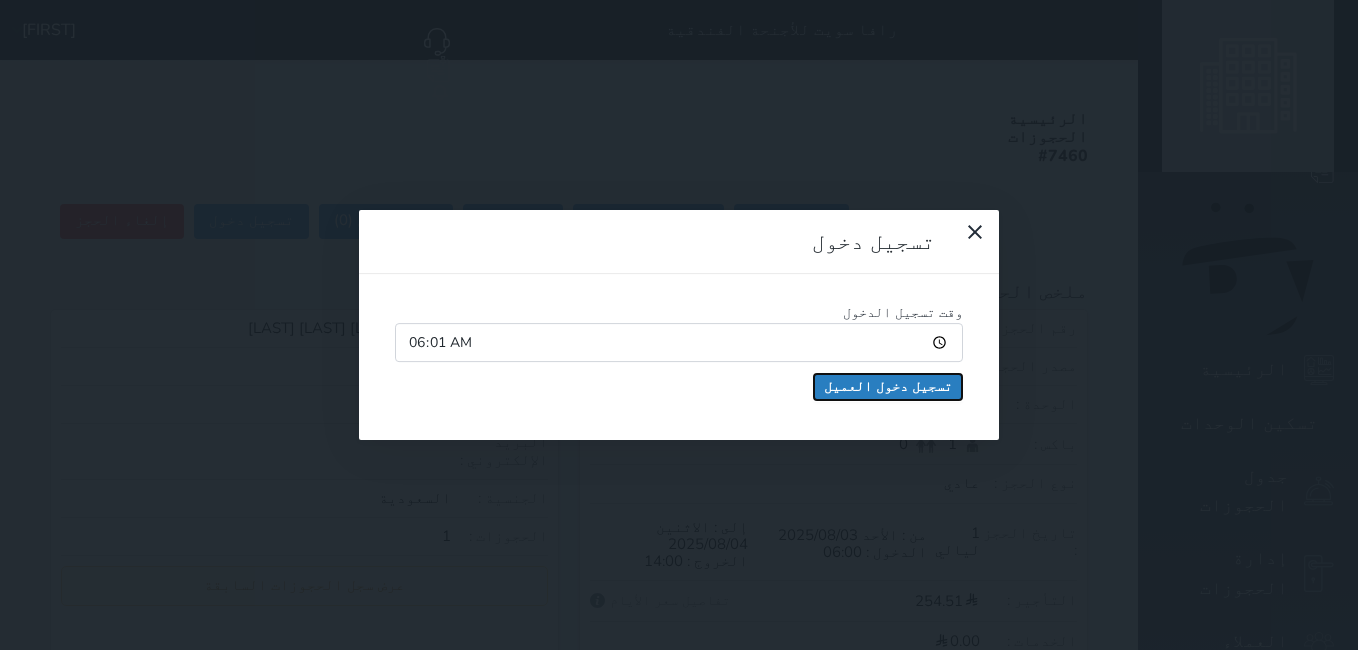 click on "تسجيل دخول العميل" at bounding box center (888, 387) 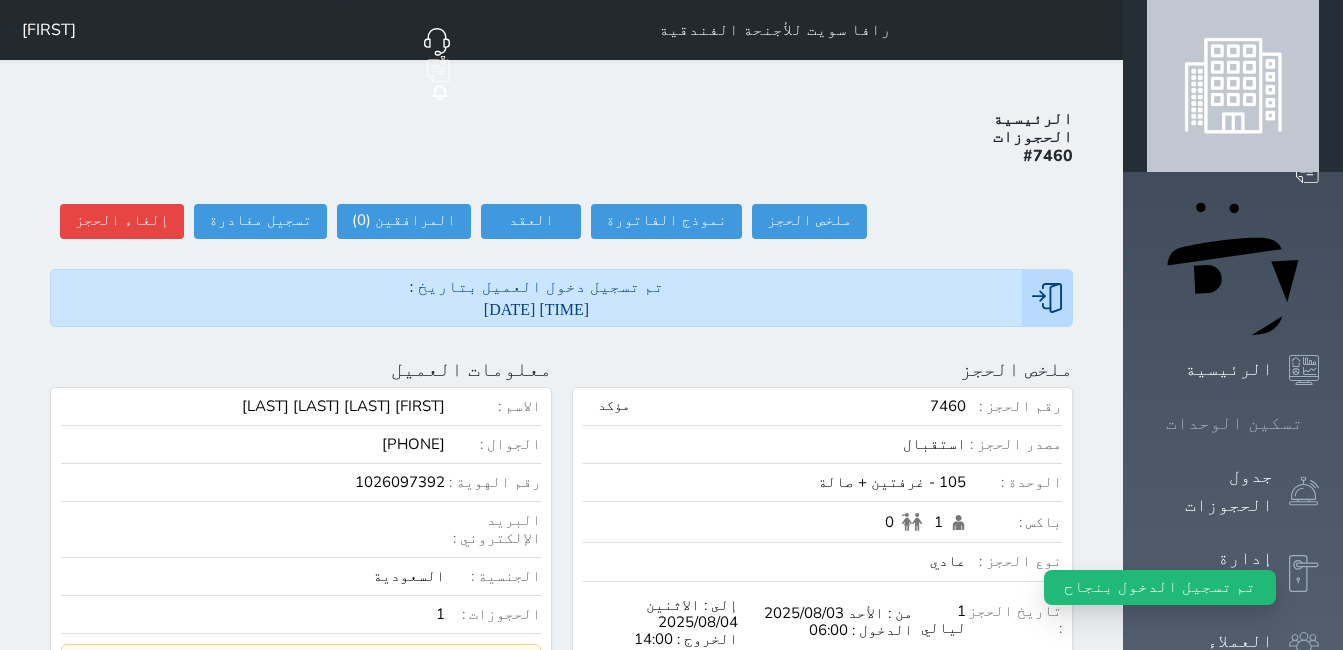 click on "تسكين الوحدات" at bounding box center [1234, 423] 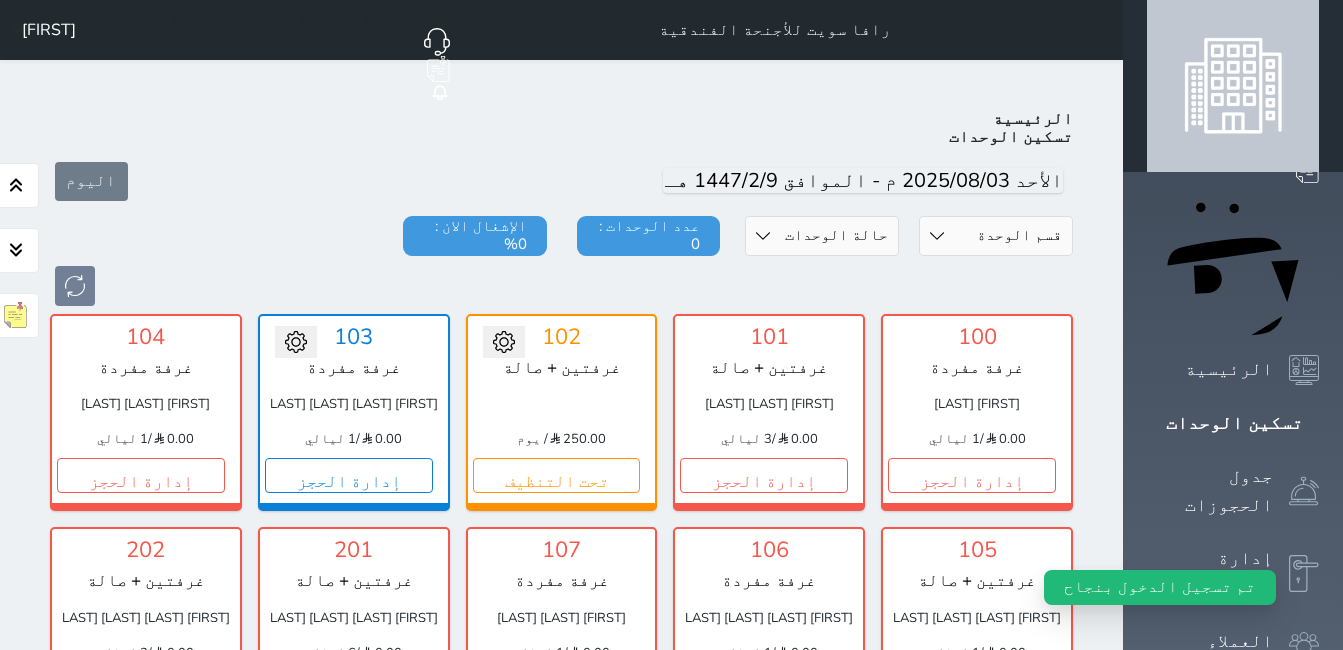 scroll, scrollTop: 78, scrollLeft: 0, axis: vertical 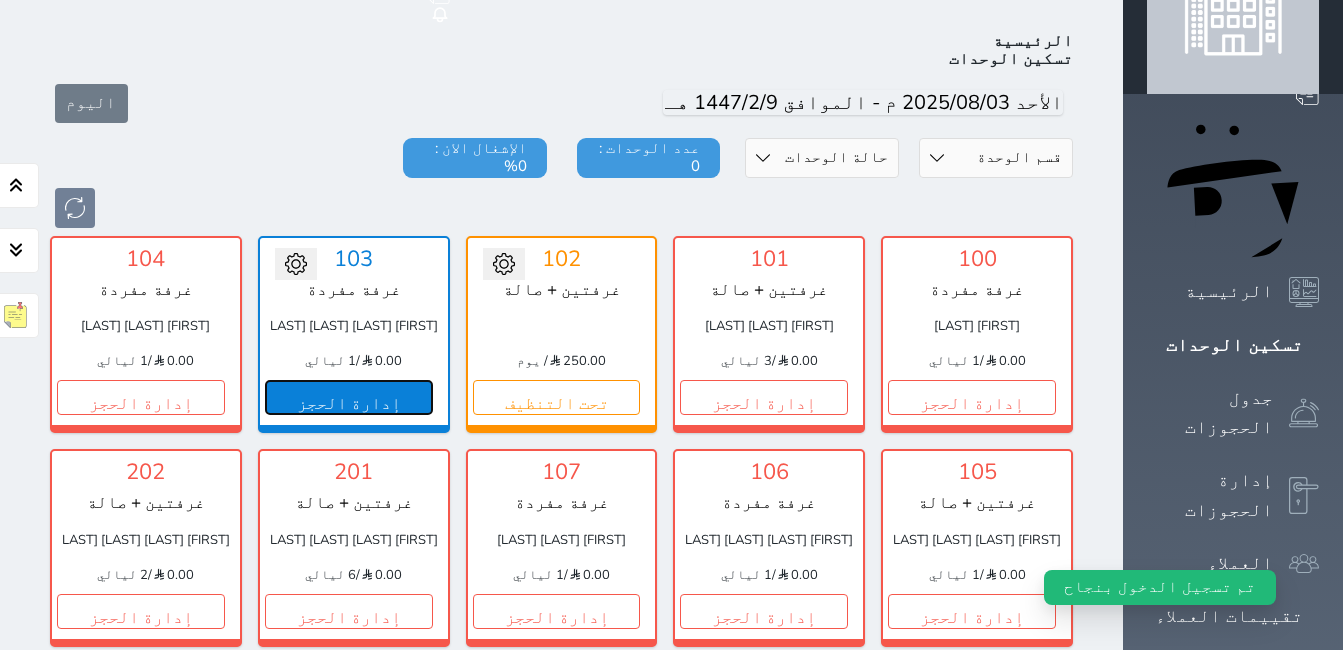 click on "إدارة الحجز" at bounding box center (349, 397) 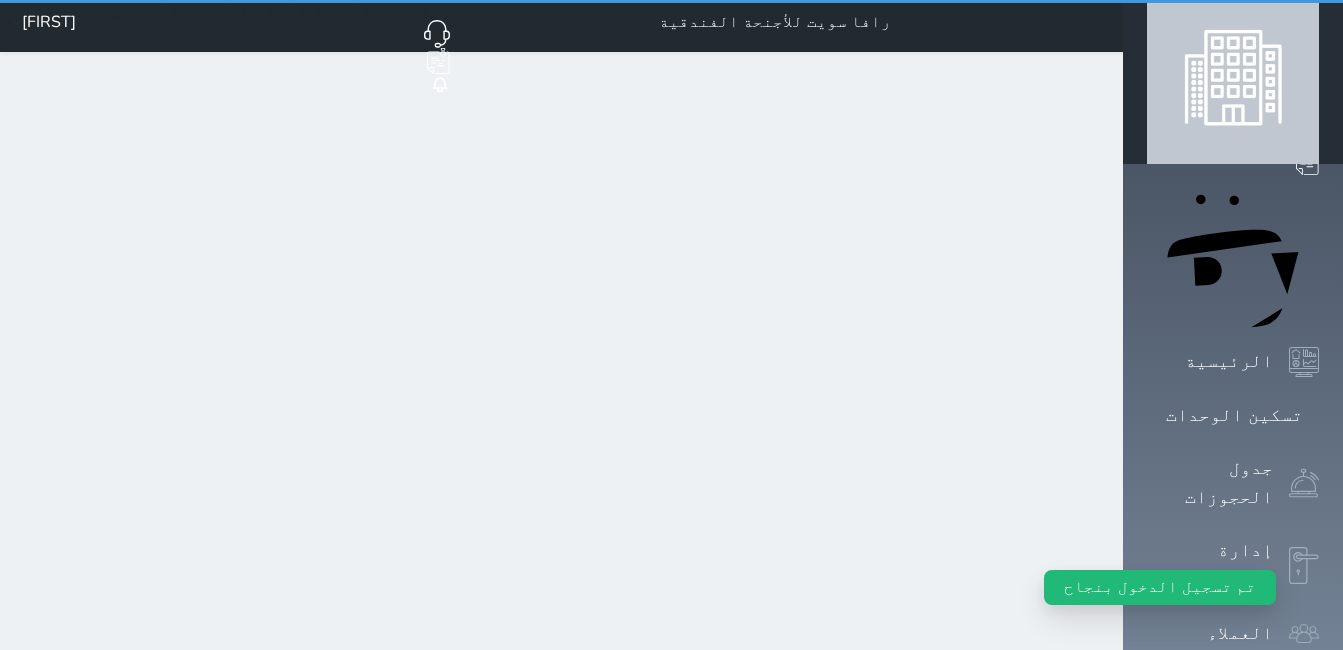 scroll, scrollTop: 0, scrollLeft: 0, axis: both 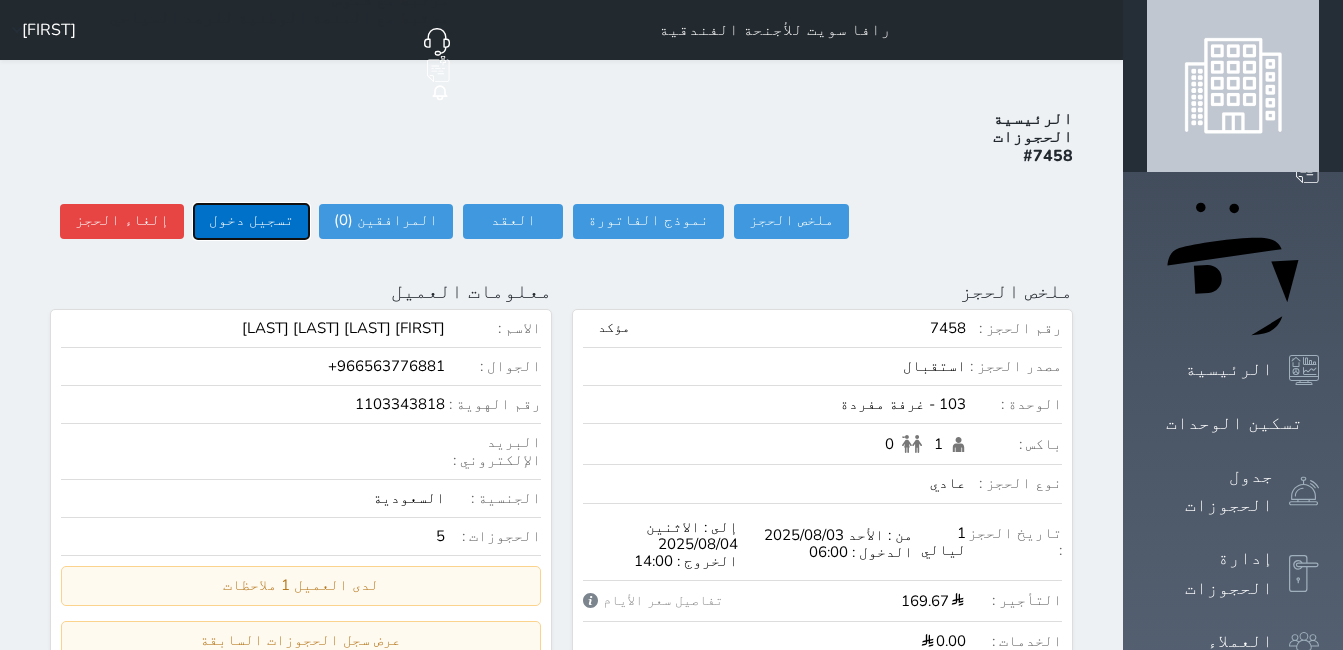 click on "تسجيل دخول" at bounding box center (251, 221) 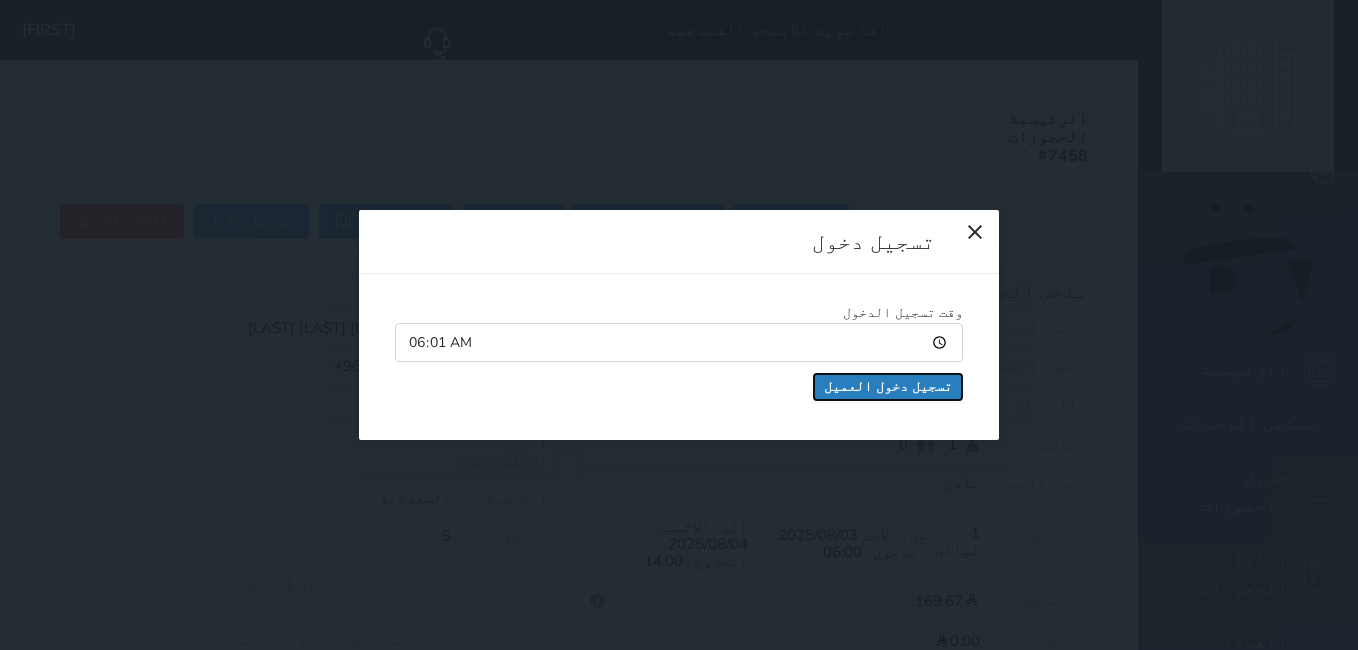 click on "تسجيل دخول العميل" at bounding box center [888, 387] 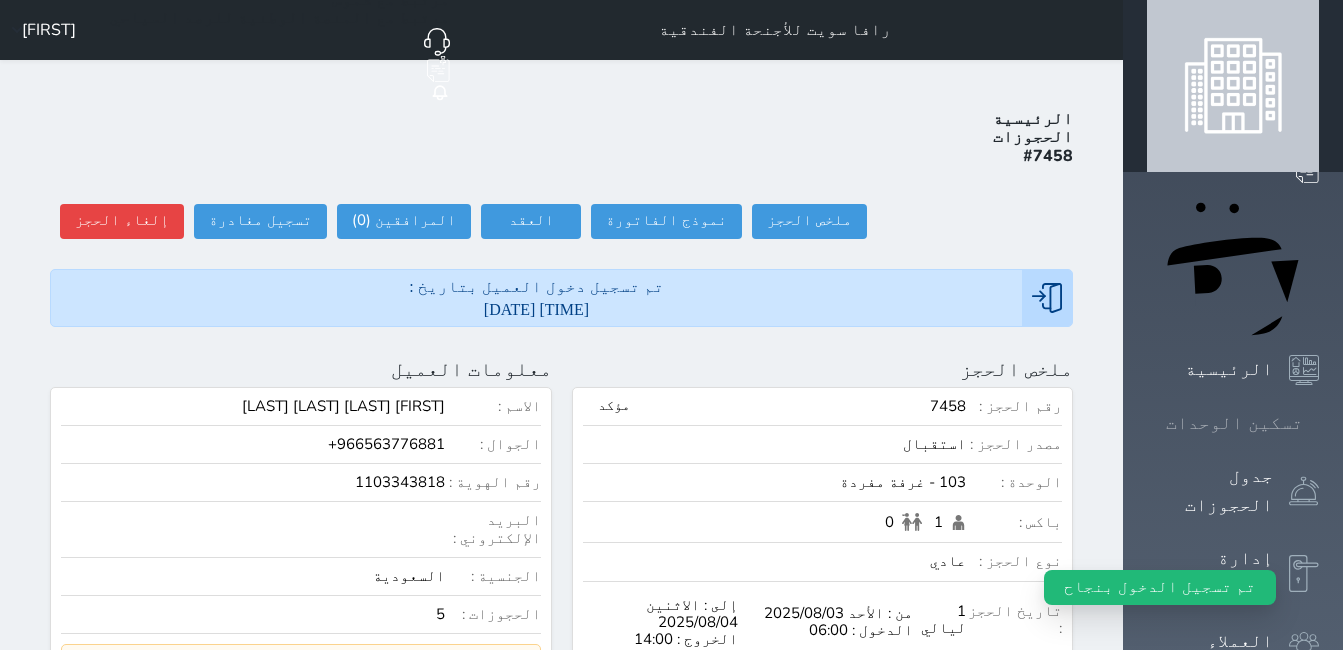 click on "تسكين الوحدات" at bounding box center [1234, 423] 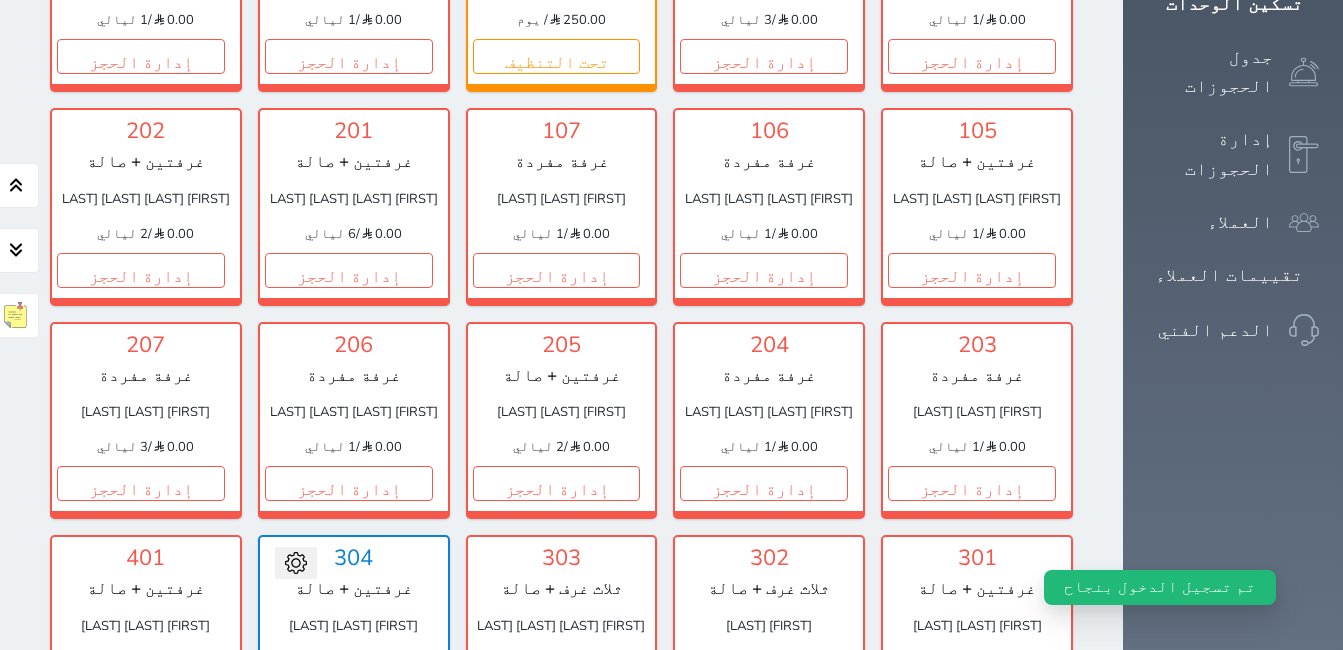 scroll, scrollTop: 478, scrollLeft: 0, axis: vertical 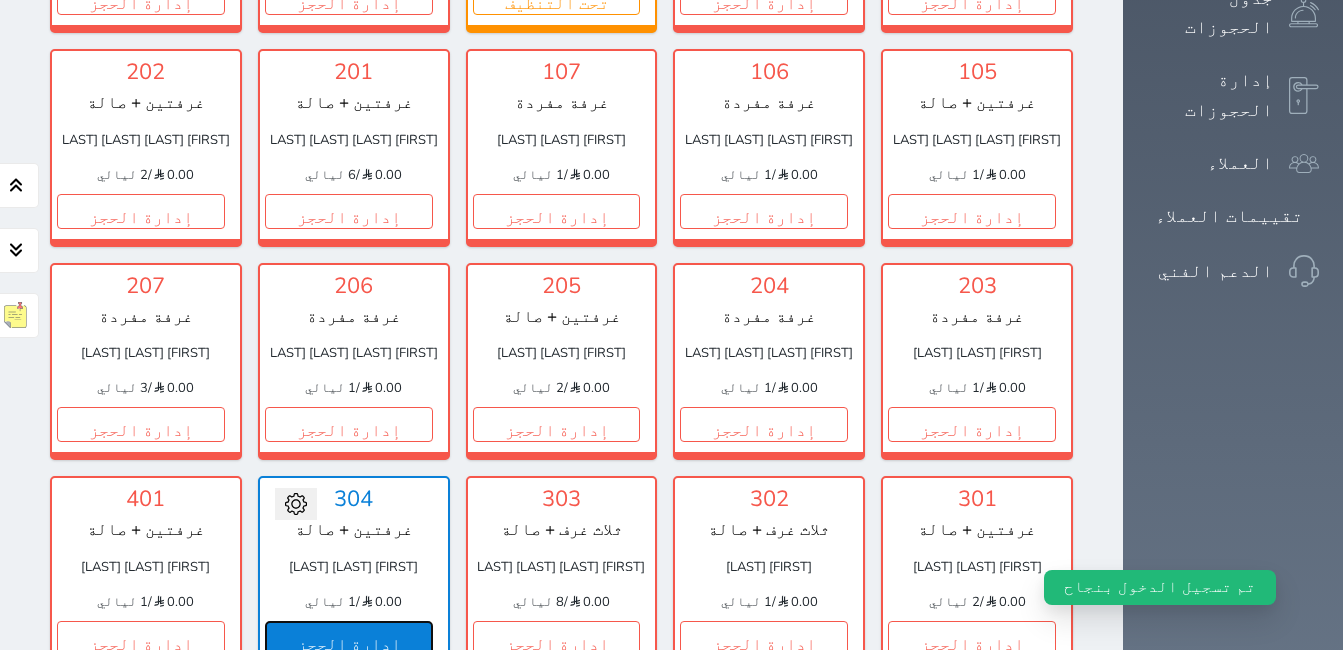 click on "إدارة الحجز" at bounding box center (349, 638) 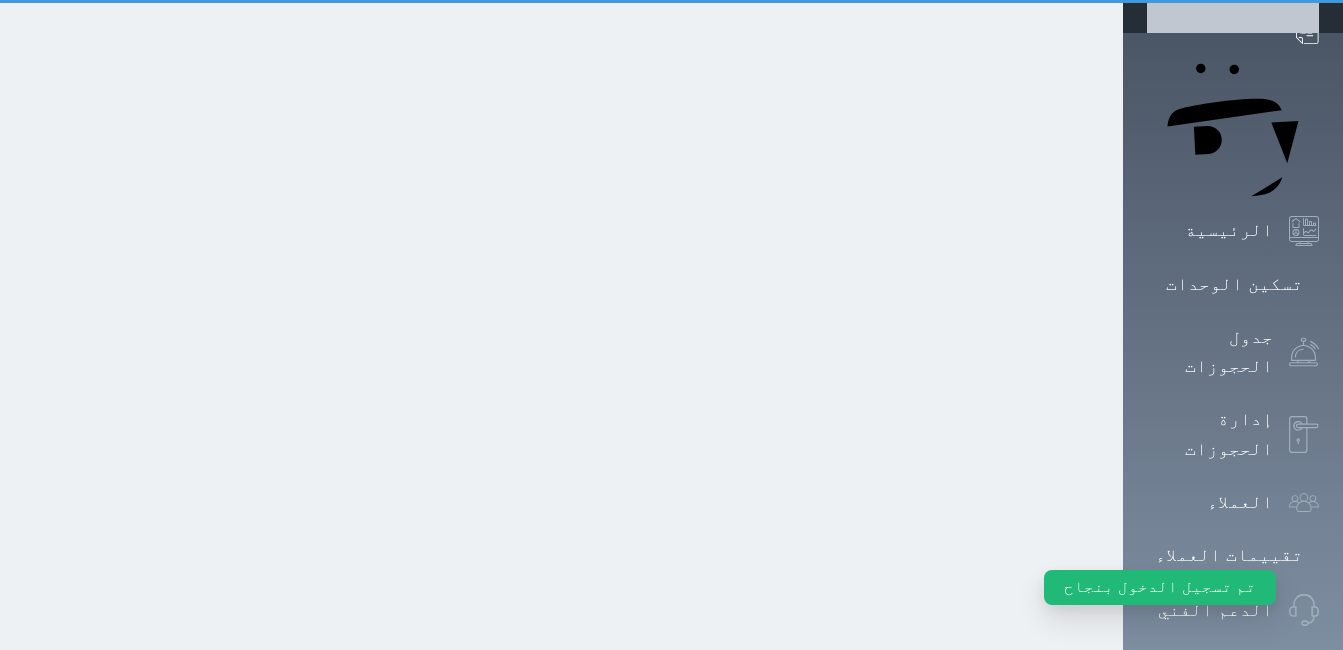 scroll, scrollTop: 0, scrollLeft: 0, axis: both 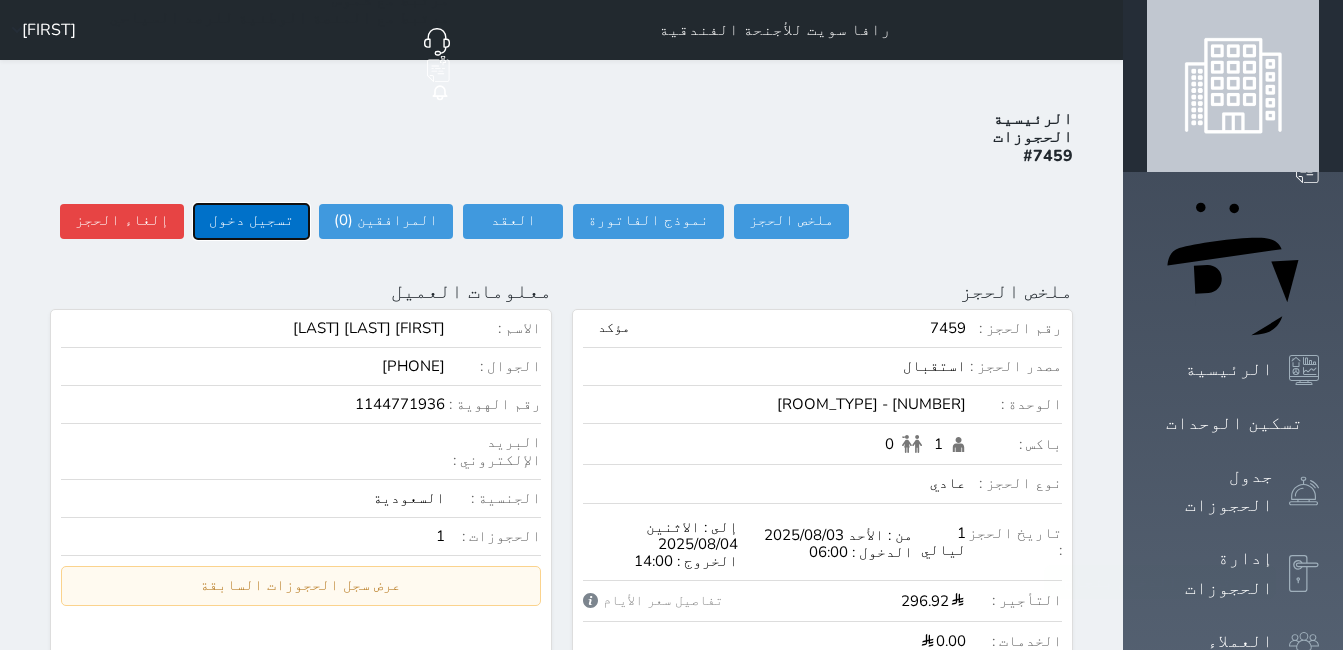 click on "تسجيل دخول" at bounding box center (251, 221) 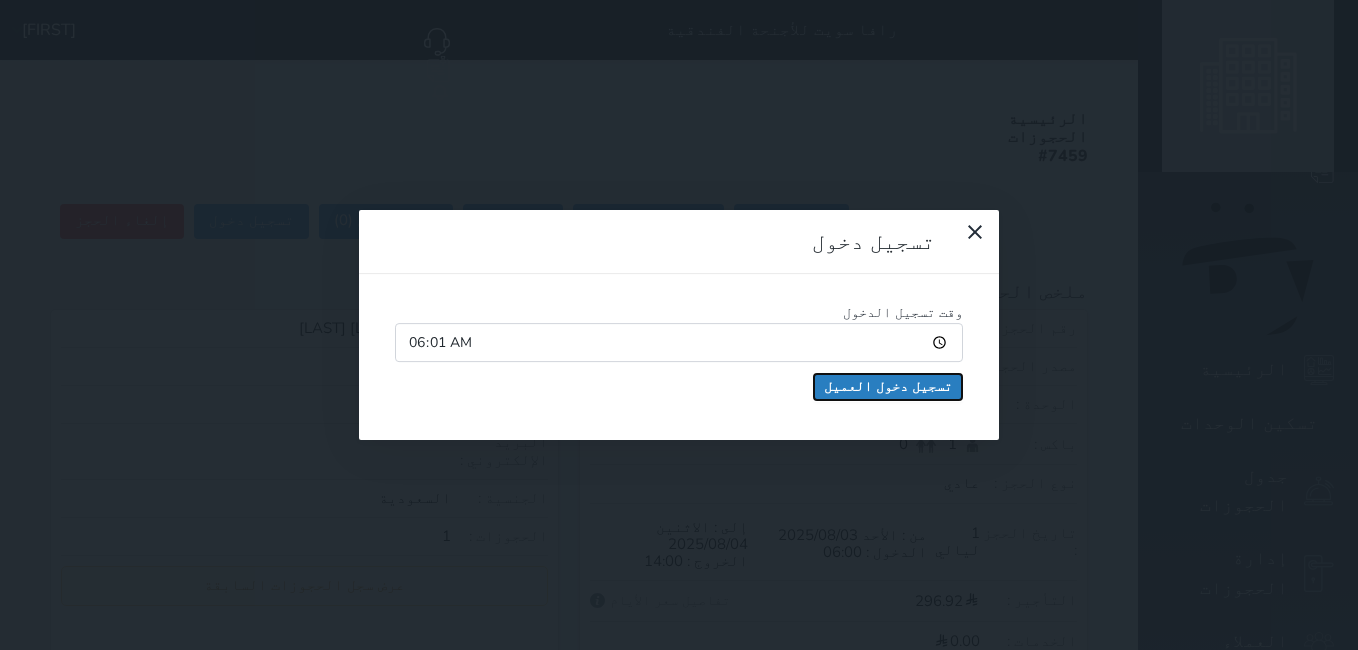 click on "تسجيل دخول العميل" at bounding box center (888, 387) 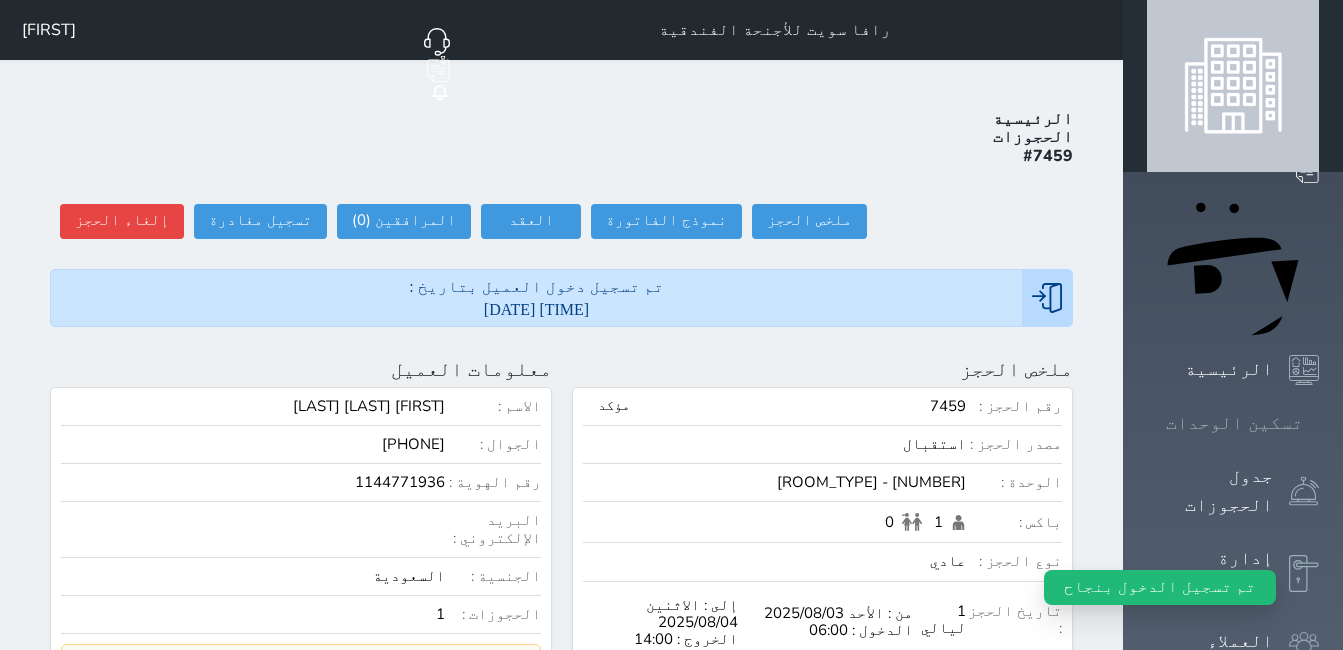 click on "تسكين الوحدات" at bounding box center [1234, 423] 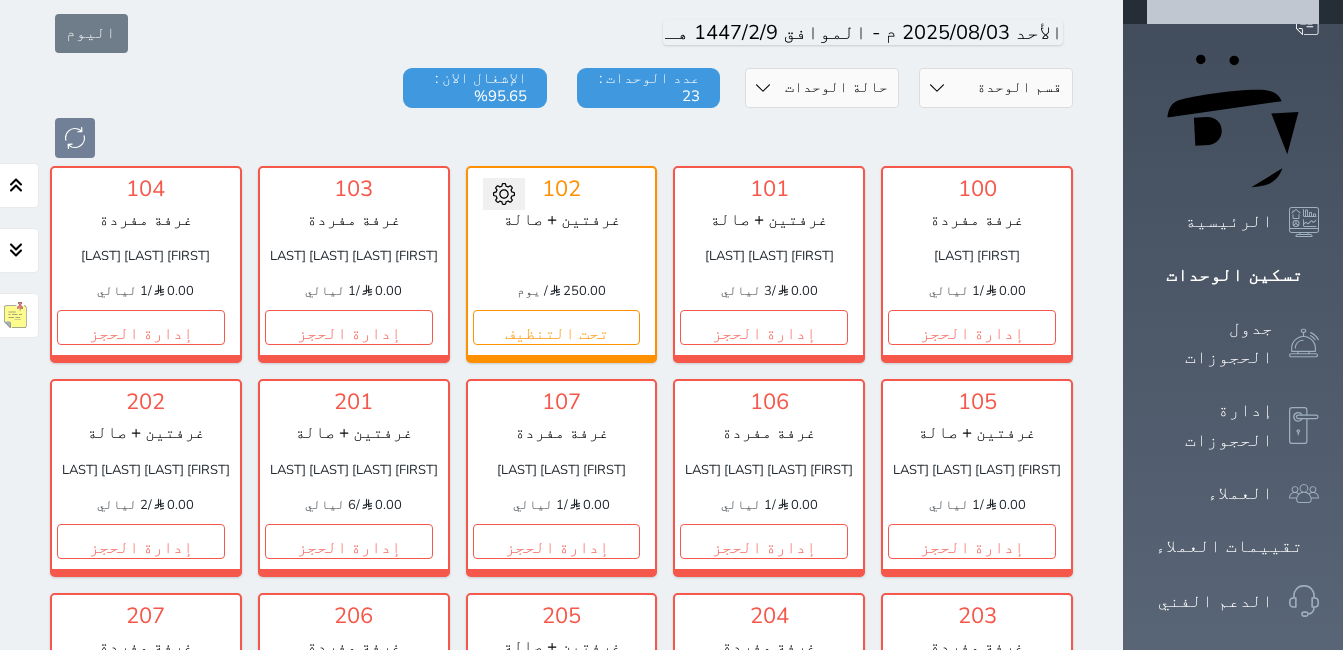 scroll, scrollTop: 0, scrollLeft: 0, axis: both 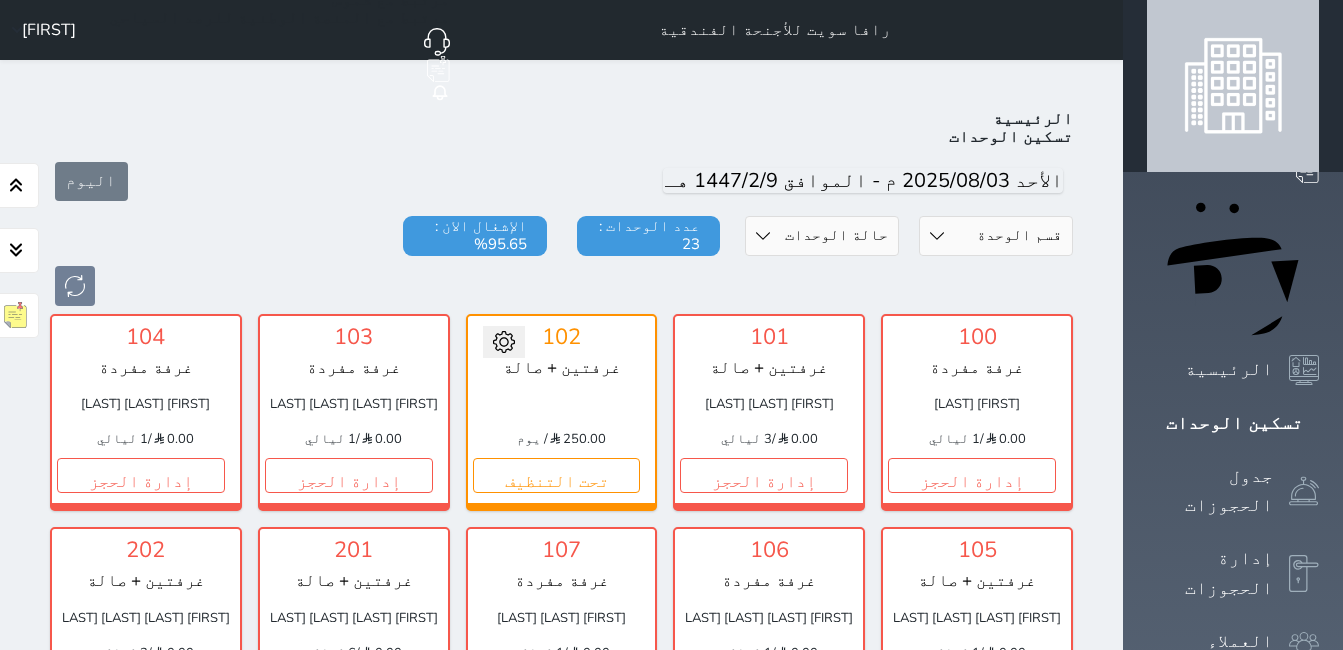 click 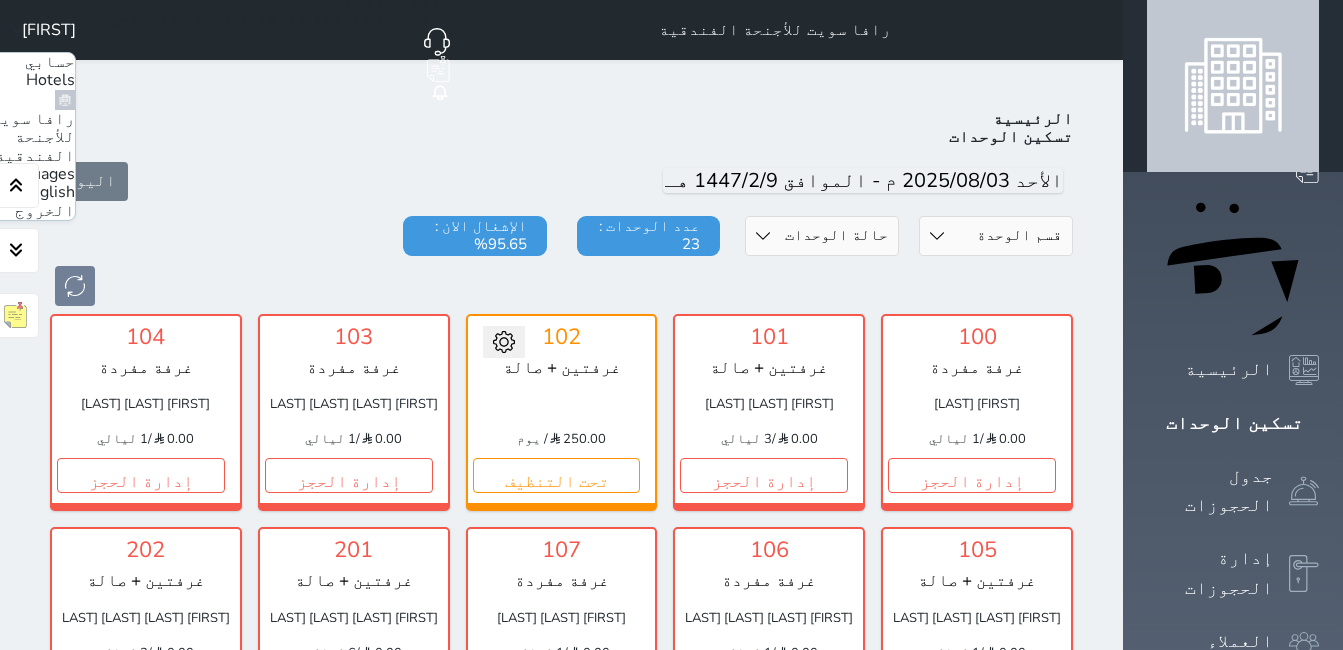 click on "الخروج" at bounding box center (45, 211) 